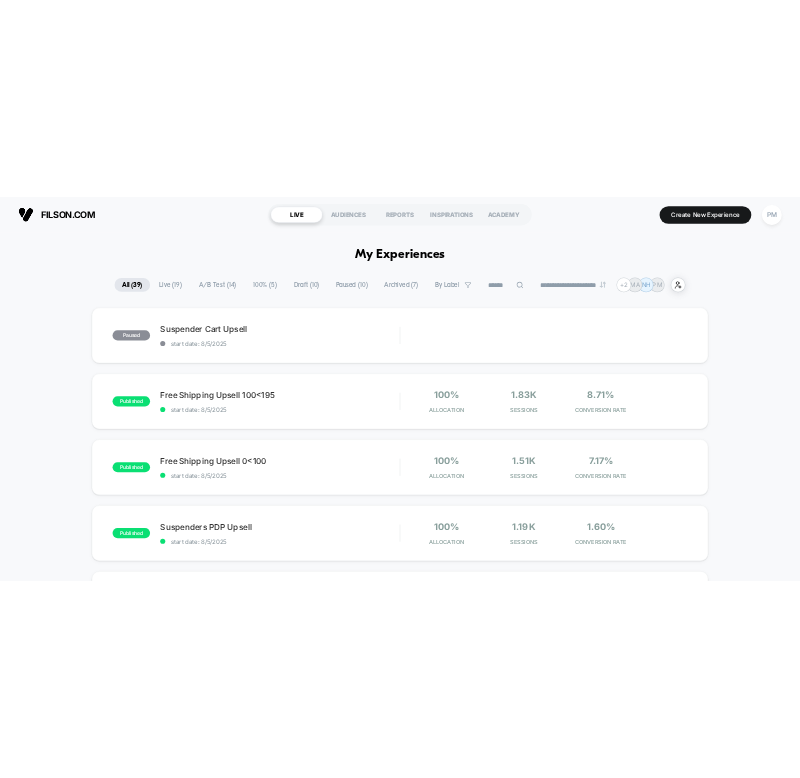 scroll, scrollTop: 0, scrollLeft: 0, axis: both 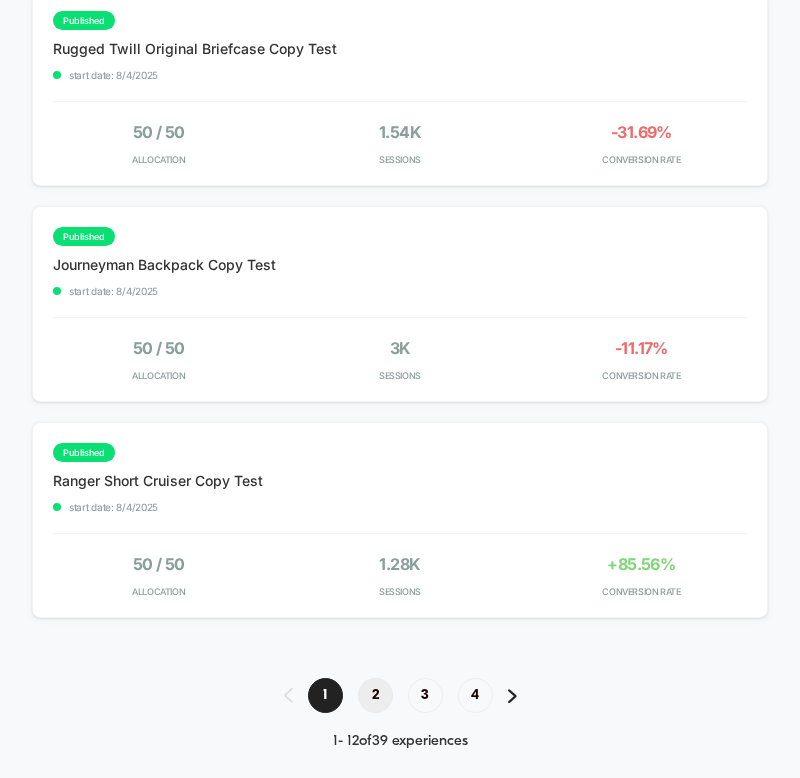 click on "2" at bounding box center [375, 695] 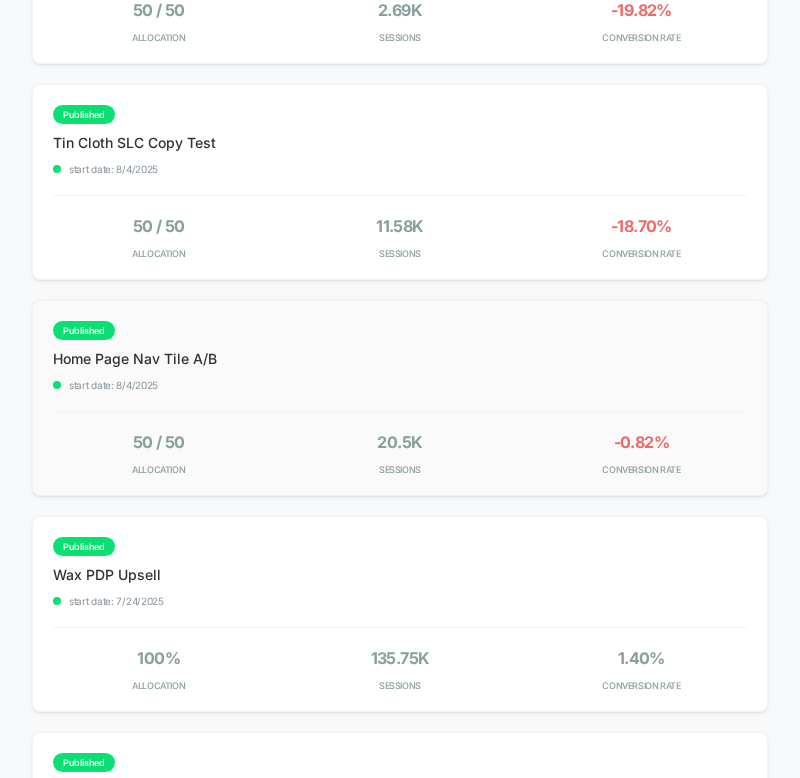 scroll, scrollTop: 603, scrollLeft: 0, axis: vertical 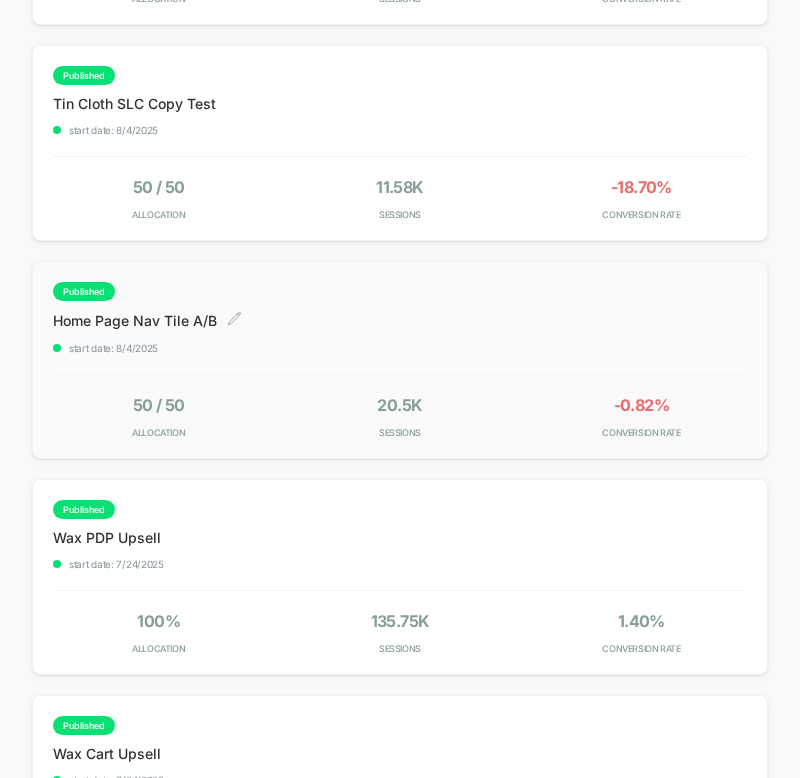 click on "published Home Page Nav Tile A/B Click to edit experience details Click to edit experience details start date: 8/4/2025" at bounding box center (369, 318) 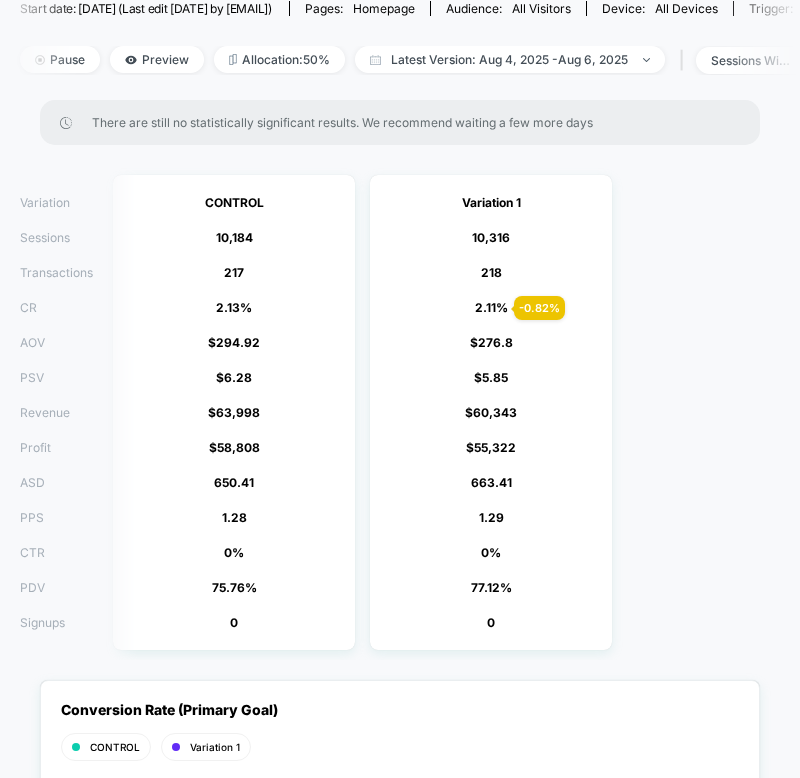 scroll, scrollTop: 185, scrollLeft: 0, axis: vertical 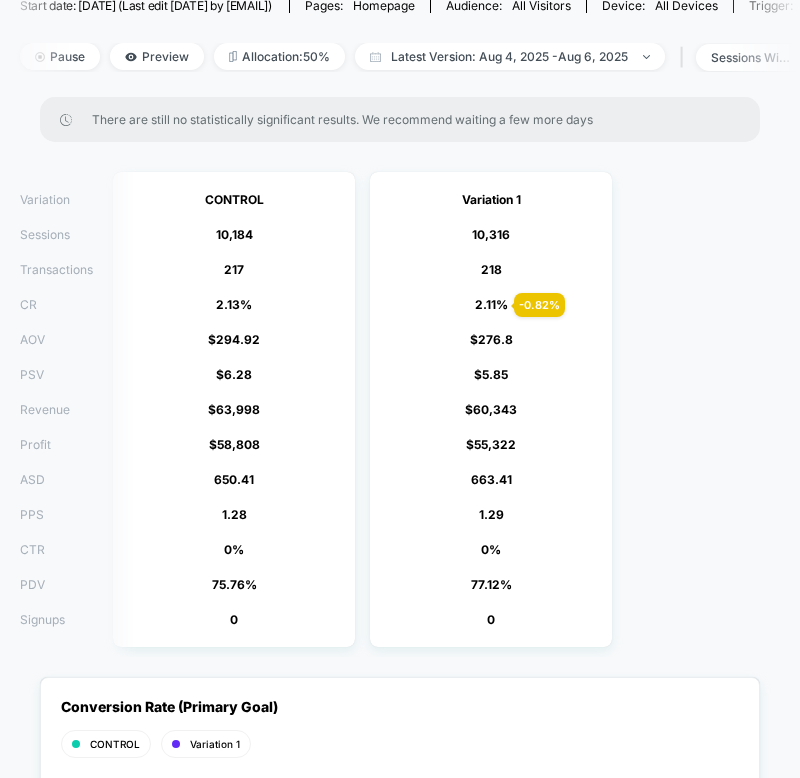 click on "294.92" at bounding box center [238, 339] 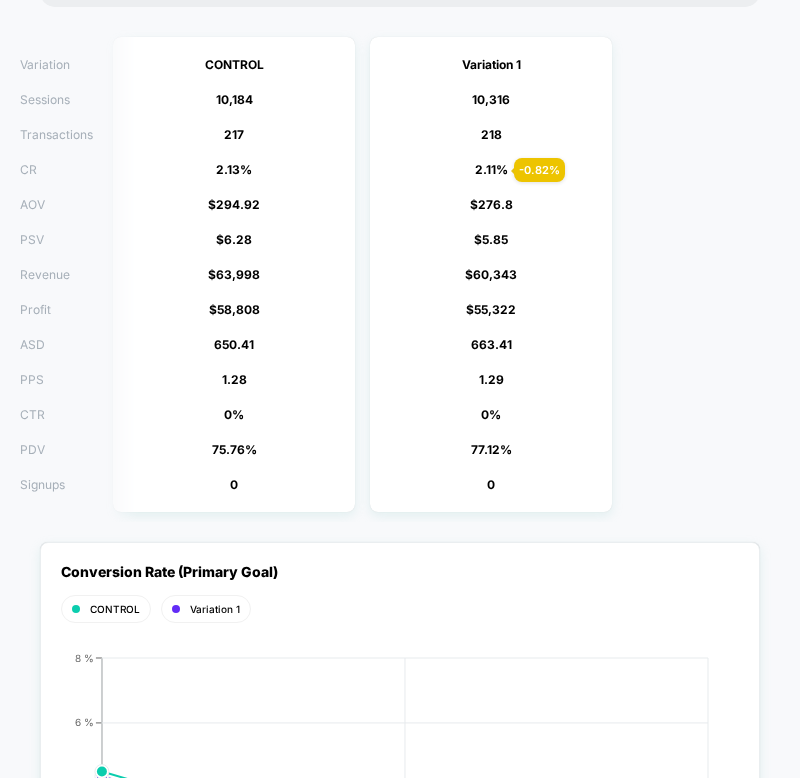 scroll, scrollTop: 15, scrollLeft: 0, axis: vertical 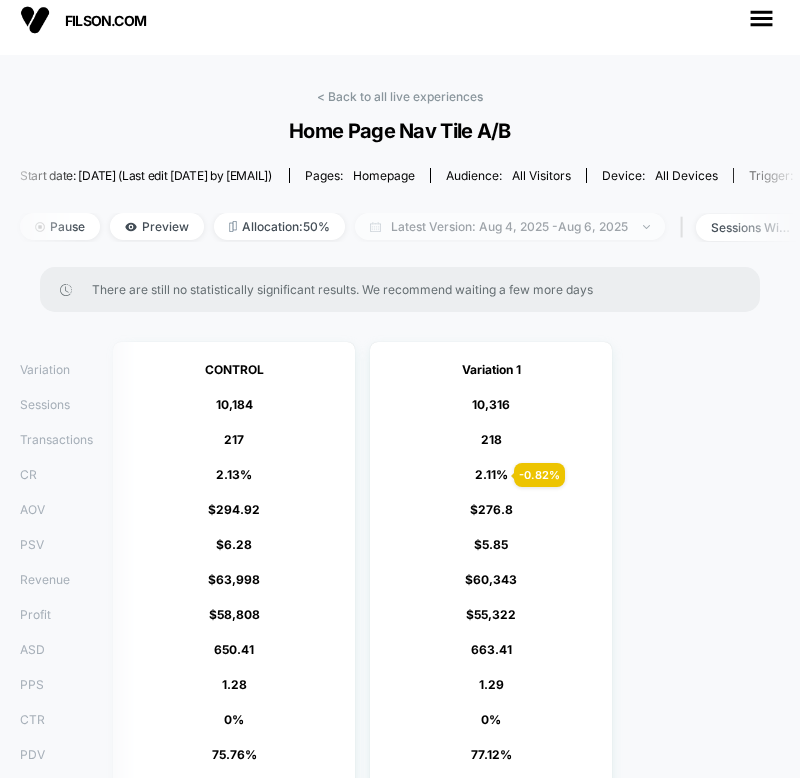 click on "Latest Version:     Aug 4, 2025    -    Aug 6, 2025" at bounding box center (510, 226) 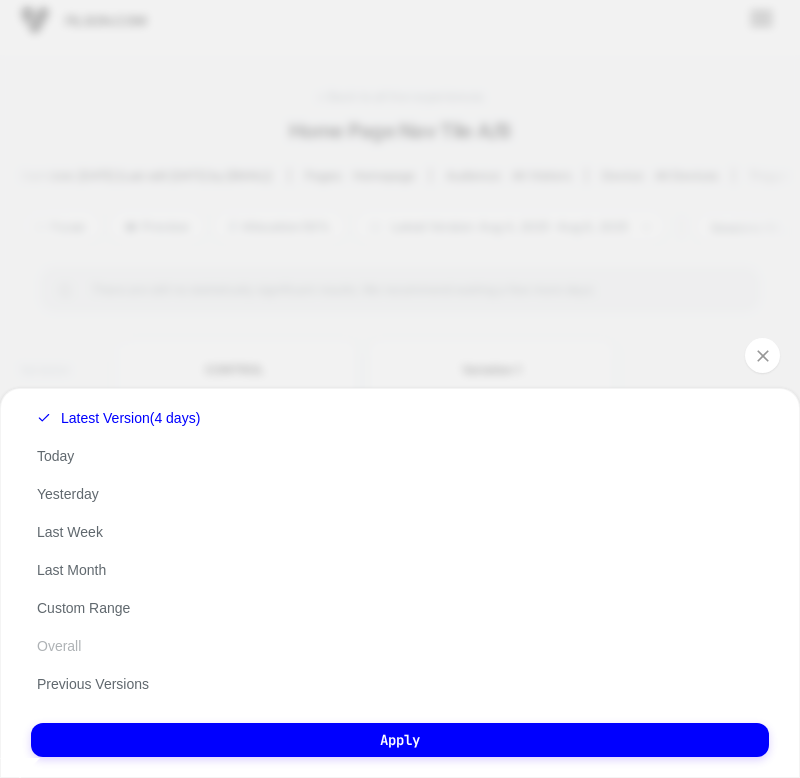 click on "Overall" at bounding box center [59, 646] 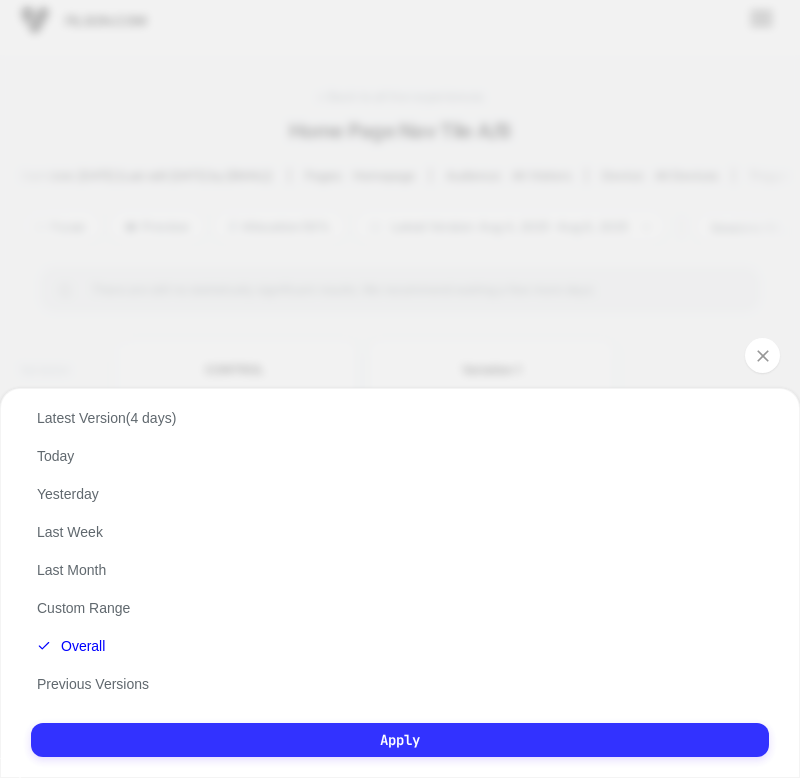 click on "Apply" at bounding box center (400, 740) 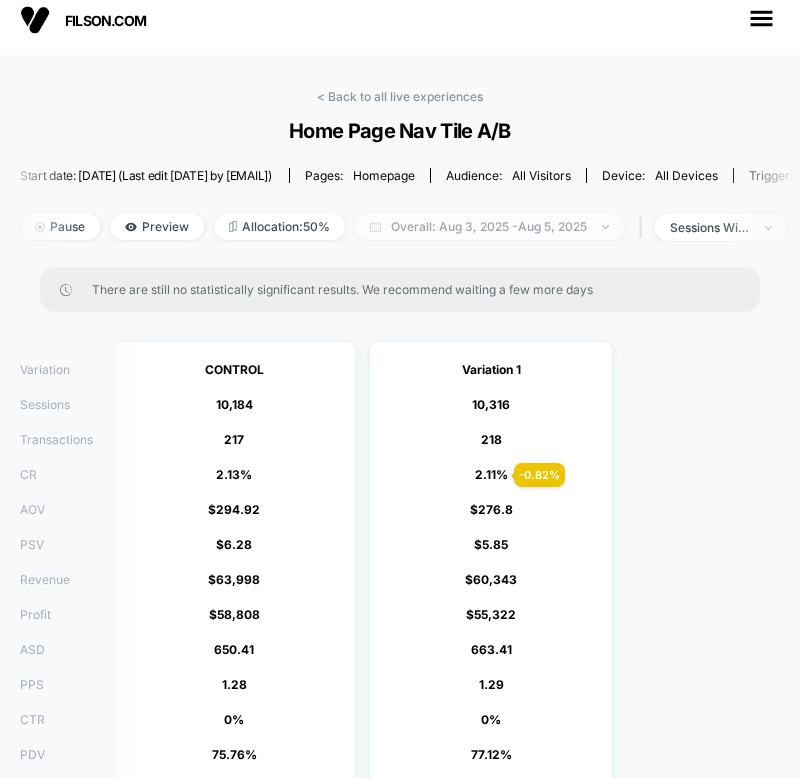 click on "Overall:     Aug 3, 2025    -    Aug 5, 2025" at bounding box center (489, 226) 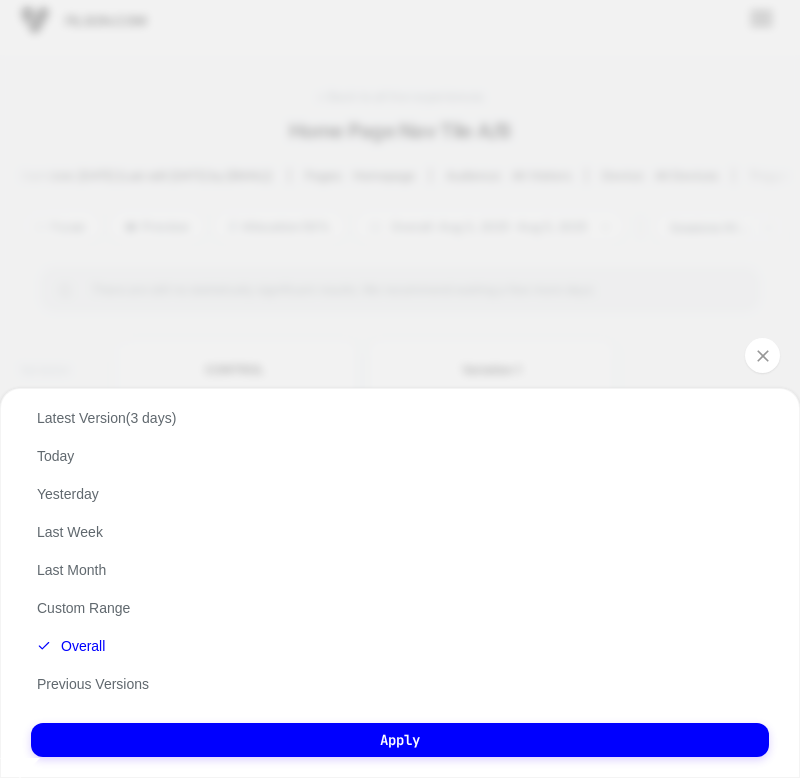 click on "Custom   Jul 23, 2025    -    Aug 6, 2025 ******* ******** ***** ***** *** **** **** ****** ********* ******* ******** ******** **** **** **** **** **** **** **** **** **** **** **** **** **** **** **** **** **** **** **** **** **** **** **** **** **** **** **** **** **** **** **** **** **** **** **** **** **** **** **** **** **** **** **** **** **** **** **** **** **** **** **** **** **** **** **** **** **** **** **** **** **** **** **** **** **** **** **** **** **** **** **** **** **** **** **** **** **** **** **** **** **** **** **** **** **** **** **** **** **** **** **** **** **** **** **** **** **** **** **** **** **** **** **** **** **** **** **** **** **** **** **** **** **** **** **** **** **** **** **** **** **** Sun Mon Tue Wed Thu Fri Sat 29 30 1 2 3 4 5 6 7 8 9 10 11 12 13 14 15 16 17 18 19 20 21 22 23 24 25 26 27 28 29 30 31 1 2 Apply Latest Version  (3 days) Today Yesterday Last Week Last Month Custom Range Overall Previous Versions Apply Select Version Version  2   - current (3 Days) Version" at bounding box center (400, 389) 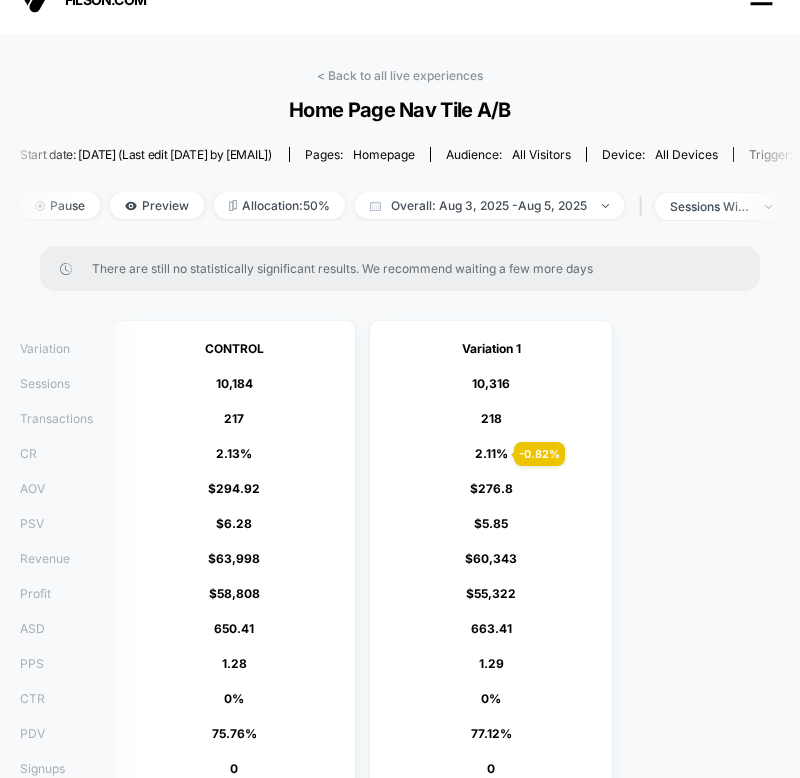 scroll, scrollTop: 40, scrollLeft: 0, axis: vertical 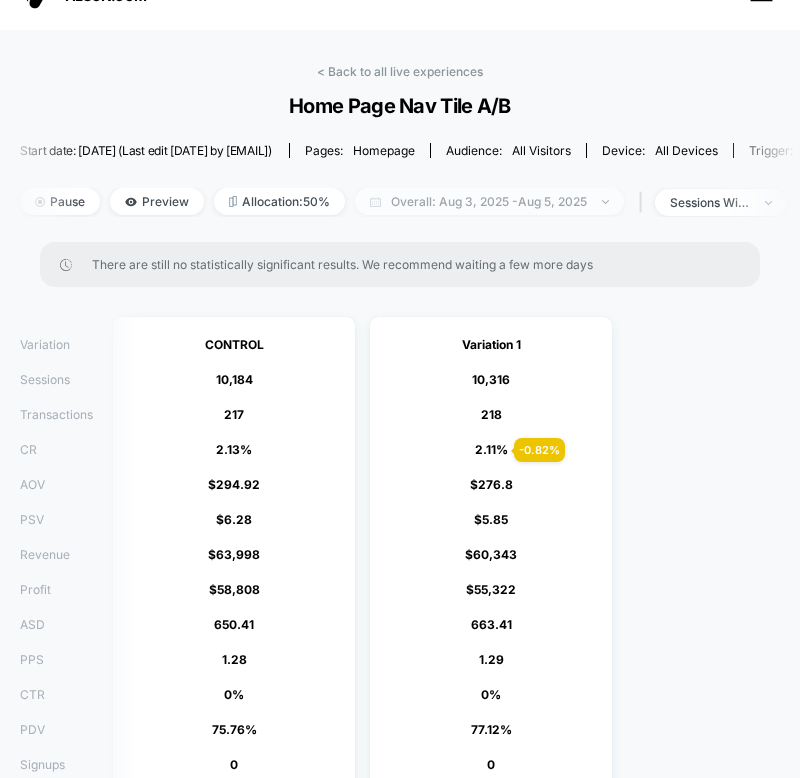 click on "Overall:     Aug 3, 2025    -    Aug 5, 2025" at bounding box center (489, 201) 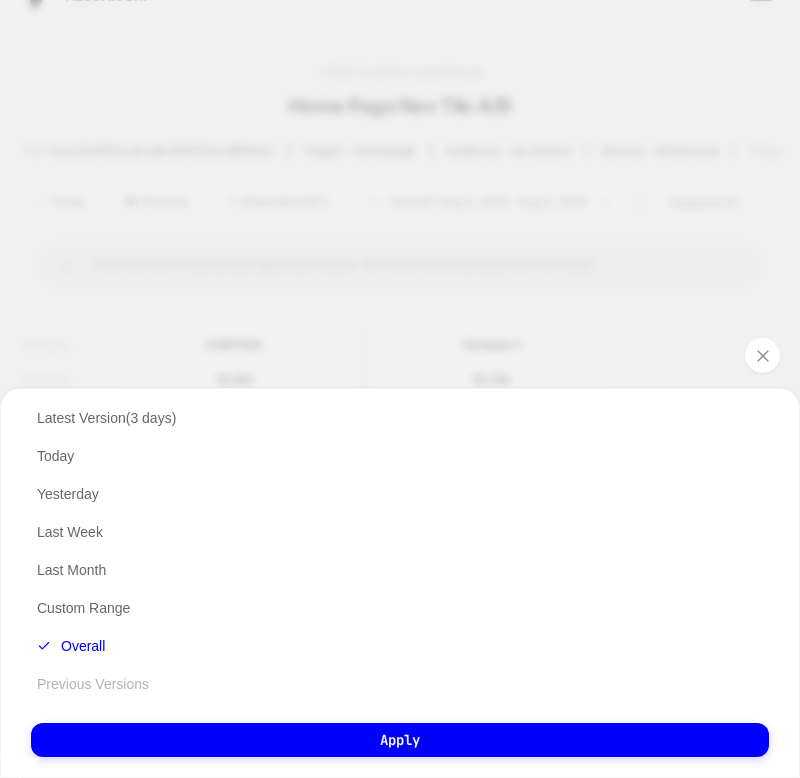 click on "Previous Versions" at bounding box center (93, 684) 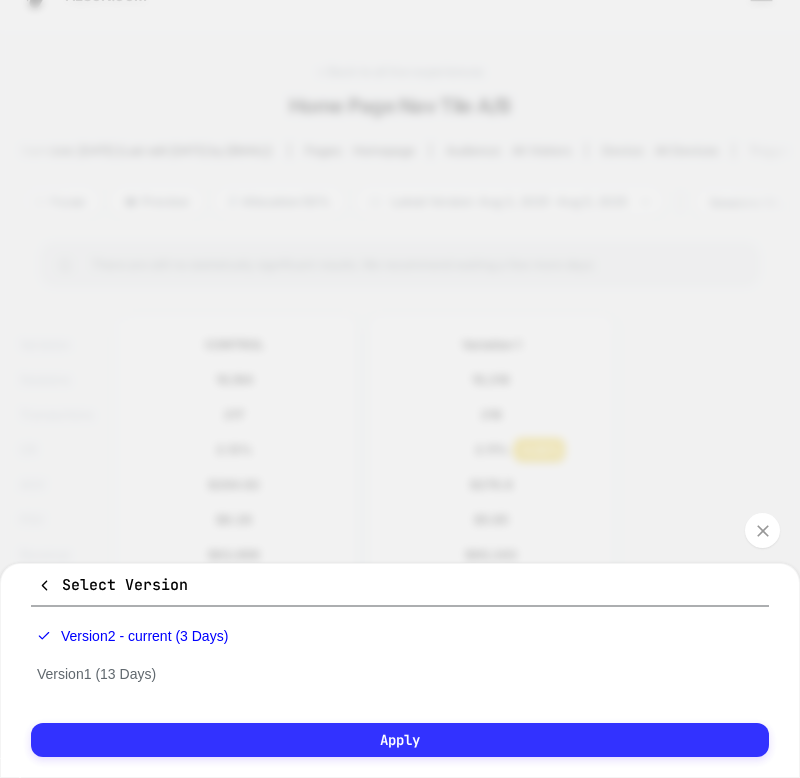 click on "Apply" at bounding box center [400, 740] 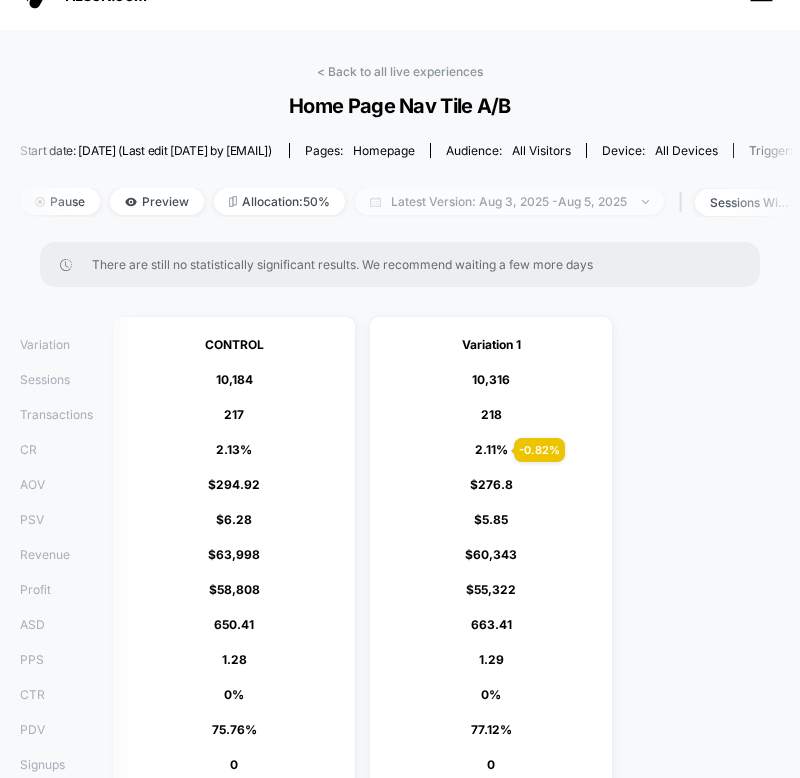 click on "Latest Version:     Aug 3, 2025    -    Aug 5, 2025" at bounding box center (509, 201) 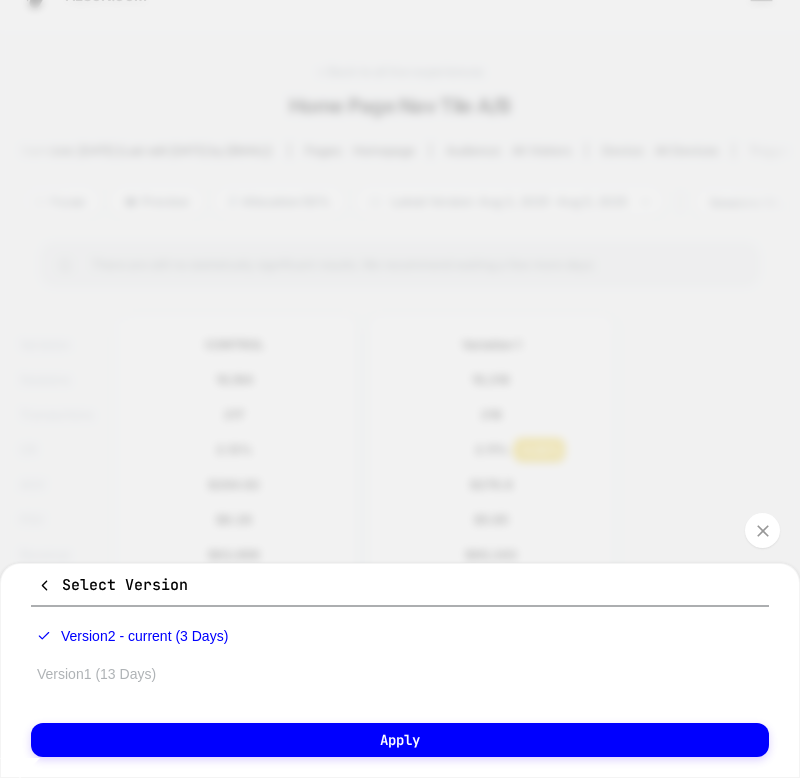 click on "Version  1   (13 Days)" at bounding box center (96, 674) 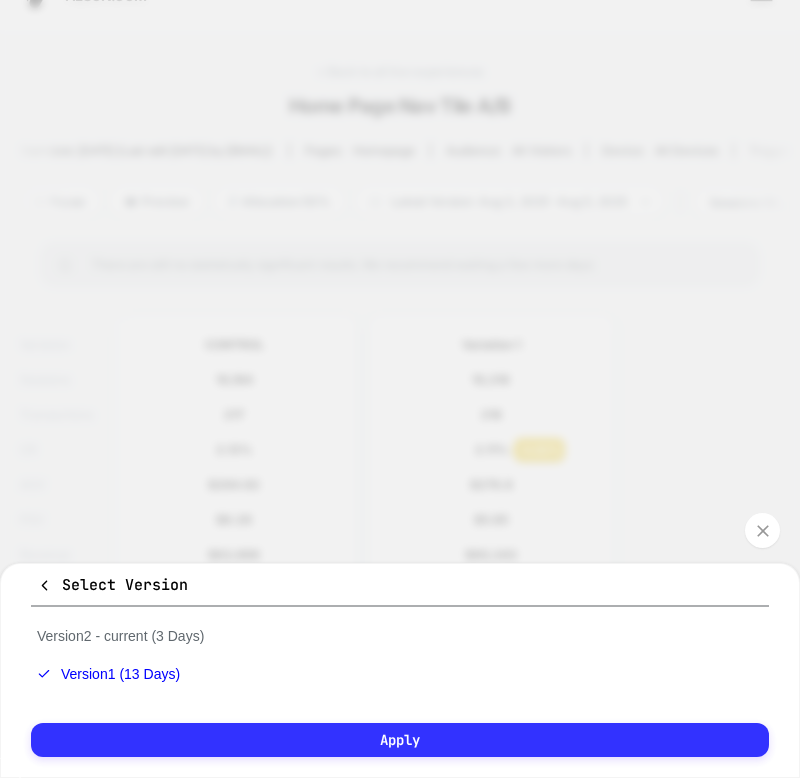click on "Apply" at bounding box center (400, 740) 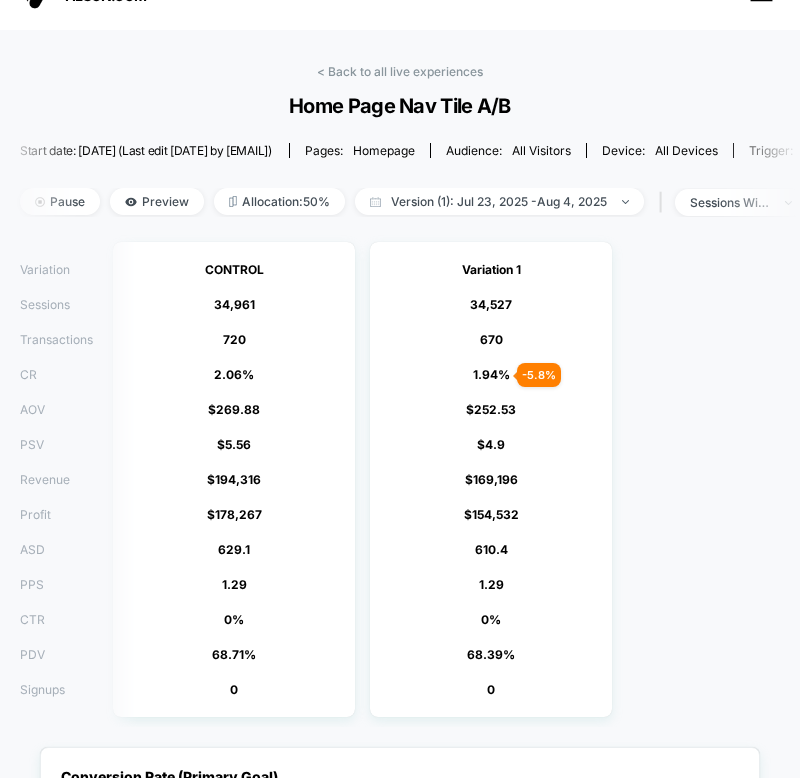 scroll, scrollTop: 0, scrollLeft: 0, axis: both 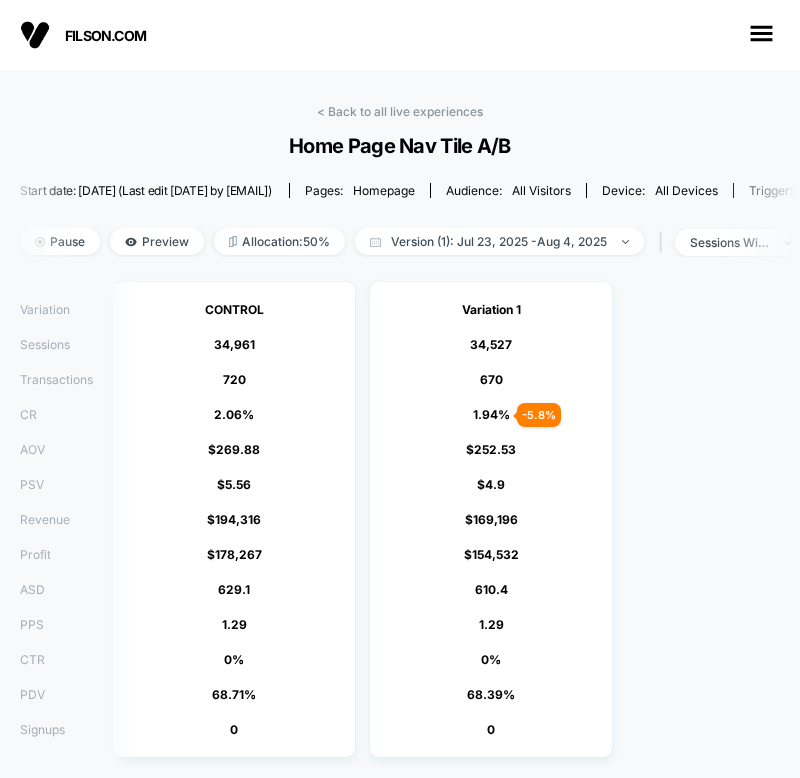 click on "< Back to all live experiences  Home Page Nav Tile A/B LIVE Click to edit experience details + Add Description + Add Images Start date: 8/4/2025 (Last edit 8/5/2025 by peter.maple@filson.com) Pages: homepage Audience: All Visitors Device: all devices Trigger: Page Load Pause  Preview Allocation:  50% Version (1):     Jul 23, 2025    -    Aug 4, 2025 |   sessions with impression   No Filter Variation Sessions Transactions CR AOV PSV Revenue Profit ASD PPS CTR PDV Signups CONTROL 34,961 720 2.06 % $ 269.88 $ 5.56 $ 194,316 $ 178,267 629.1 1.29 0 % 68.71 % 0 Variation 1 34,527 - 1.2 % 670 - 5.8 % 1.94 % - 5.8 % $ 252.53 - 6.4 % $ 4.9 - 11.8 % $ 169,196 - 11.8 % $ 154,532 - 12.2 % 610.4 - 3 % 1.29 + 0.08 % 0 % 68.39 % - 0.46 % 0 Conversion Rate (Primary Goal) CONTROL Variation 1 Hide 2025-07-24 2025-07-25 2025-07-26 2025-07-27 2025-07-28 2025-07-29 2025-07-30 2025-08-01 0 % 2 % 4 % 6 % 8 % Profit   - Variation 1 Profit   - Variation 1 Total:   $ 154,532 $ 5,506  | 23 items Journeyman Backpack - Navy $ 4,050 $ $ $" at bounding box center [400, 2795] 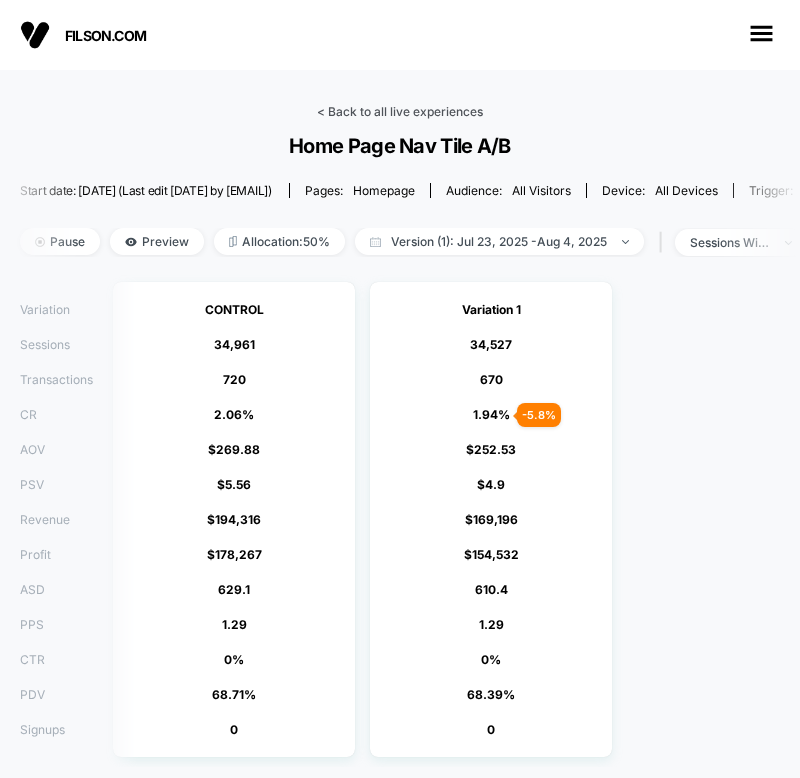 click on "< Back to all live experiences" at bounding box center (400, 111) 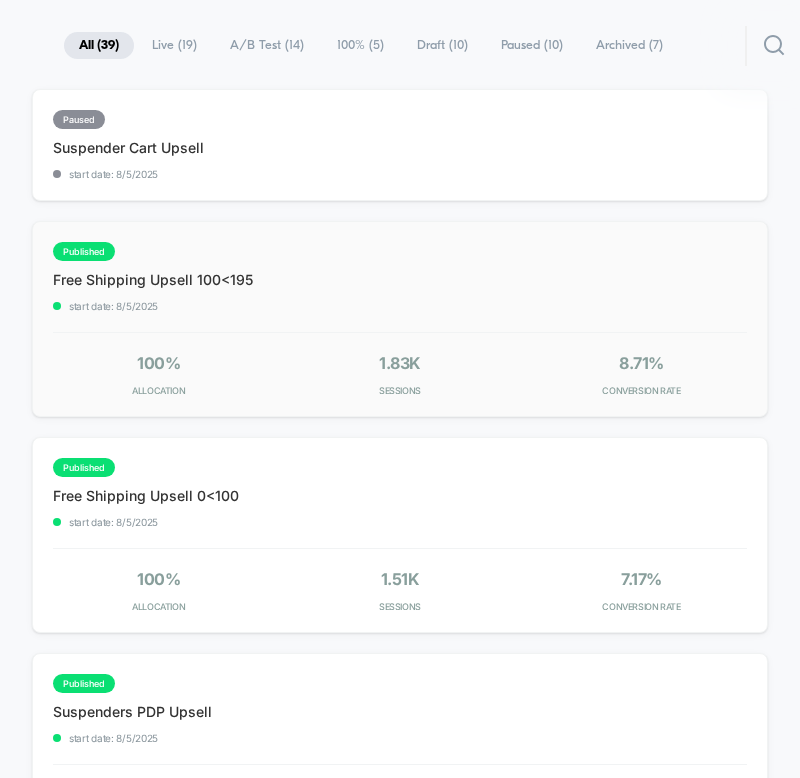 scroll, scrollTop: 128, scrollLeft: 0, axis: vertical 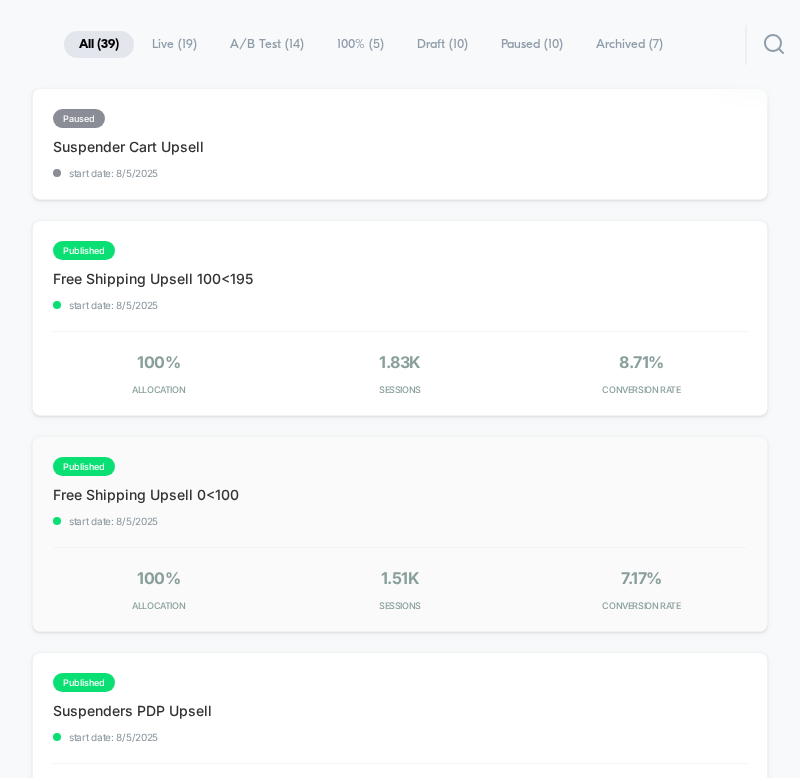 click on "published Free Shipping Upsell 0<100 start date: 8/5/2025 100% Allocation 1.51k Sessions 7.17% CONVERSION RATE" at bounding box center (400, 534) 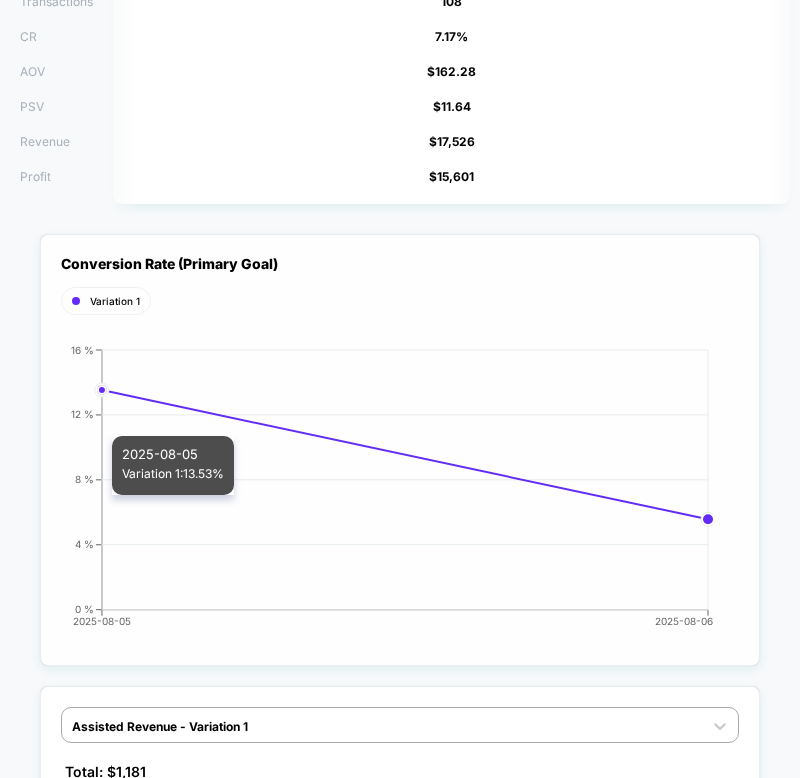 scroll, scrollTop: 583, scrollLeft: 0, axis: vertical 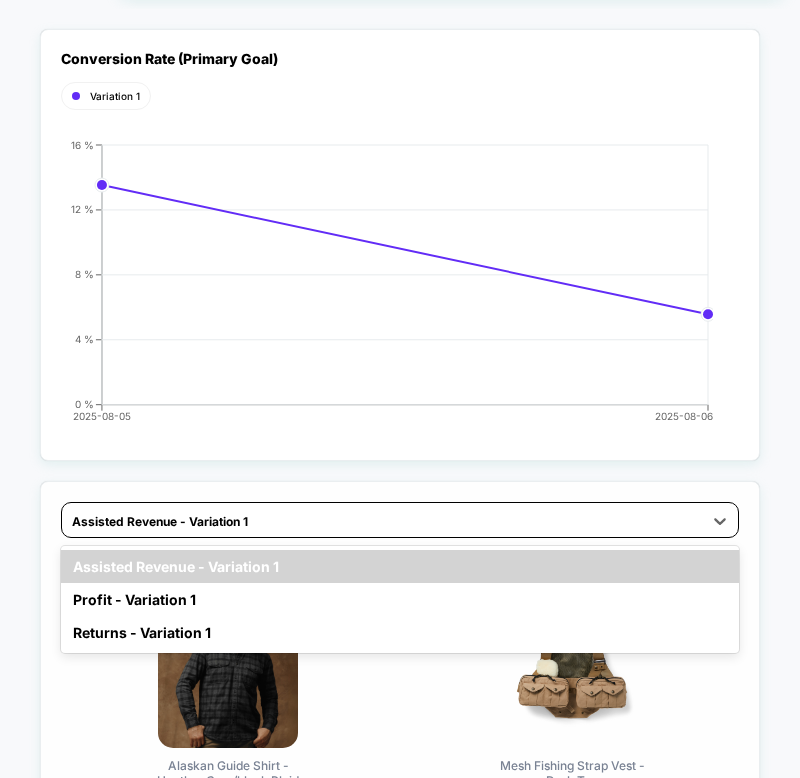 click at bounding box center [382, 521] 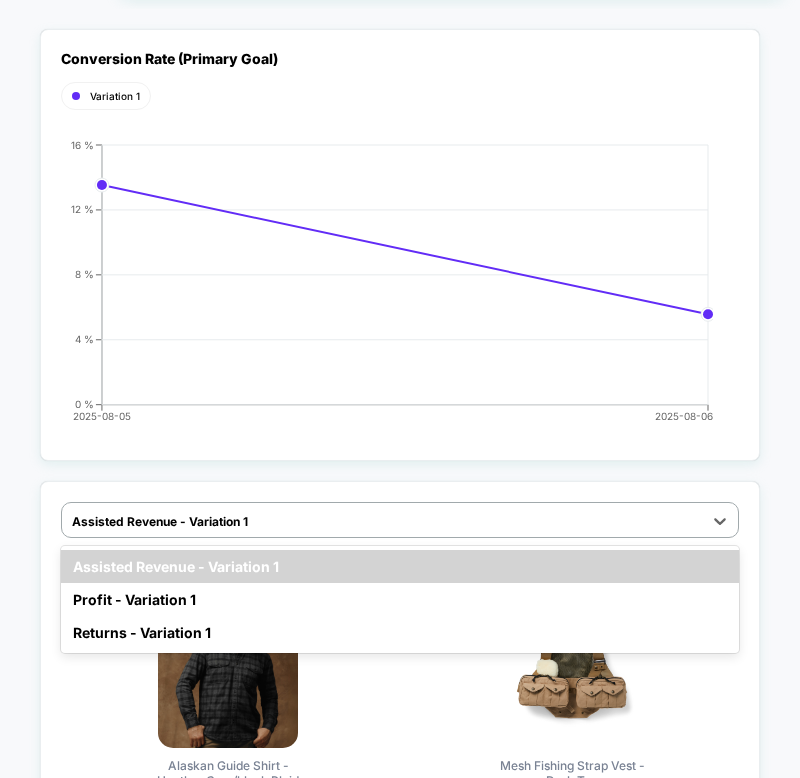 click on "Assisted Revenue  - Variation 1 option Assisted Revenue  - Variation 1 focused, 1 of 3. 3 results available. Use Up and Down to choose options, press Enter to select the currently focused option, press Escape to exit the menu, press Tab to select the option and exit the menu. Assisted Revenue  - Variation 1 Assisted Revenue  - Variation 1 Profit   - Variation 1 Returns   - Variation 1 Total:   $ 1,181 $ 298  | 2 items Alaskan Guide Shirt - Heather Gray/black Plaid $ 219  | 1 items Mesh Fishing Strap Vest - Dark Tan $ 138  | 2 items Oakville Canvas Pants - Gravel $ 108  | 2 items Women's Alaskan Guide Shirt - Cream Black $ 102  | 1 items Women's Alaskan Guide Shirt - Red / Black Plaid $ 89  | 1 items Tin Cloth Bush Hat - Dark Tan $ 89  | 1 items Tin Cloth Packer Hat - Otter Green $ 69  | 1 items Pioneer Pocket T-shirt - Bright White $ 69  | 1 items Pioneer Pocket T-shirt - Dark Navy Show More Per Session Value Variation 1 Hide 2025-08-05 2025-08-06 $0  $6  $12  $18  $24" at bounding box center (400, 1010) 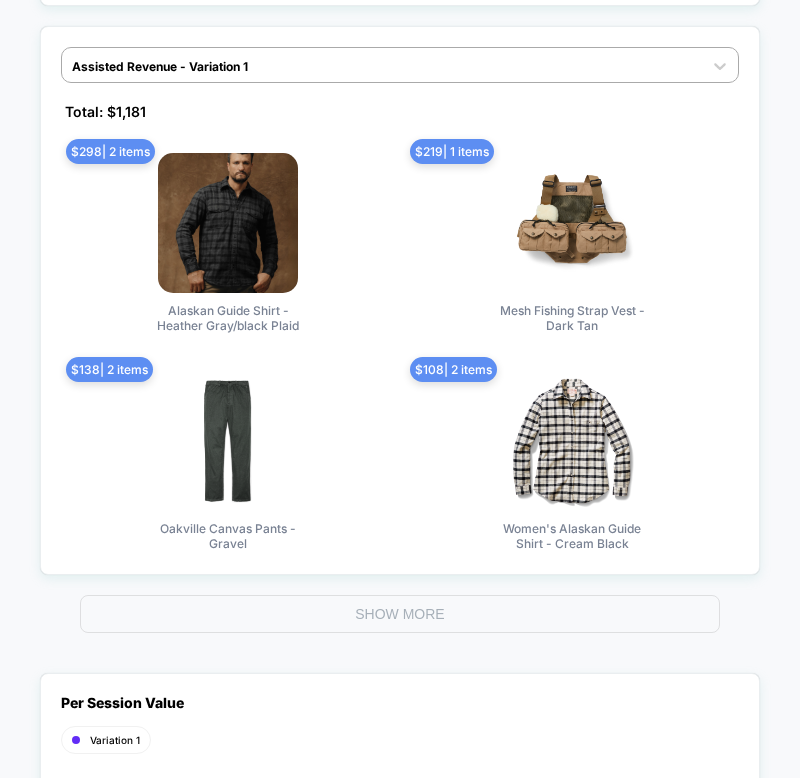 scroll, scrollTop: 1040, scrollLeft: 0, axis: vertical 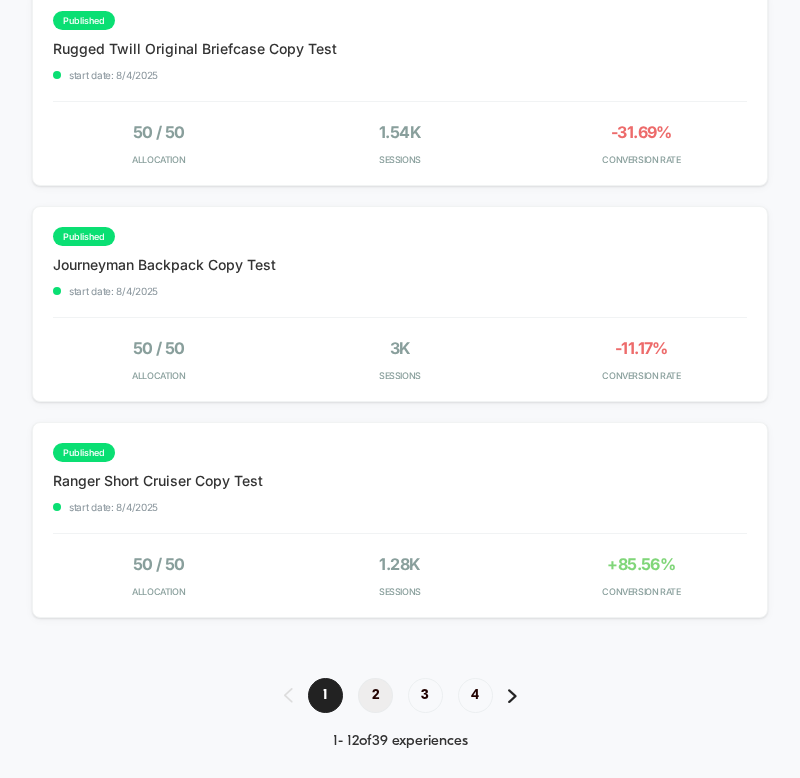 click on "2" at bounding box center [375, 695] 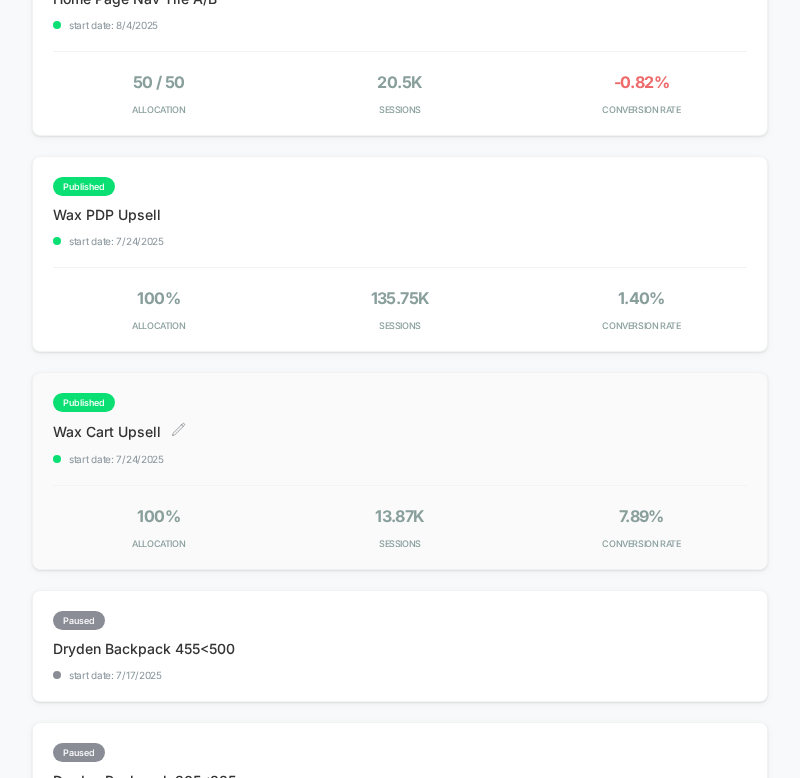 scroll, scrollTop: 920, scrollLeft: 0, axis: vertical 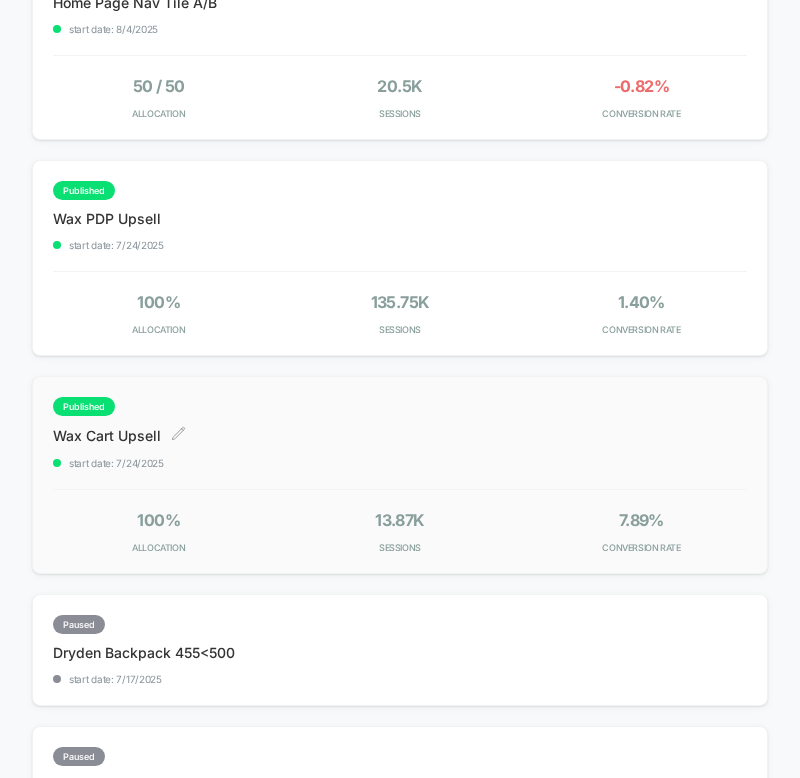 click on "published Wax Cart Upsell Click to edit experience details Click to edit experience details start date: 7/24/2025" at bounding box center [369, 433] 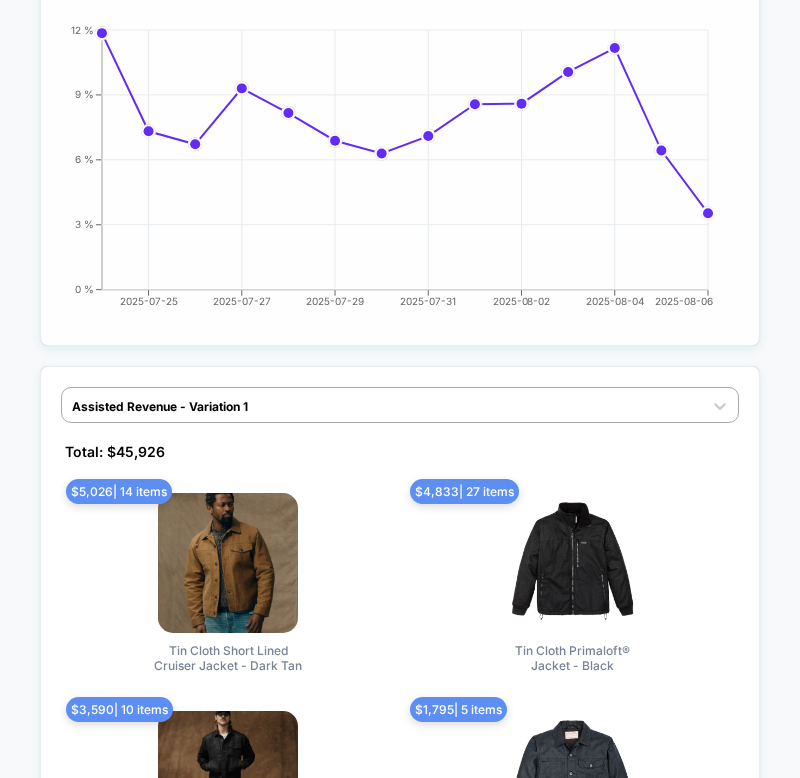 scroll, scrollTop: 702, scrollLeft: 0, axis: vertical 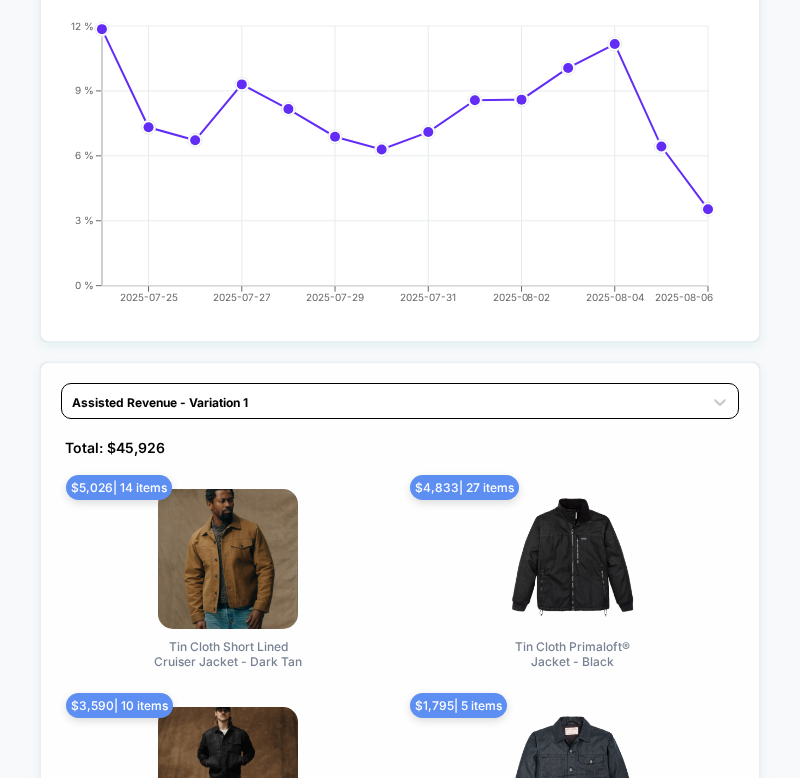 click at bounding box center (382, 402) 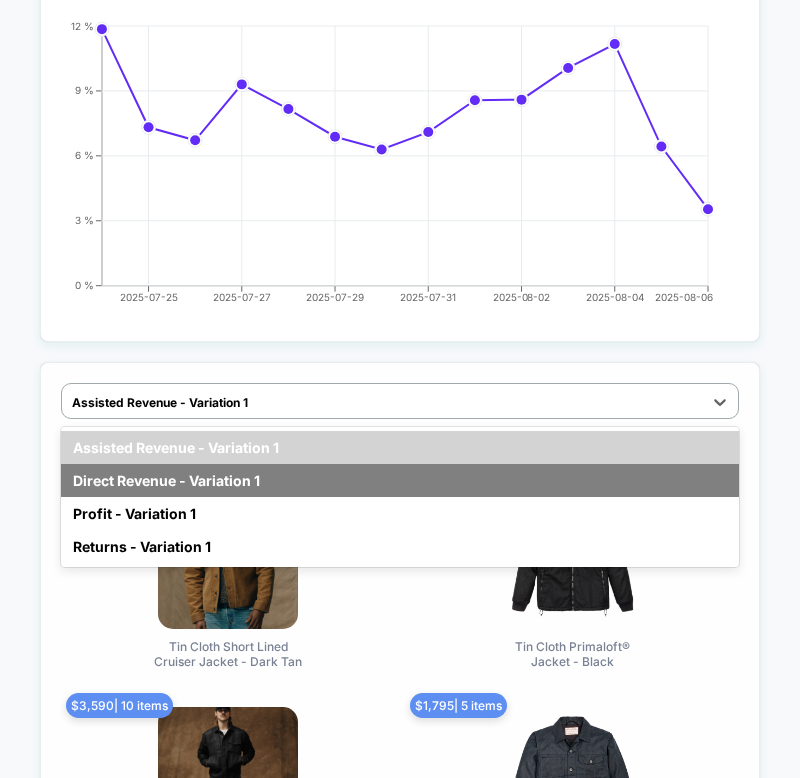 click on "Direct Revenue  - Variation 1" at bounding box center [400, 480] 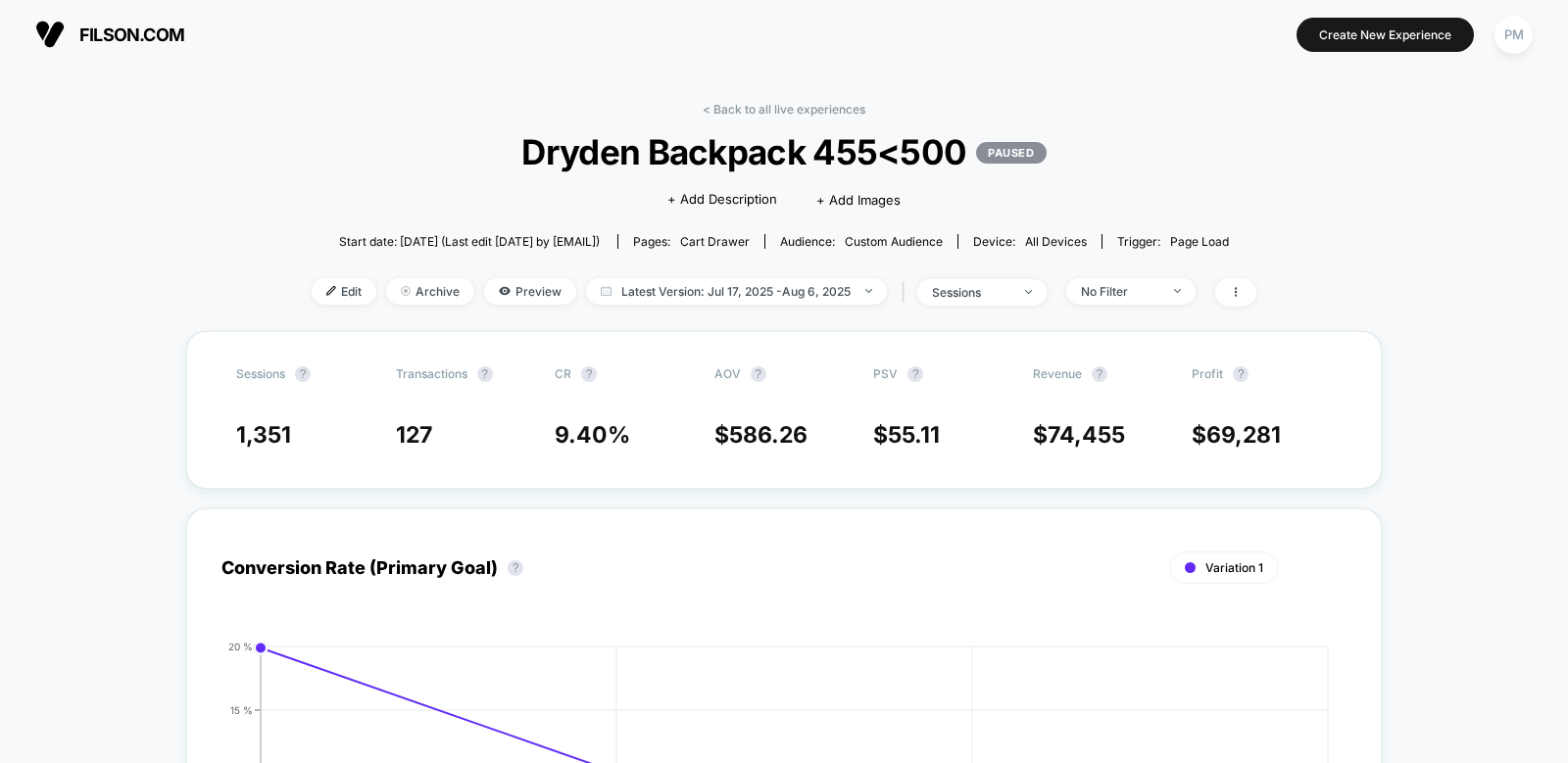 scroll, scrollTop: 0, scrollLeft: 0, axis: both 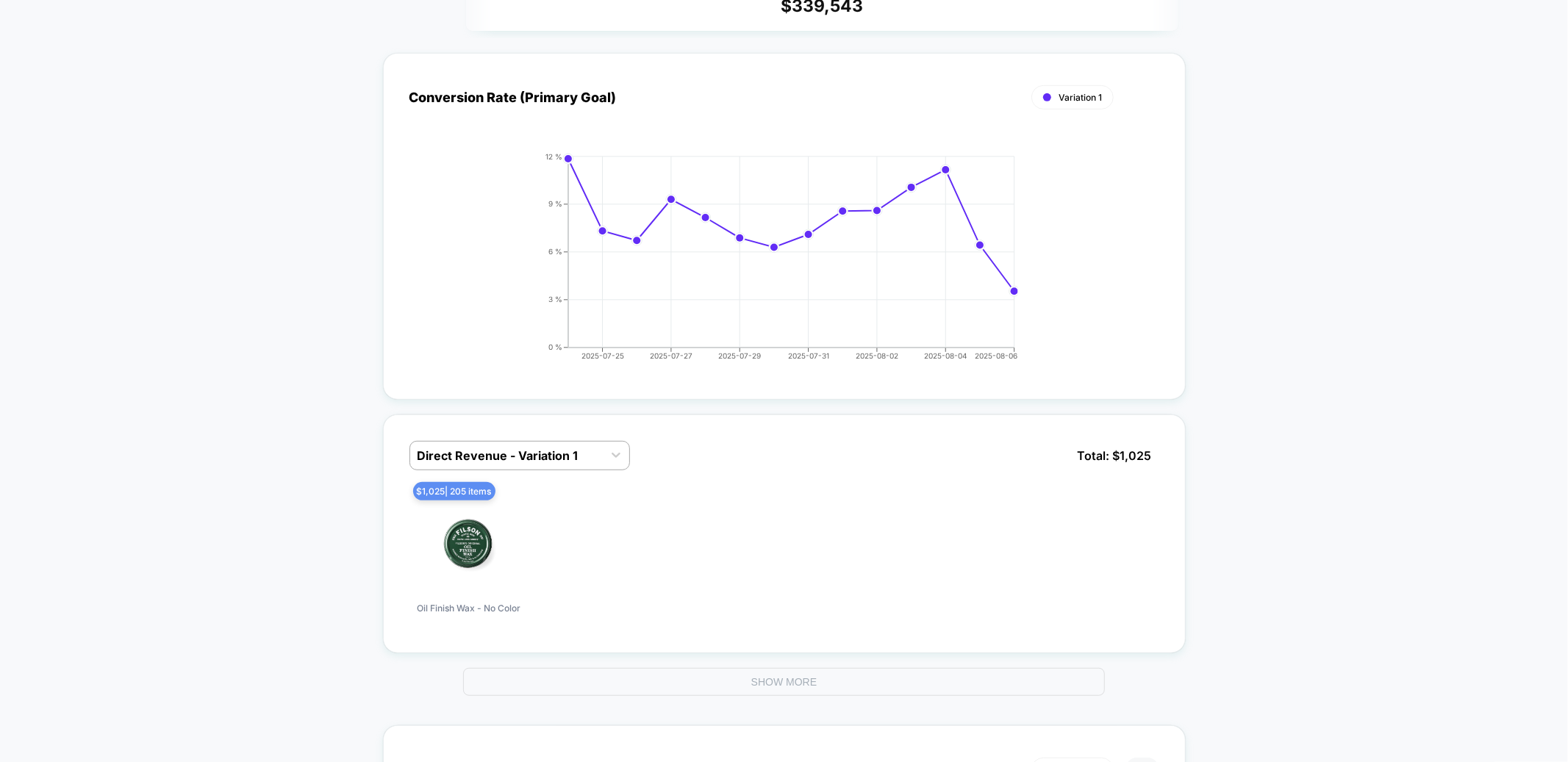 click on "< Back to all live experiences  Wax Cart Upsell LIVE Click to edit experience details + Add Description + Add Images Start date: 7/24/2025 (Last edit 8/6/2025 by peter.maple@filson.com) Pages: cart drawer Audience: Custom Audience Device: all devices Trigger: Page Load Pause  Preview Allocation:  100% Latest Version:     Jul 24, 2025    -    Aug 6, 2025 |   sessions   No Filter Variation Sessions Transactions CR AOV PSV Revenue Profit Variation 1 13,871 1,095 7.89 % $ 336.28 $ 26.55 $ 368,224 $ 339,543 Conversion Rate (Primary Goal) Variation 1 Hide 2025-07-25 2025-07-27 2025-07-29 2025-07-31 2025-08-02 2025-08-04 2025-08-06 0 % 3 % 6 % 9 % 12 % 2025-07-24 Direct Revenue  - Variation 1 Direct Revenue  - Variation 1 Total:   $ 1,025 $ 1,025  | 205 items Oil Finish Wax - No Color Show More Per Session Value Variation 1 Hide 2025-07-25 2025-07-27 2025-07-29 2025-07-31 2025-08-02 2025-08-04 2025-08-06 $0  $10  $20  $30  $40  Profit Variation 1 Hide 2025-07-25 2025-07-27 2025-07-29 2025-07-31 2025-08-02 2025-08-04" at bounding box center (784, 876) 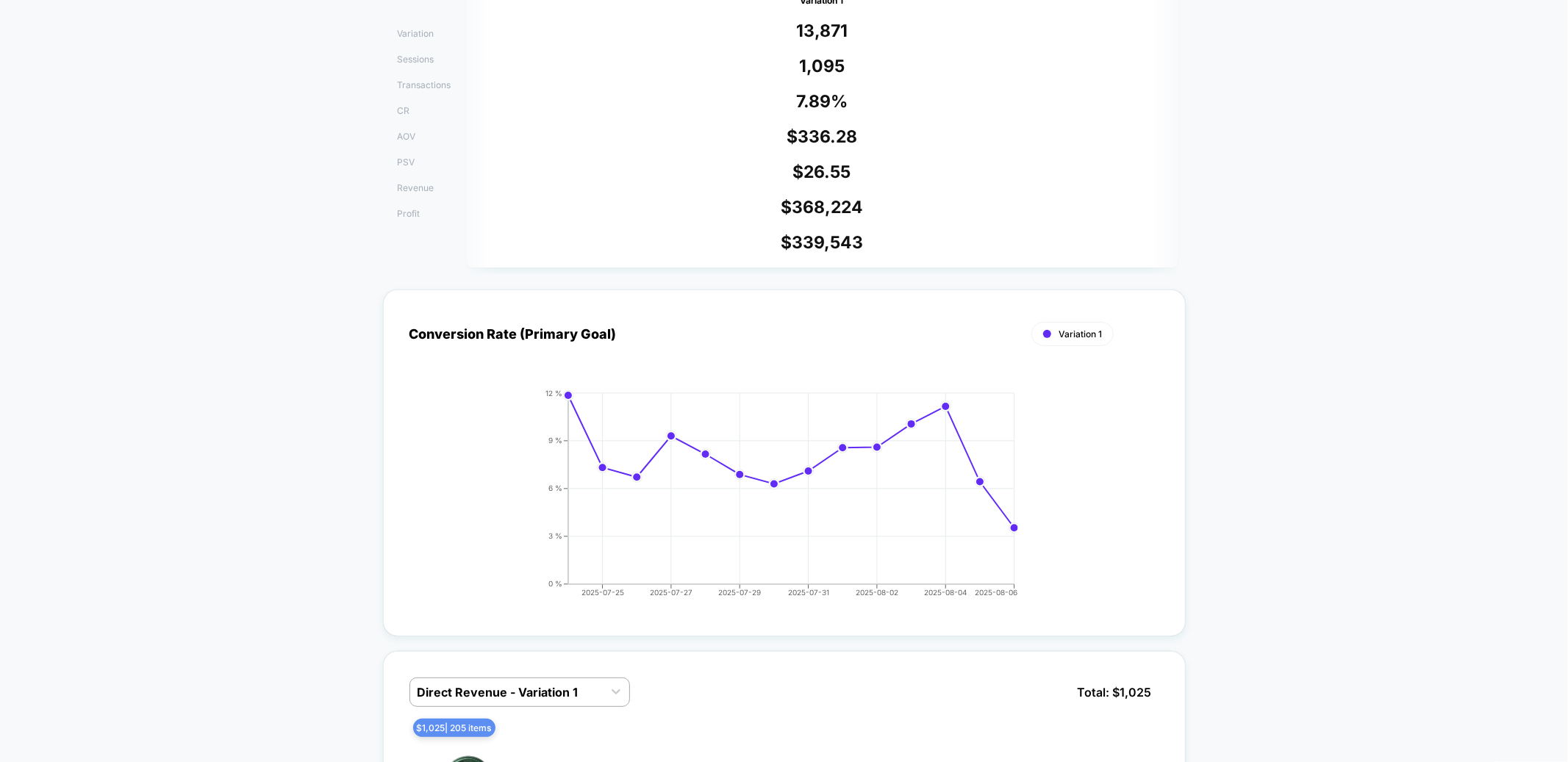 scroll, scrollTop: 302, scrollLeft: 0, axis: vertical 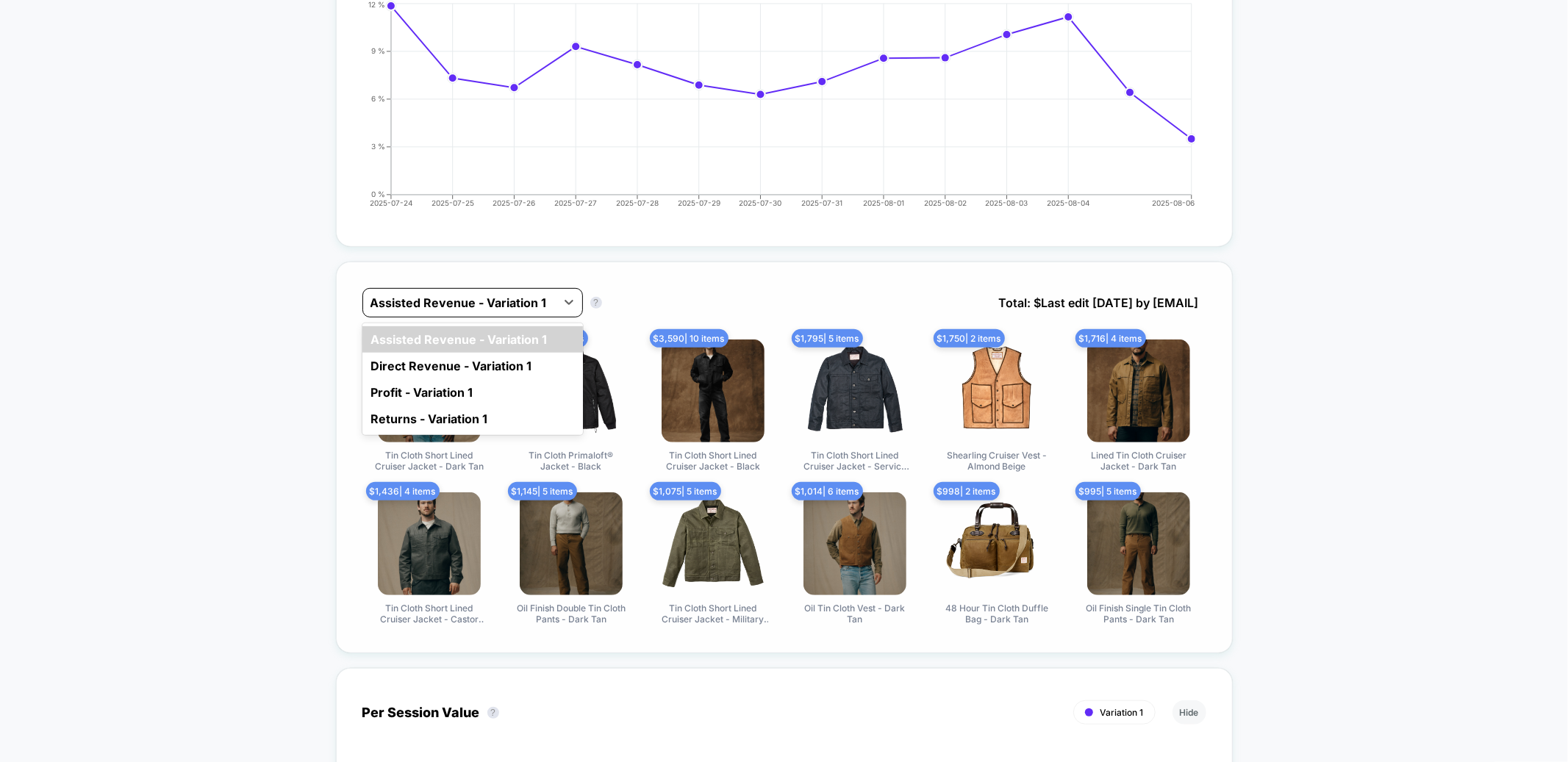 click at bounding box center (459, 303) 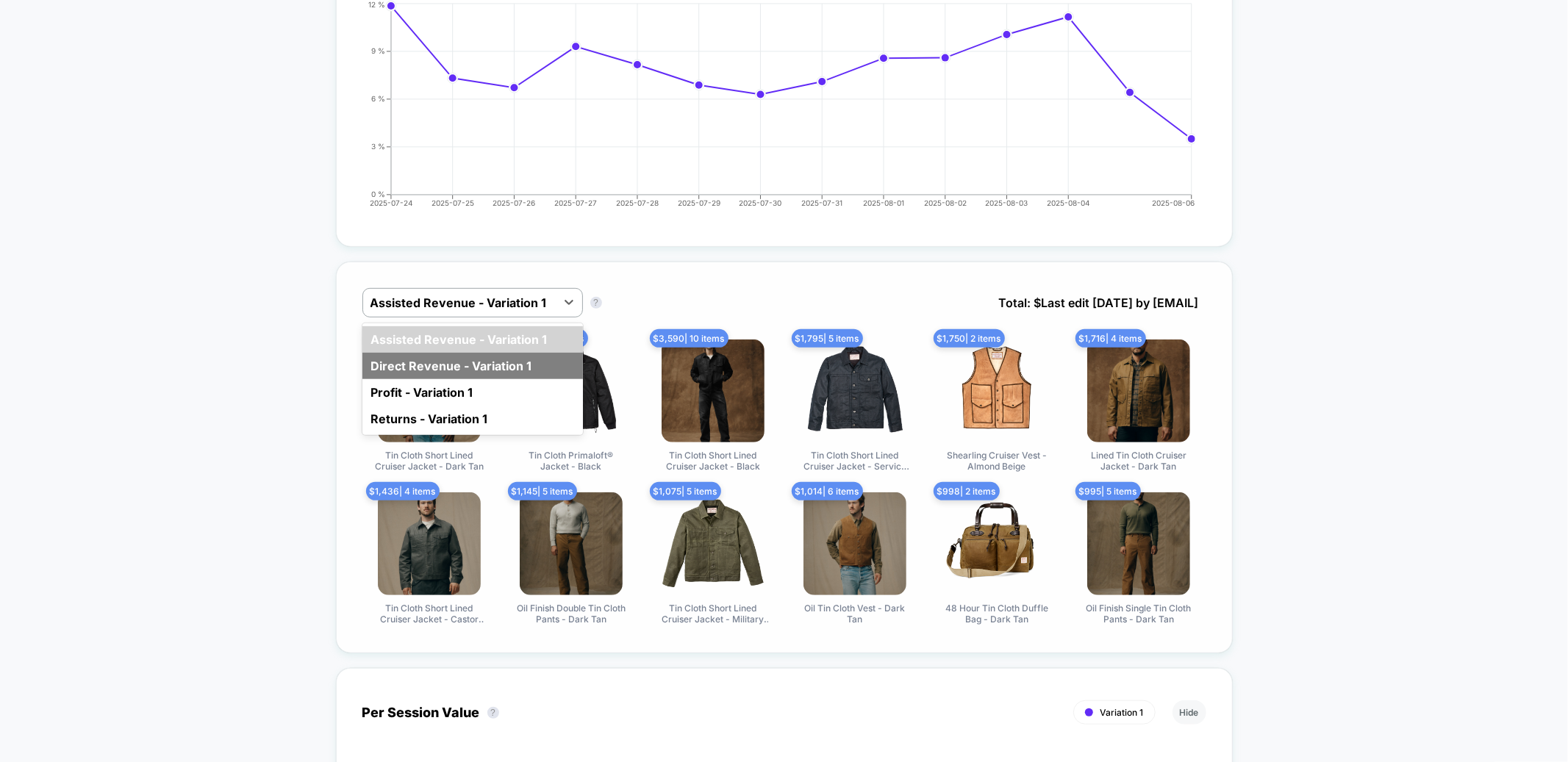 click on "Direct Revenue  - Variation 1" at bounding box center (473, 366) 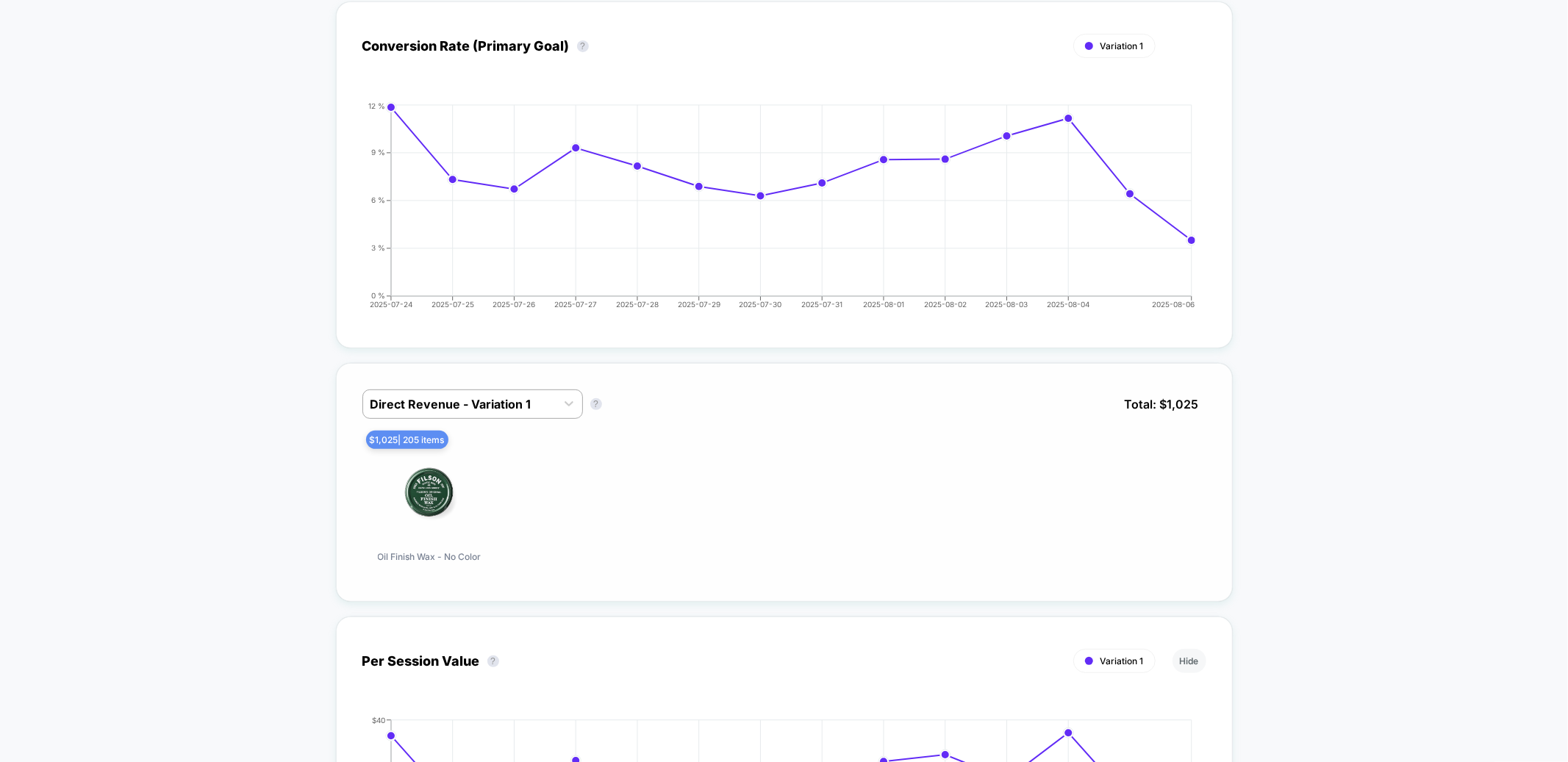 scroll, scrollTop: 0, scrollLeft: 0, axis: both 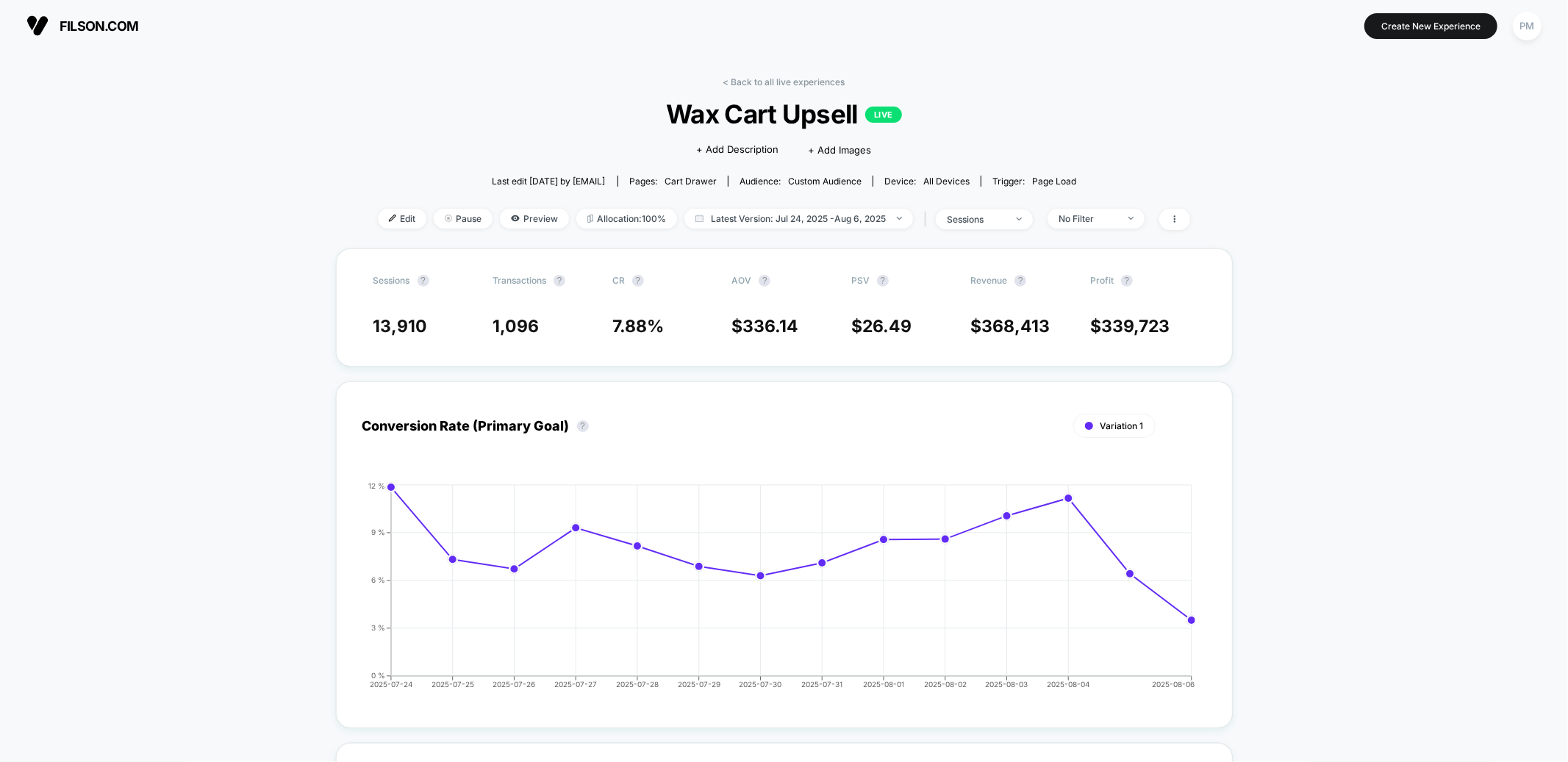 click on "< Back to all live experiences  Wax Cart Upsell LIVE Click to edit experience details + Add Description + Add Images Start date: 7/24/2025 (Last edit 8/6/2025 by peter.maple@filson.com) Pages: cart drawer Audience: Custom Audience Device: all devices Trigger: Page Load Edit Pause  Preview Allocation:  100% Latest Version:     Jul 24, 2025    -    Aug 6, 2025 |   sessions   No Filter" at bounding box center [784, 162] 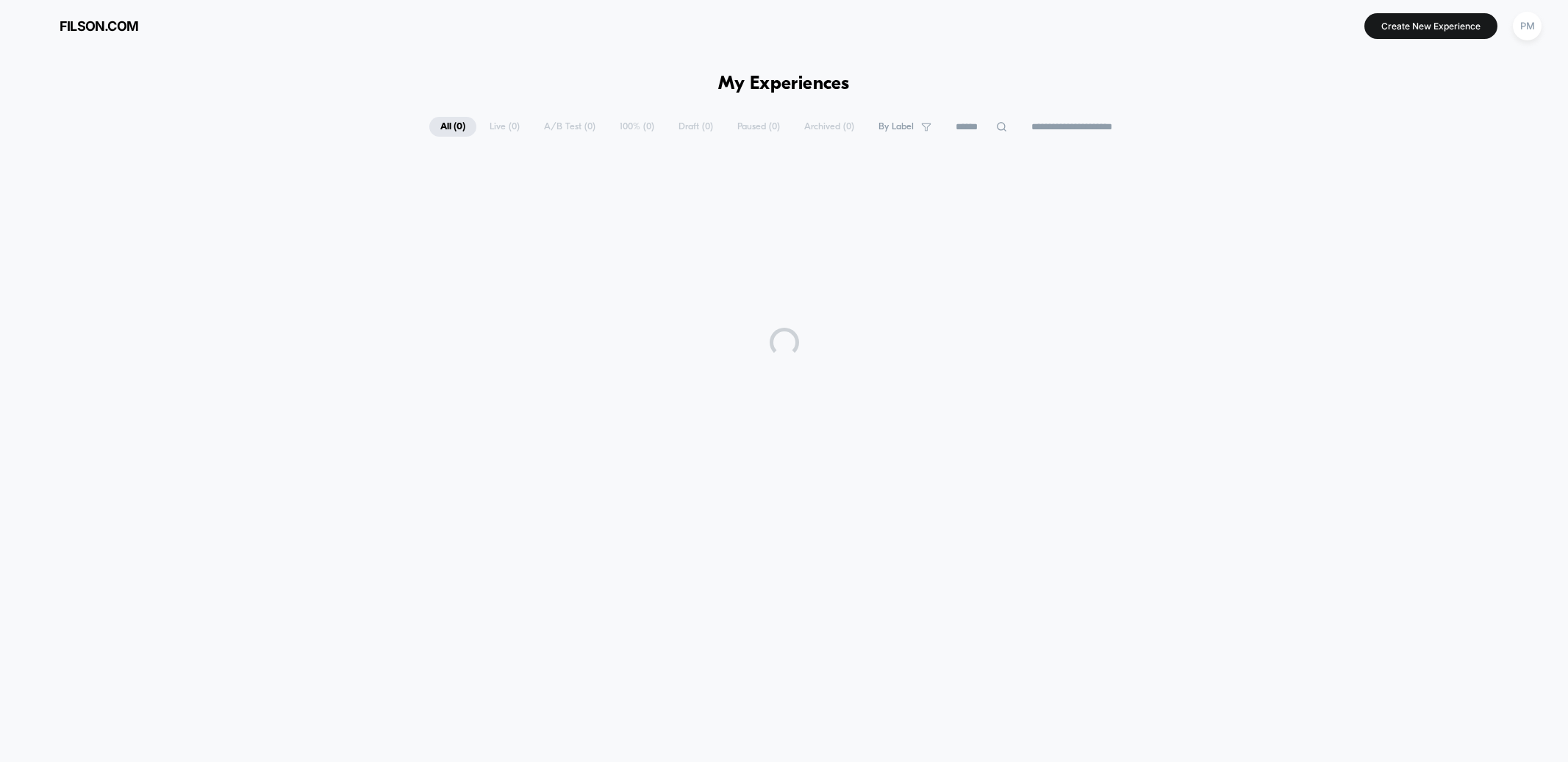scroll, scrollTop: 0, scrollLeft: 0, axis: both 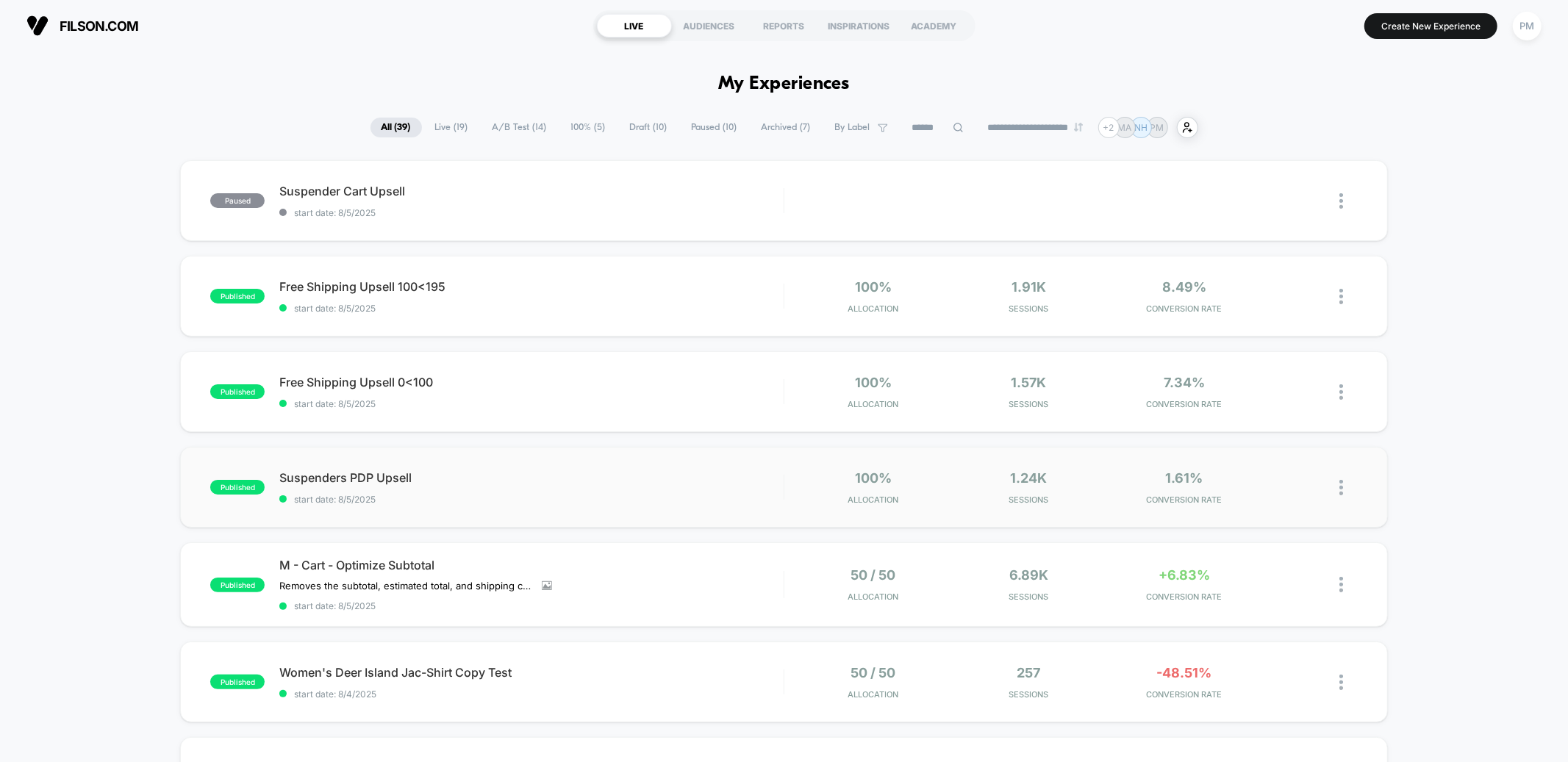 click on "published Suspenders PDP Upsell start date: [DATE] 100% Allocation 1.24k Sessions 1.61% CONVERSION RATE" at bounding box center (784, 487) 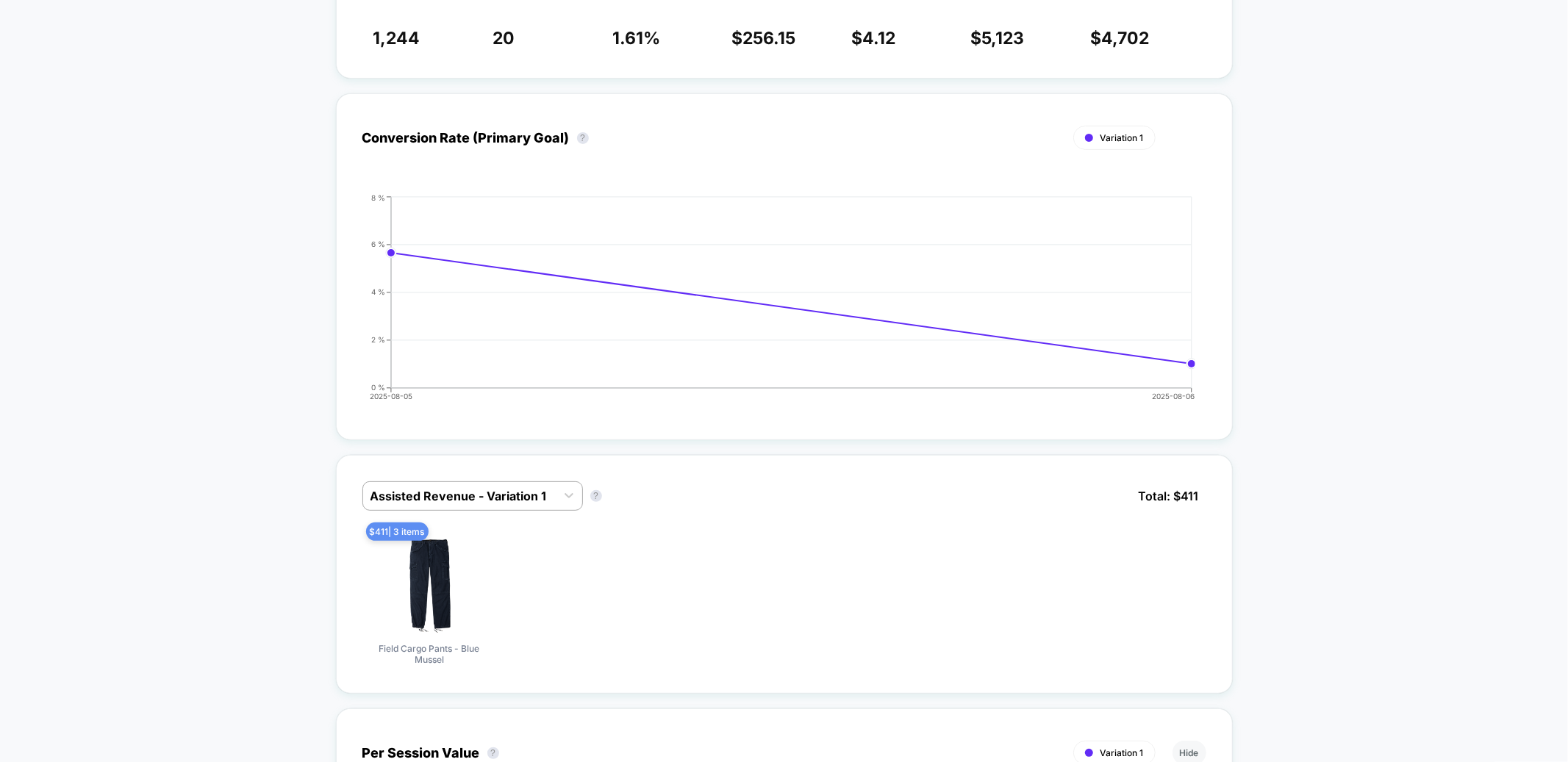 scroll, scrollTop: 552, scrollLeft: 0, axis: vertical 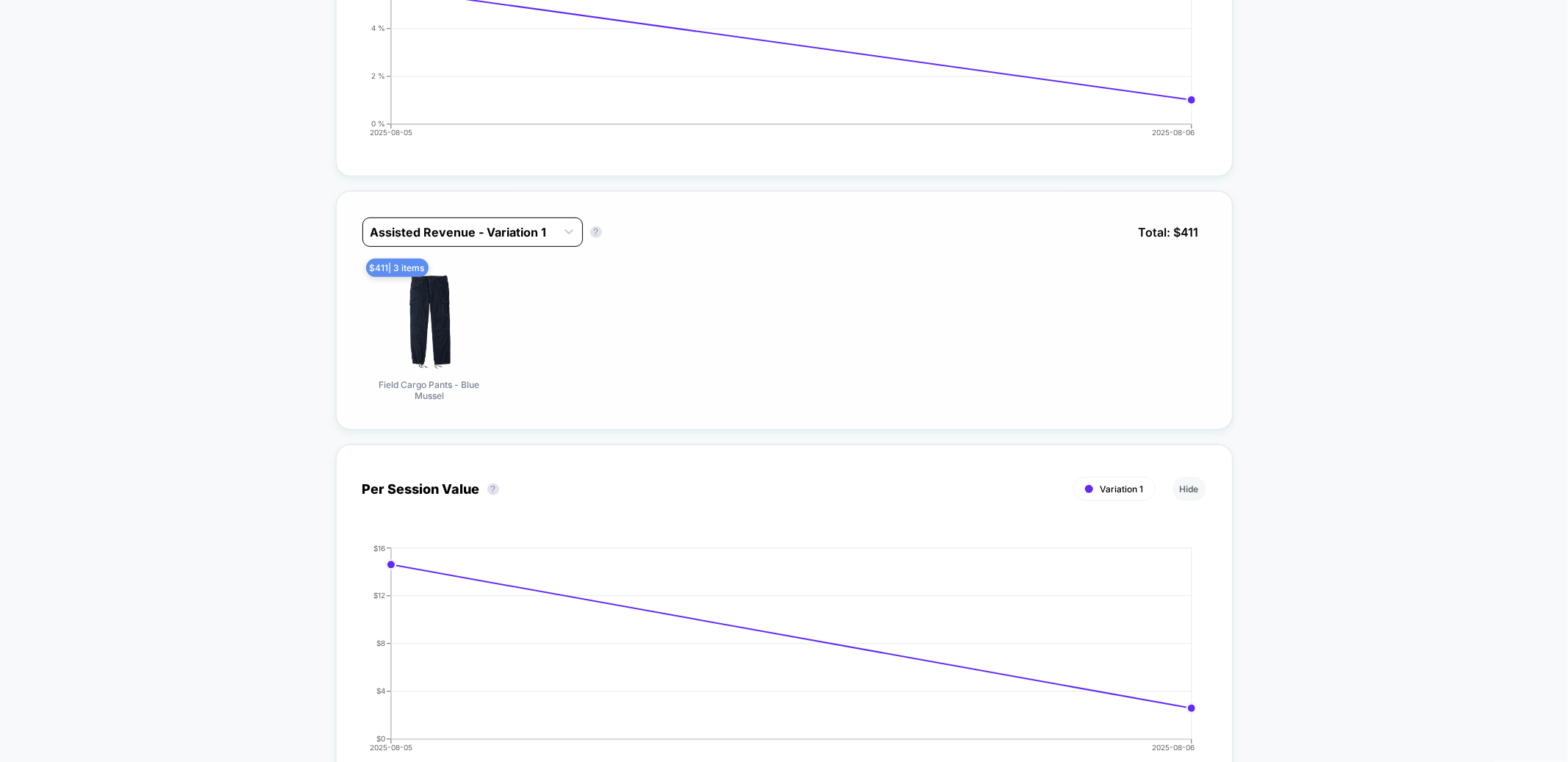 click at bounding box center [459, 232] 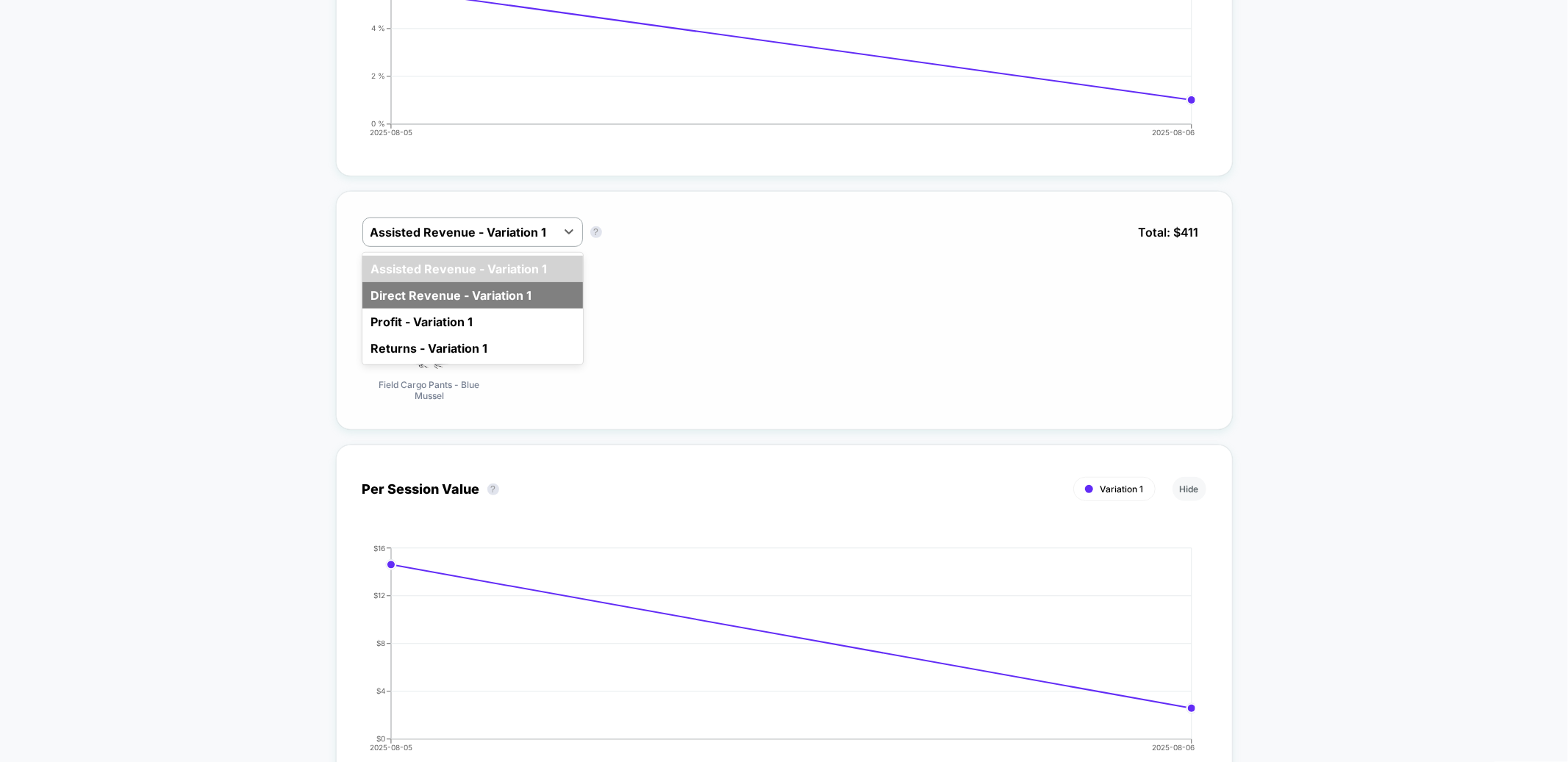 click on "Direct Revenue  - Variation 1" at bounding box center [473, 295] 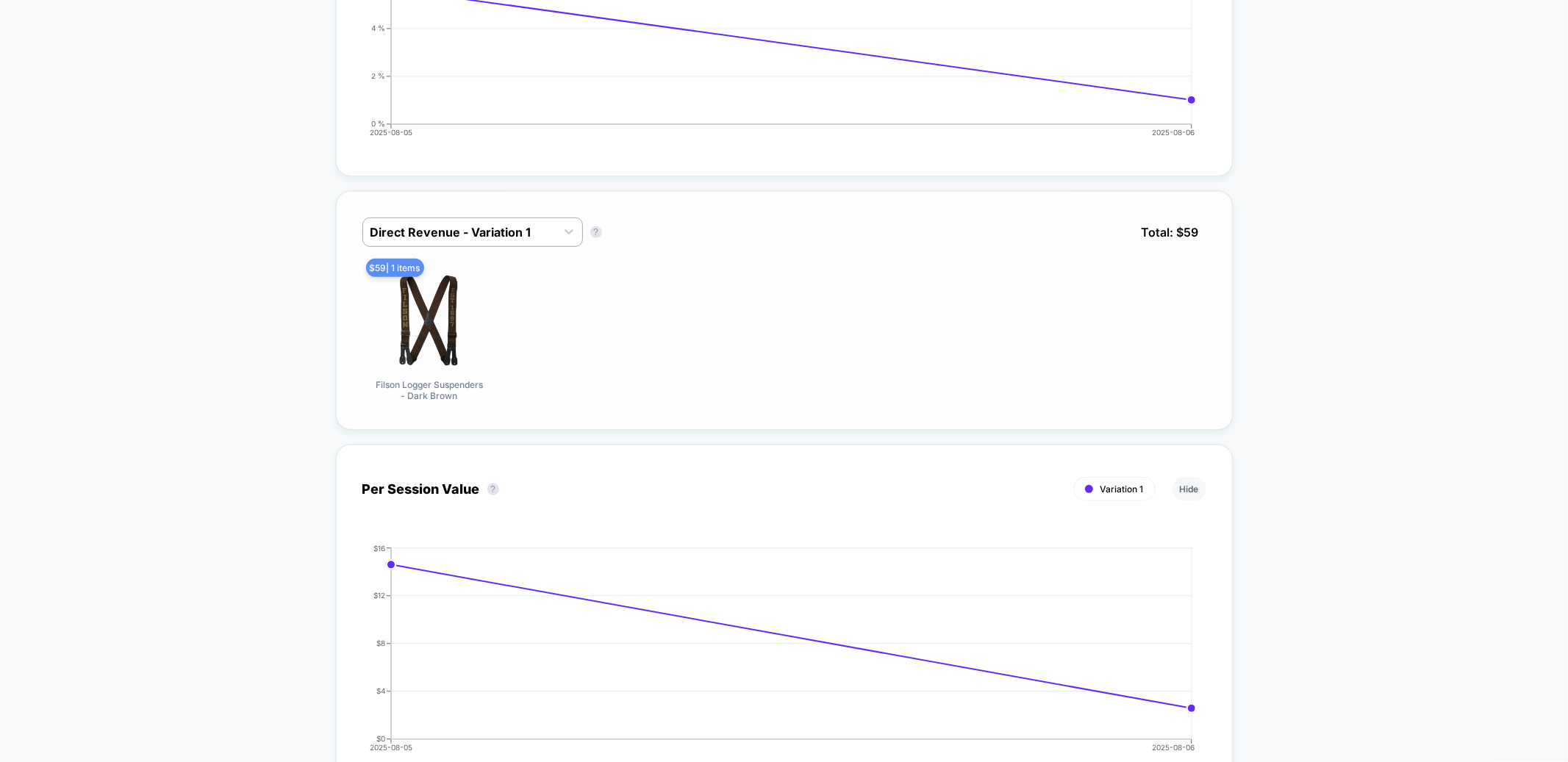 scroll, scrollTop: 0, scrollLeft: 0, axis: both 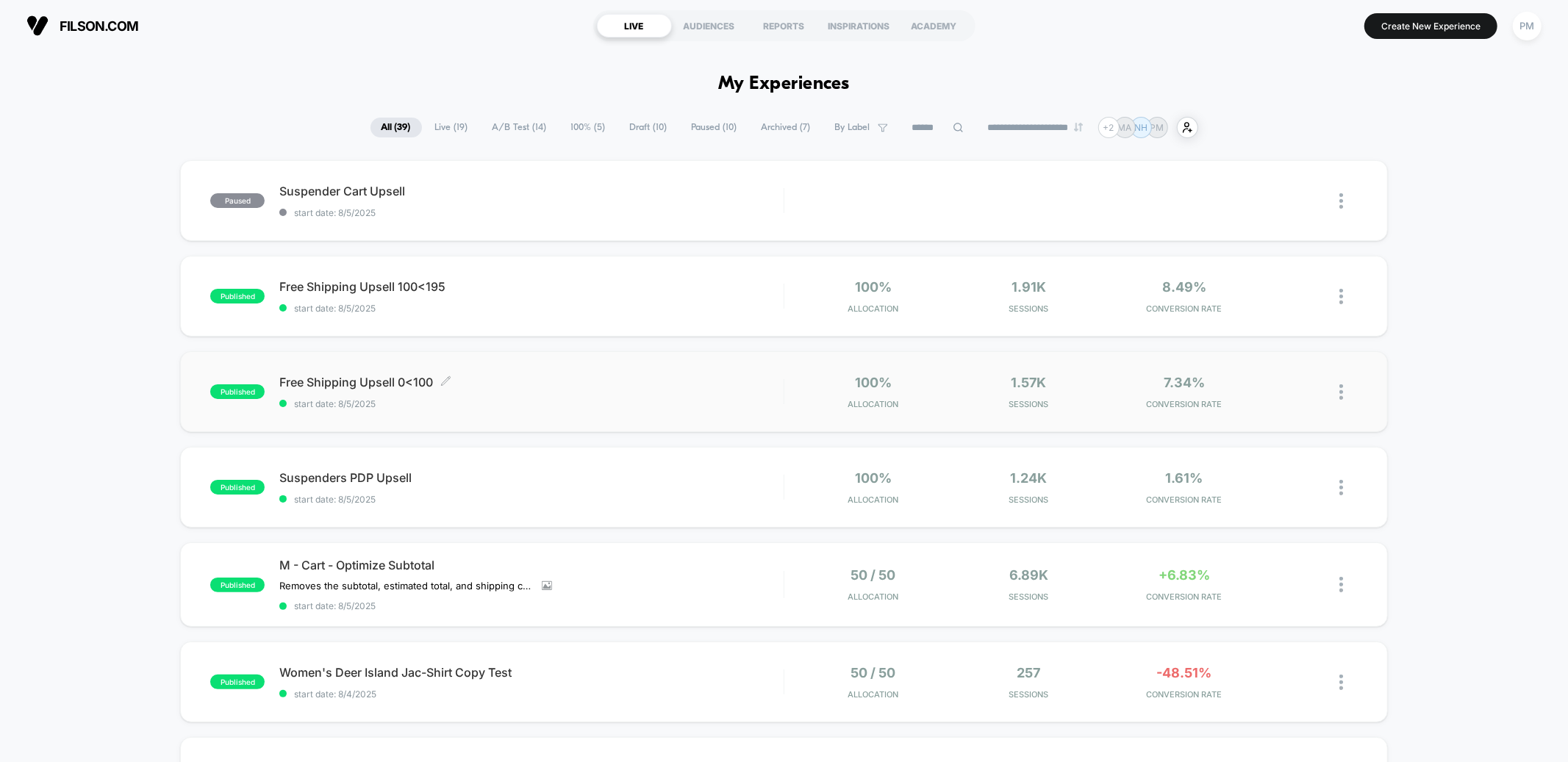 click on "Free Shipping Upsell 0<100 Click to edit experience details Click to edit experience details start date: [DATE]" at bounding box center [531, 392] 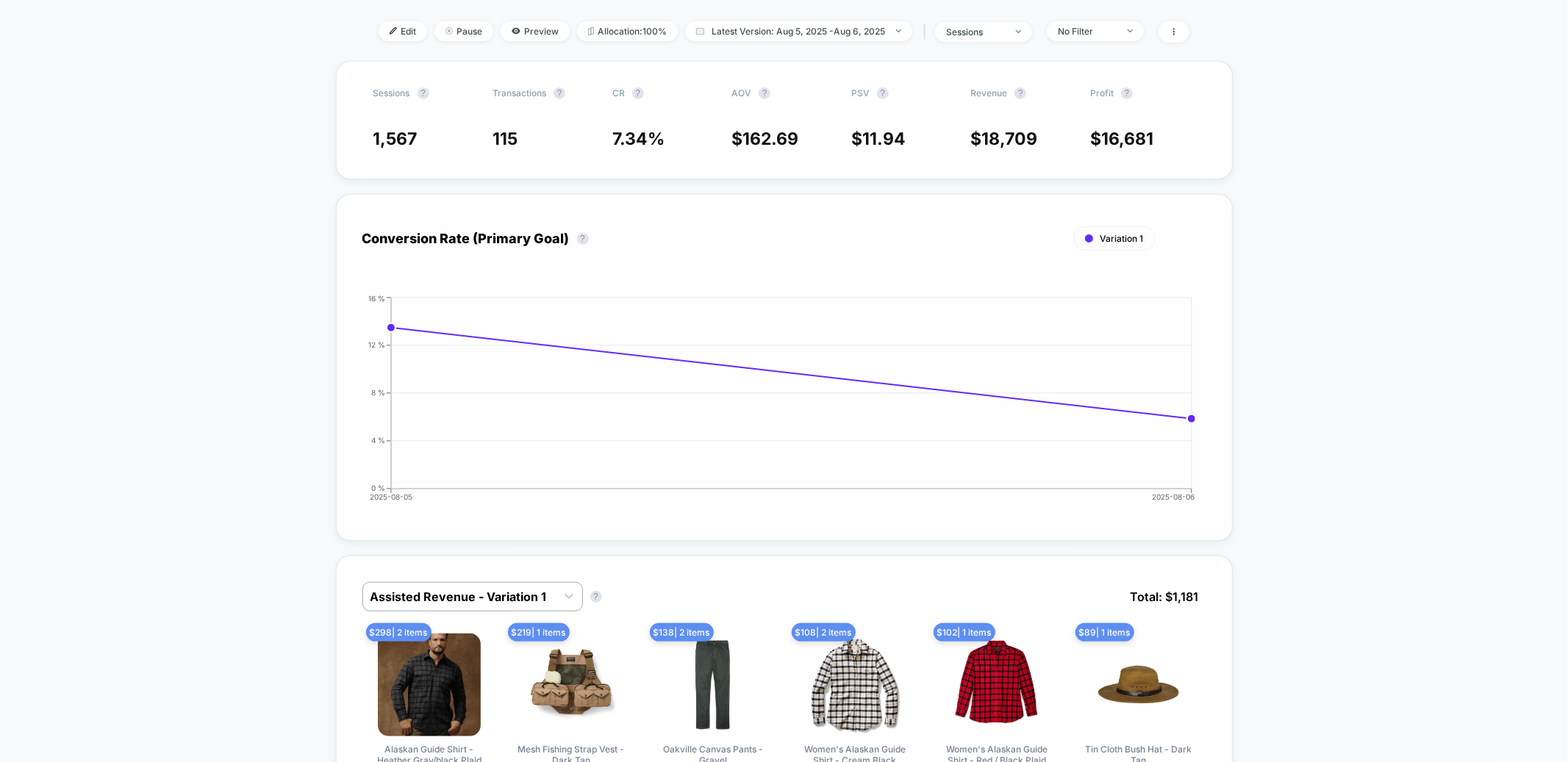 scroll, scrollTop: 400, scrollLeft: 0, axis: vertical 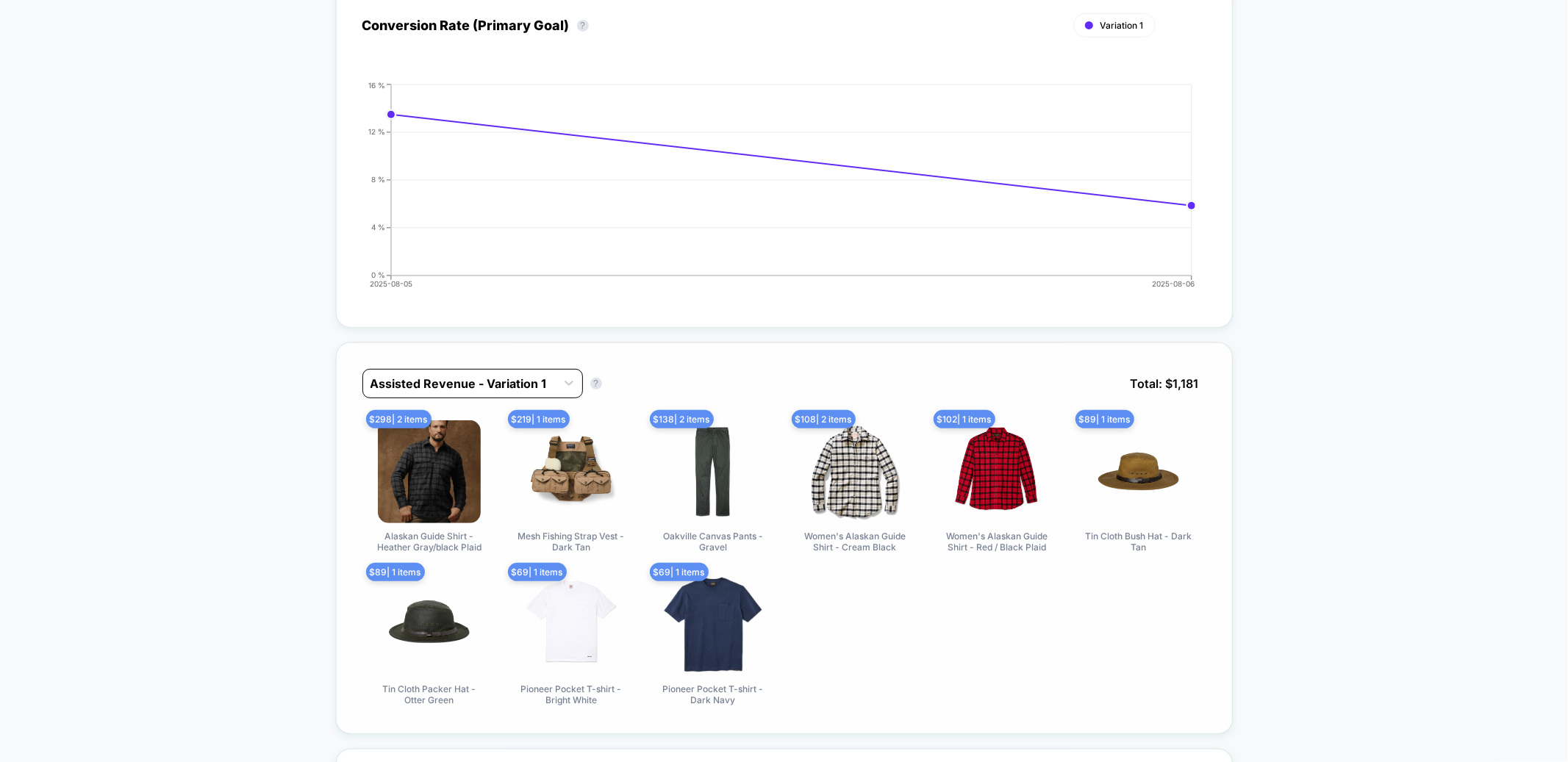 click at bounding box center [459, 384] 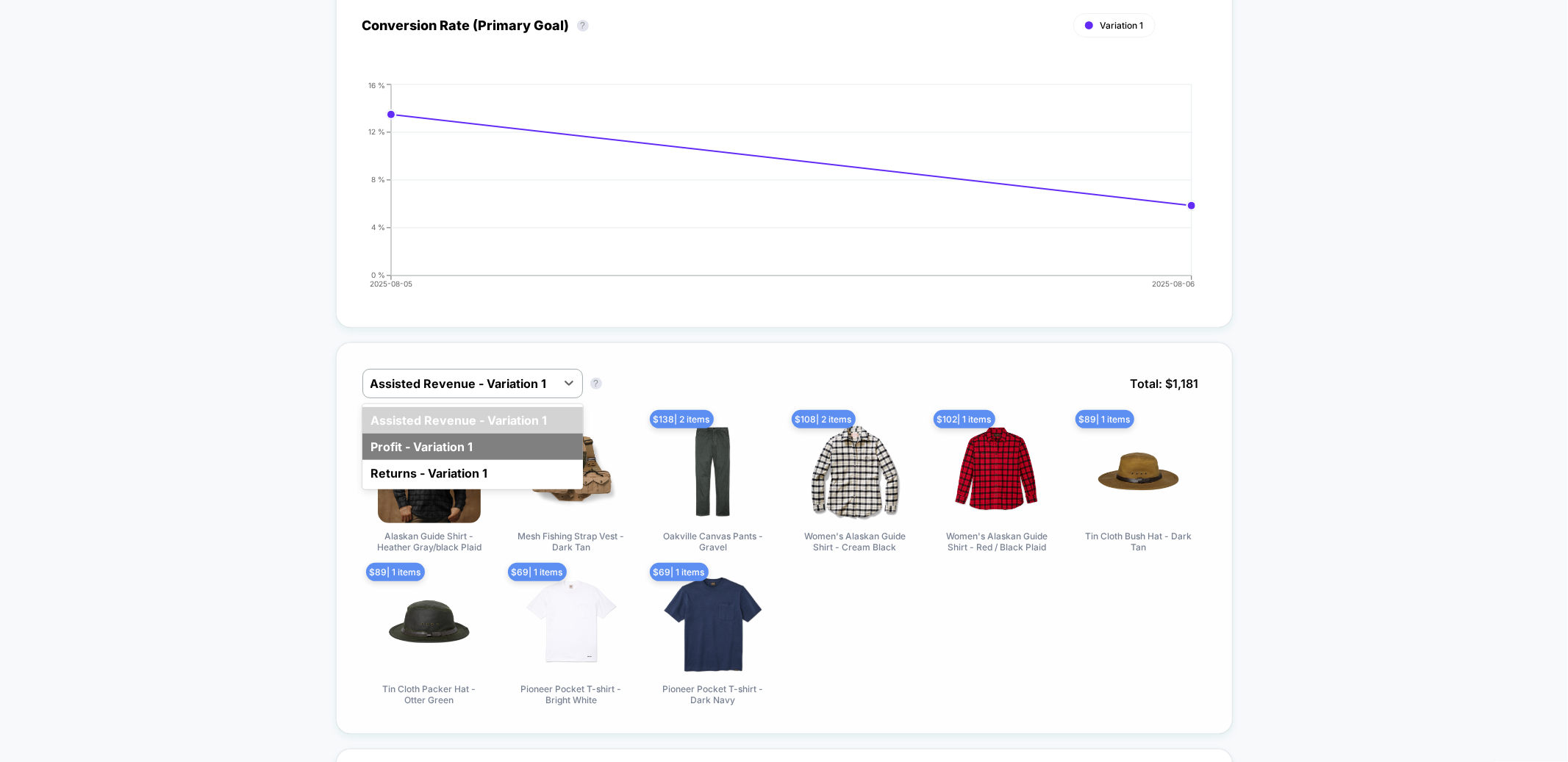 click on "Profit   - Variation 1" at bounding box center [473, 447] 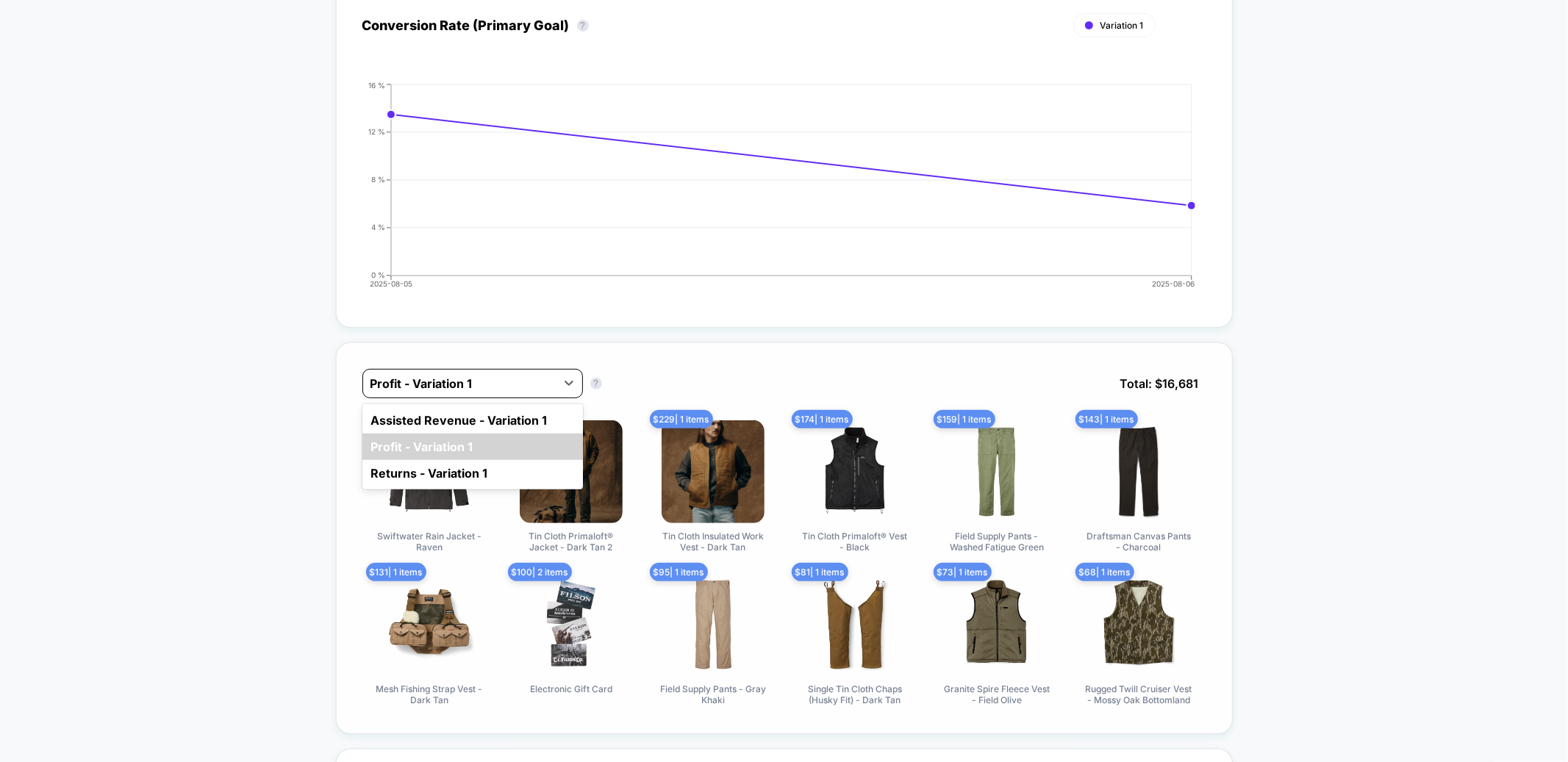 click at bounding box center [459, 384] 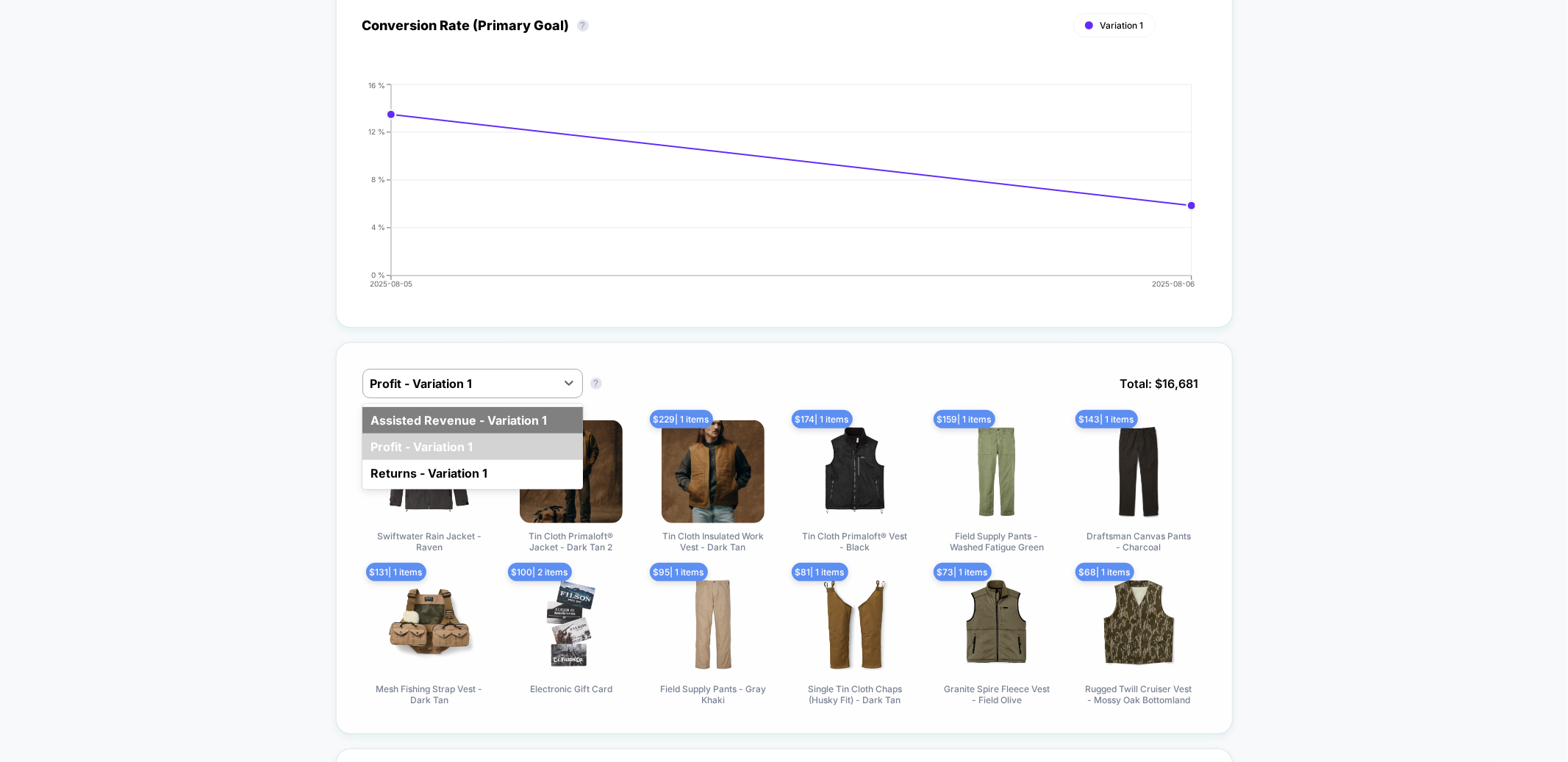 click on "Assisted Revenue  - Variation 1" at bounding box center (473, 420) 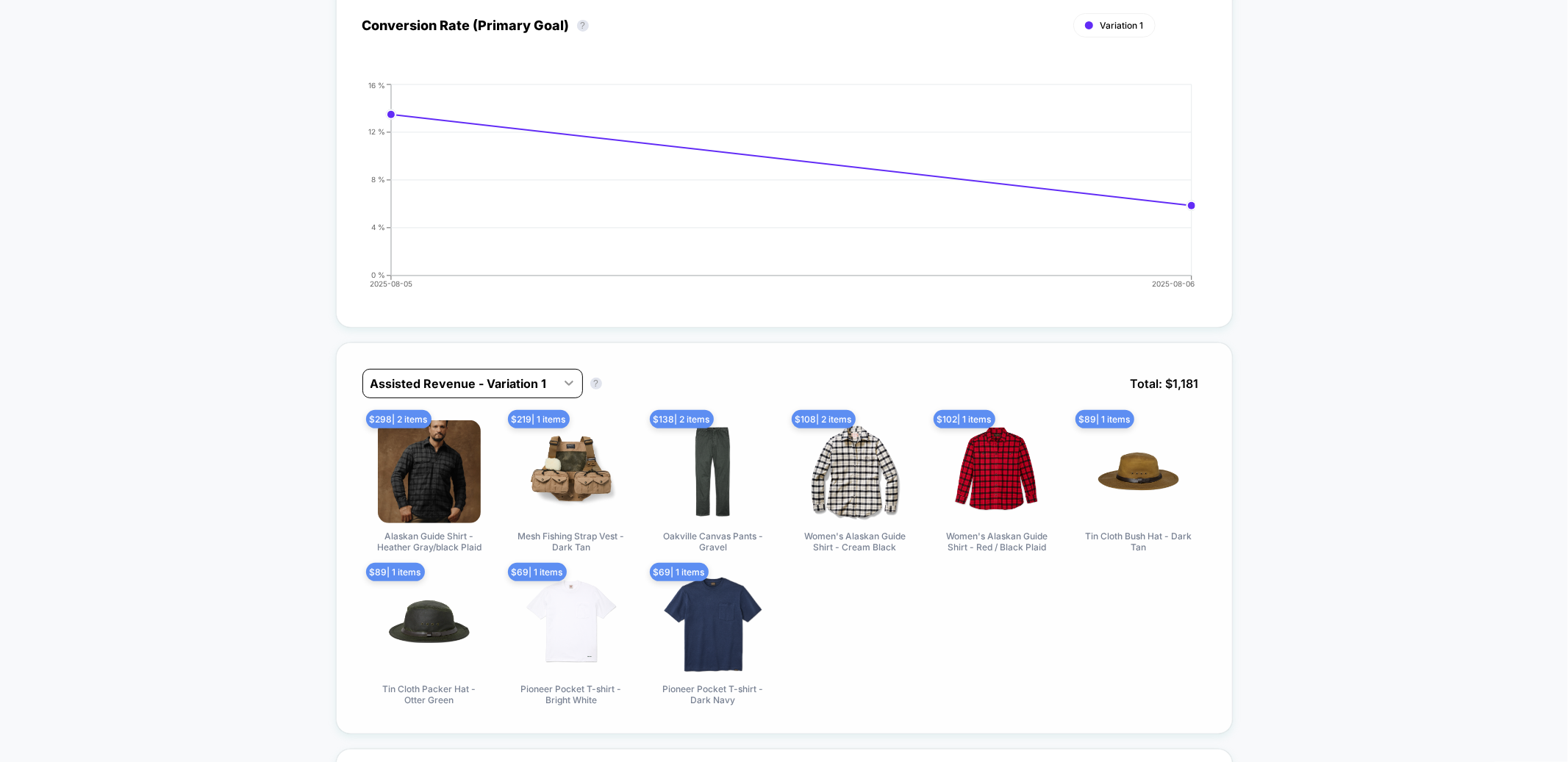 scroll, scrollTop: 0, scrollLeft: 0, axis: both 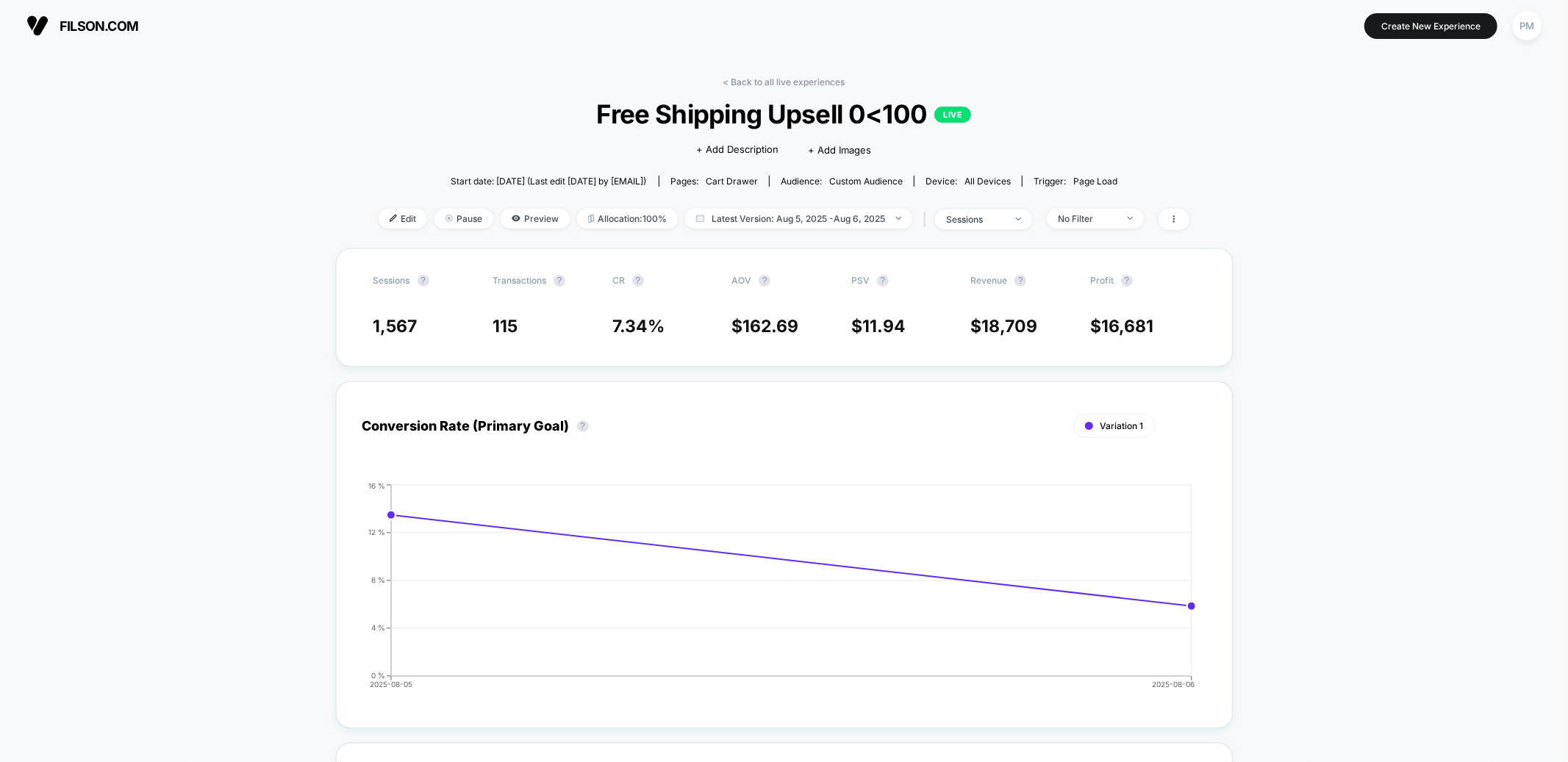 click on "< Back to all live experiences  Free Shipping Upsell 0<100 LIVE Click to edit experience details + Add Description + Add Images Start date: 8/5/2025 (Last edit 8/5/2025 by [EMAIL]) Pages: cart drawer Audience: Custom Audience Device: all devices Trigger: Page Load Edit Pause  Preview Allocation:  100% Latest Version:     Aug 5, 2025    -    Aug 6, 2025 |   sessions   No Filter" at bounding box center (784, 162) 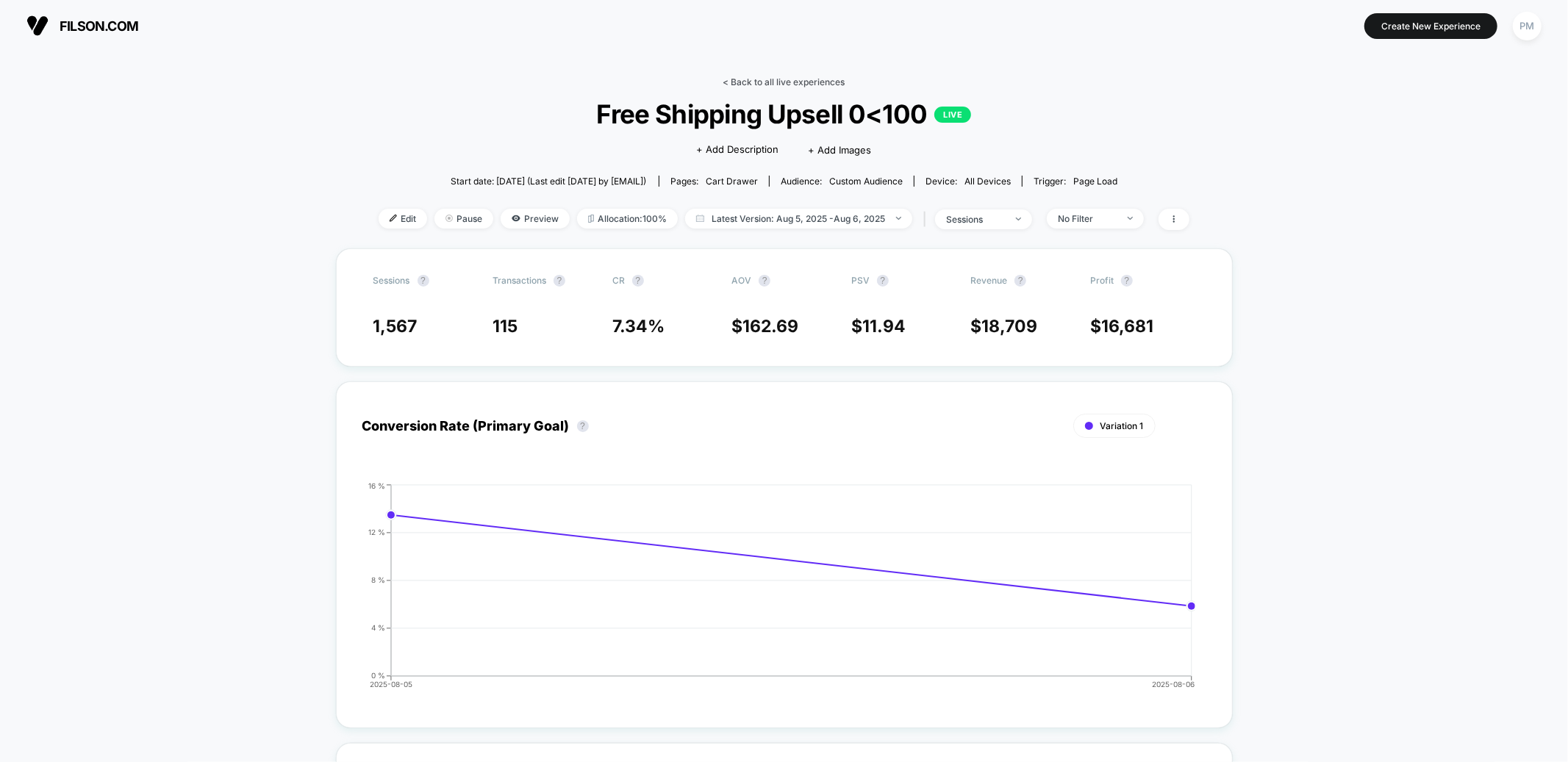 click on "< Back to all live experiences" at bounding box center [784, 82] 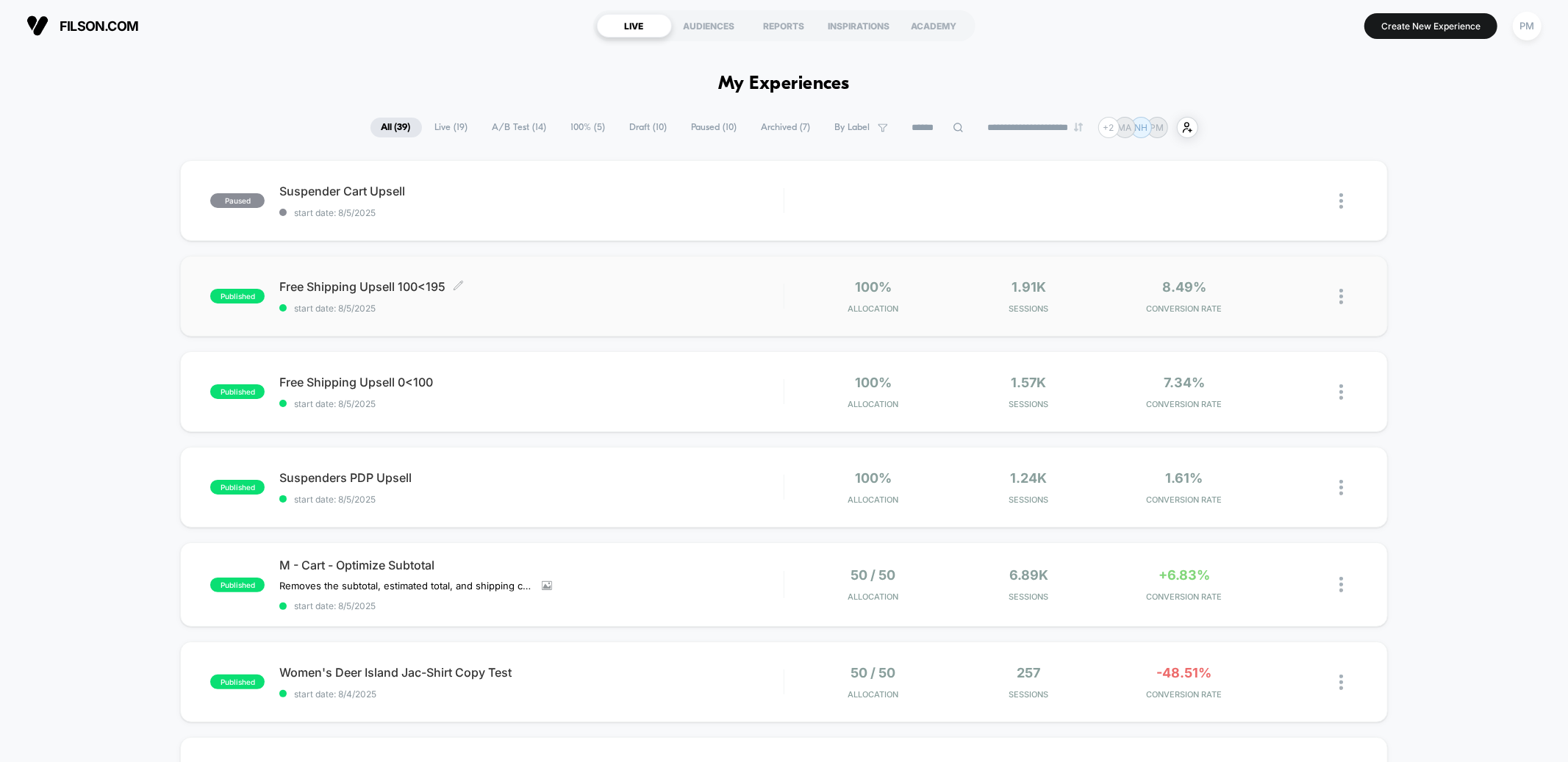 click on "Free Shipping Upsell 100<195 Click to edit experience details Click to edit experience details start date: [DATE]" at bounding box center [531, 296] 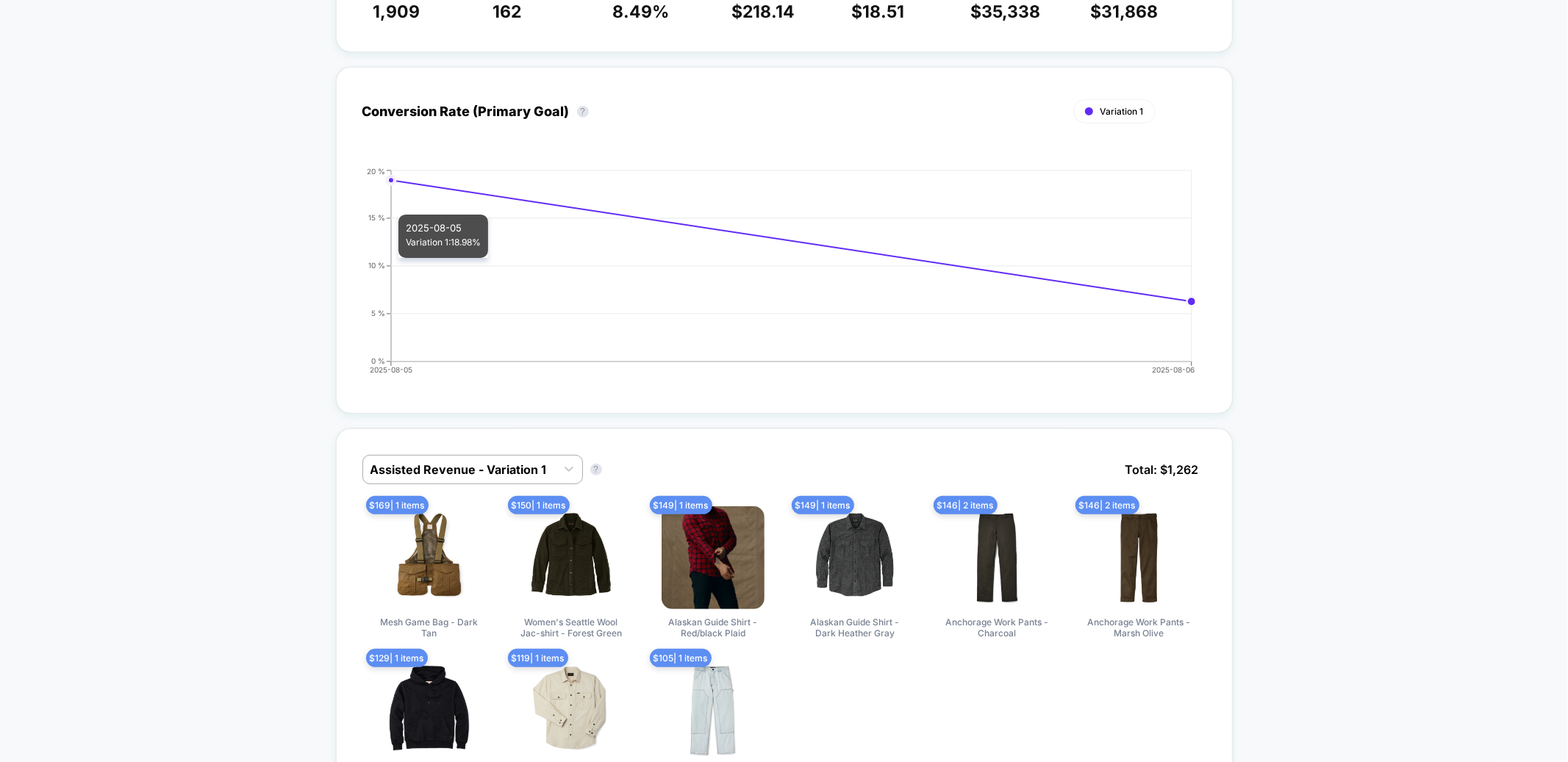 scroll, scrollTop: 328, scrollLeft: 0, axis: vertical 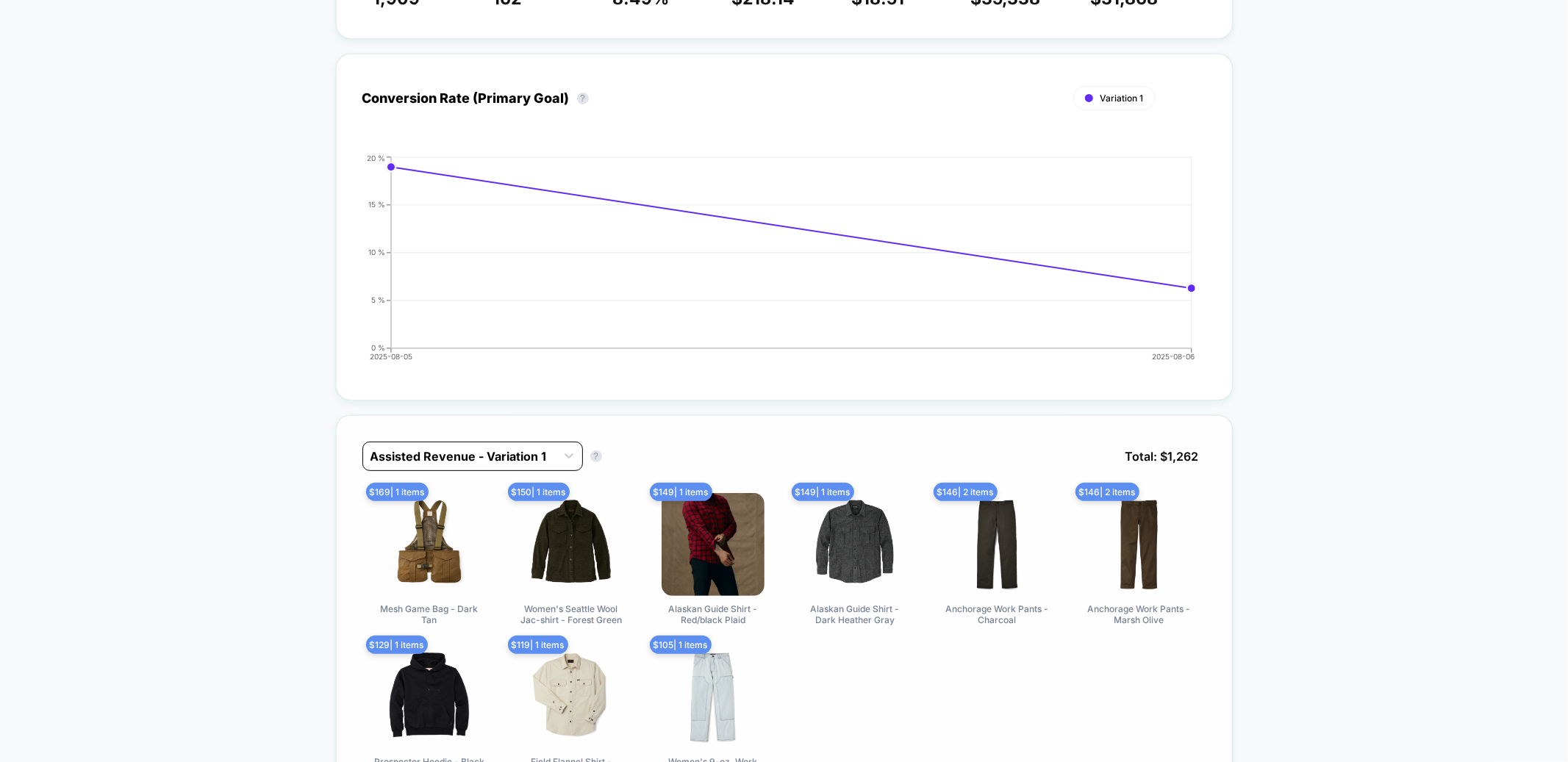 click at bounding box center [459, 456] 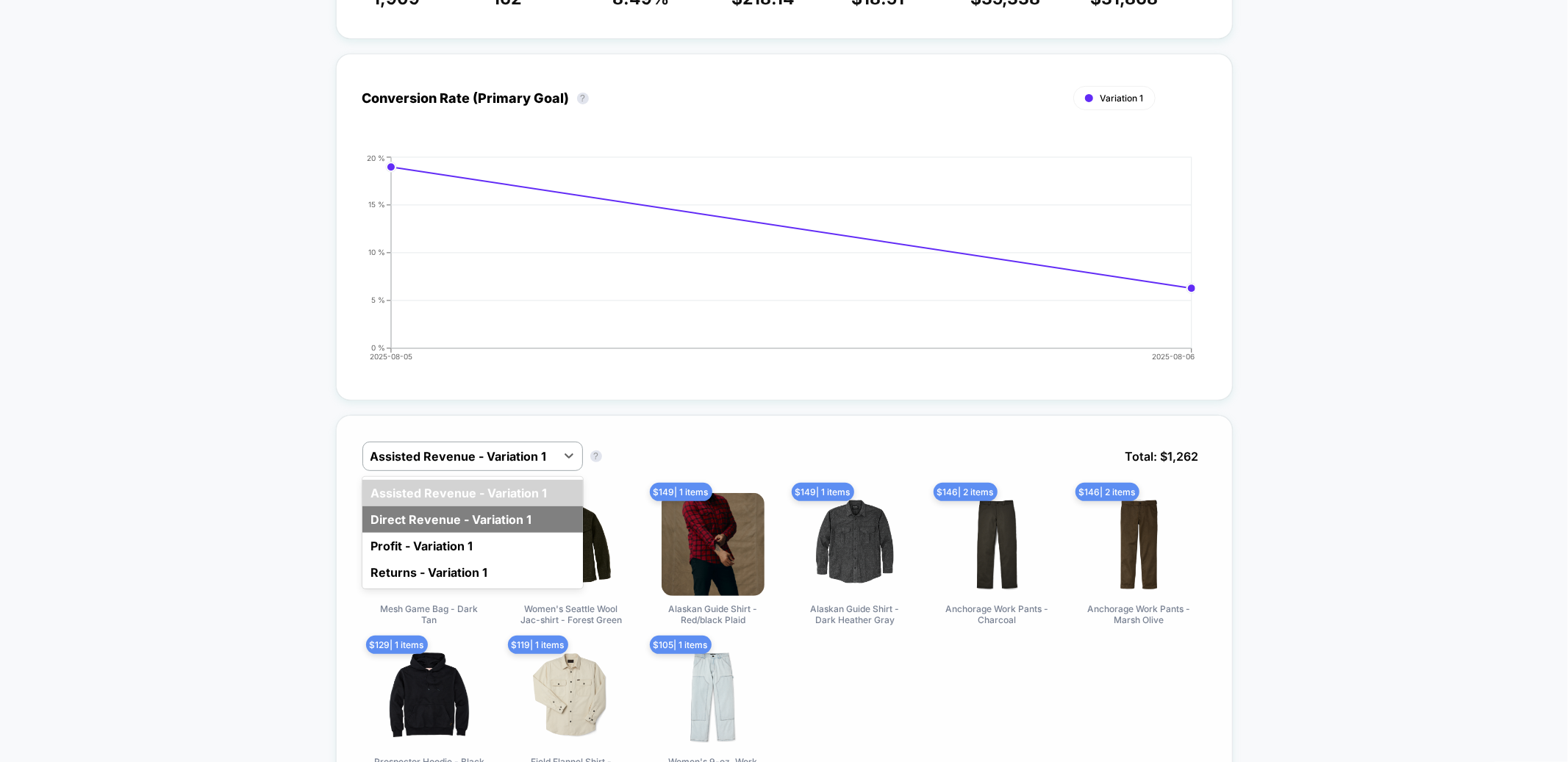 click on "Direct Revenue  - Variation 1" at bounding box center [473, 520] 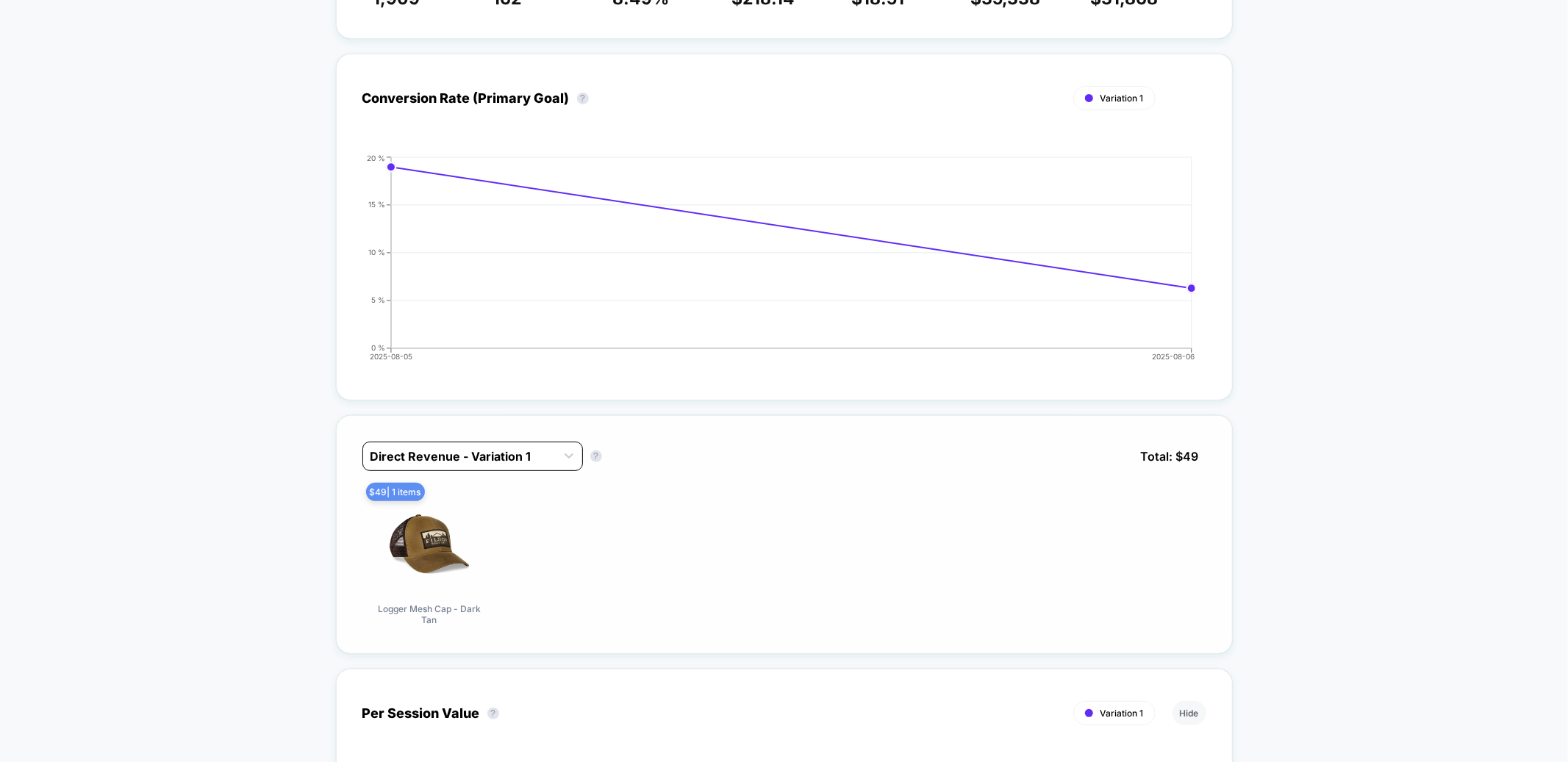 click at bounding box center (459, 456) 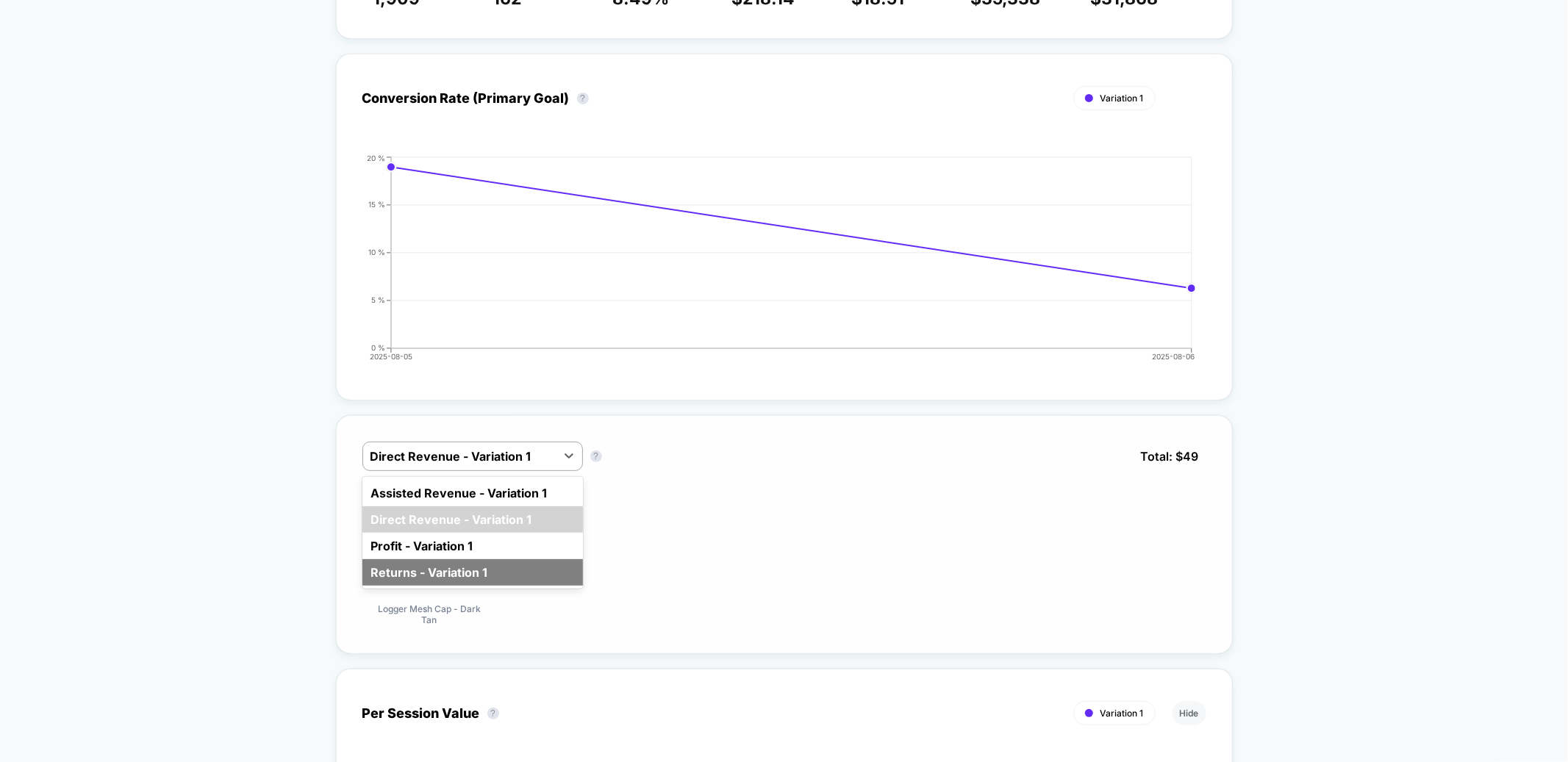click on "Returns   - Variation 1" at bounding box center [473, 572] 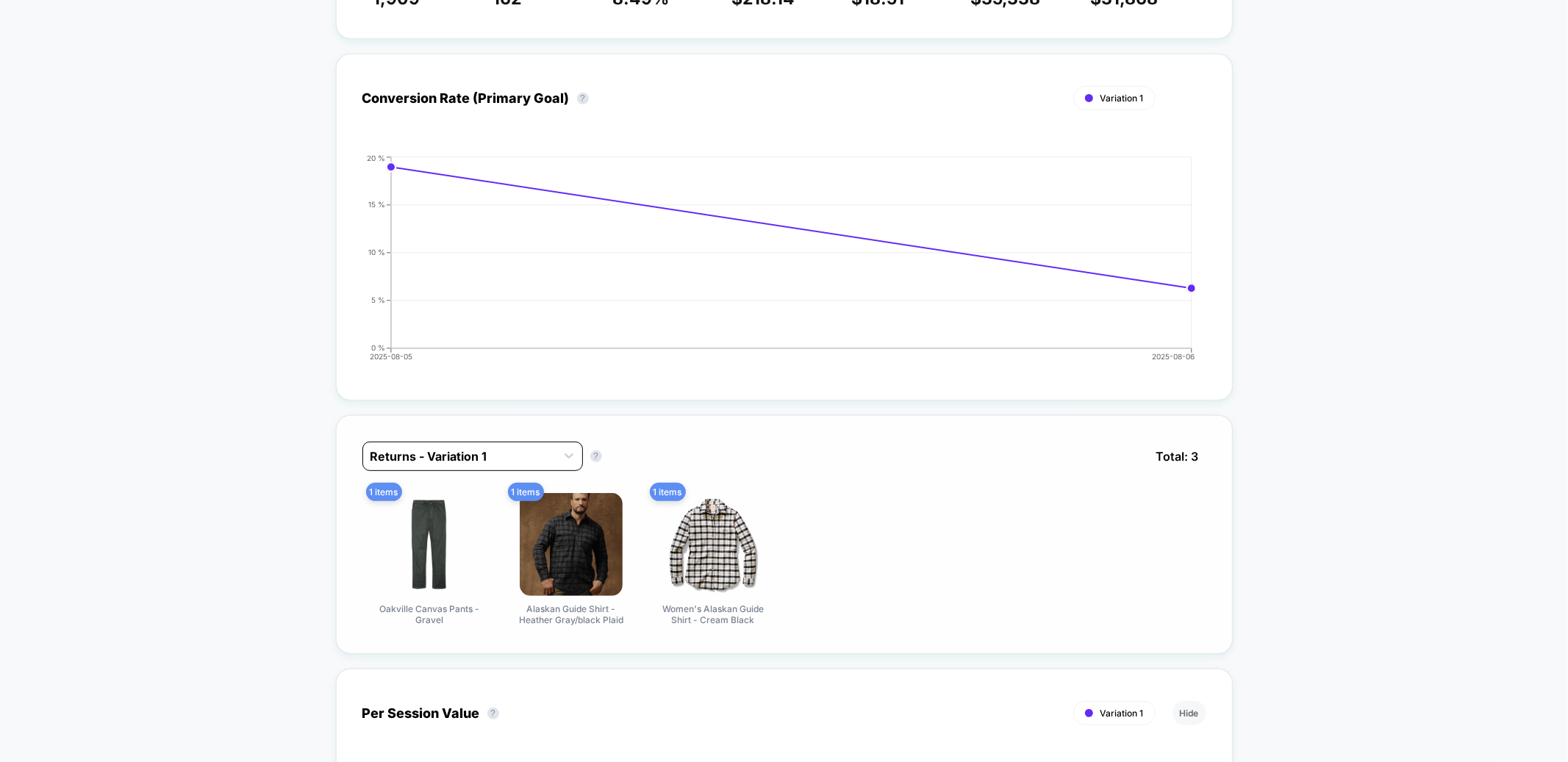 click at bounding box center [459, 456] 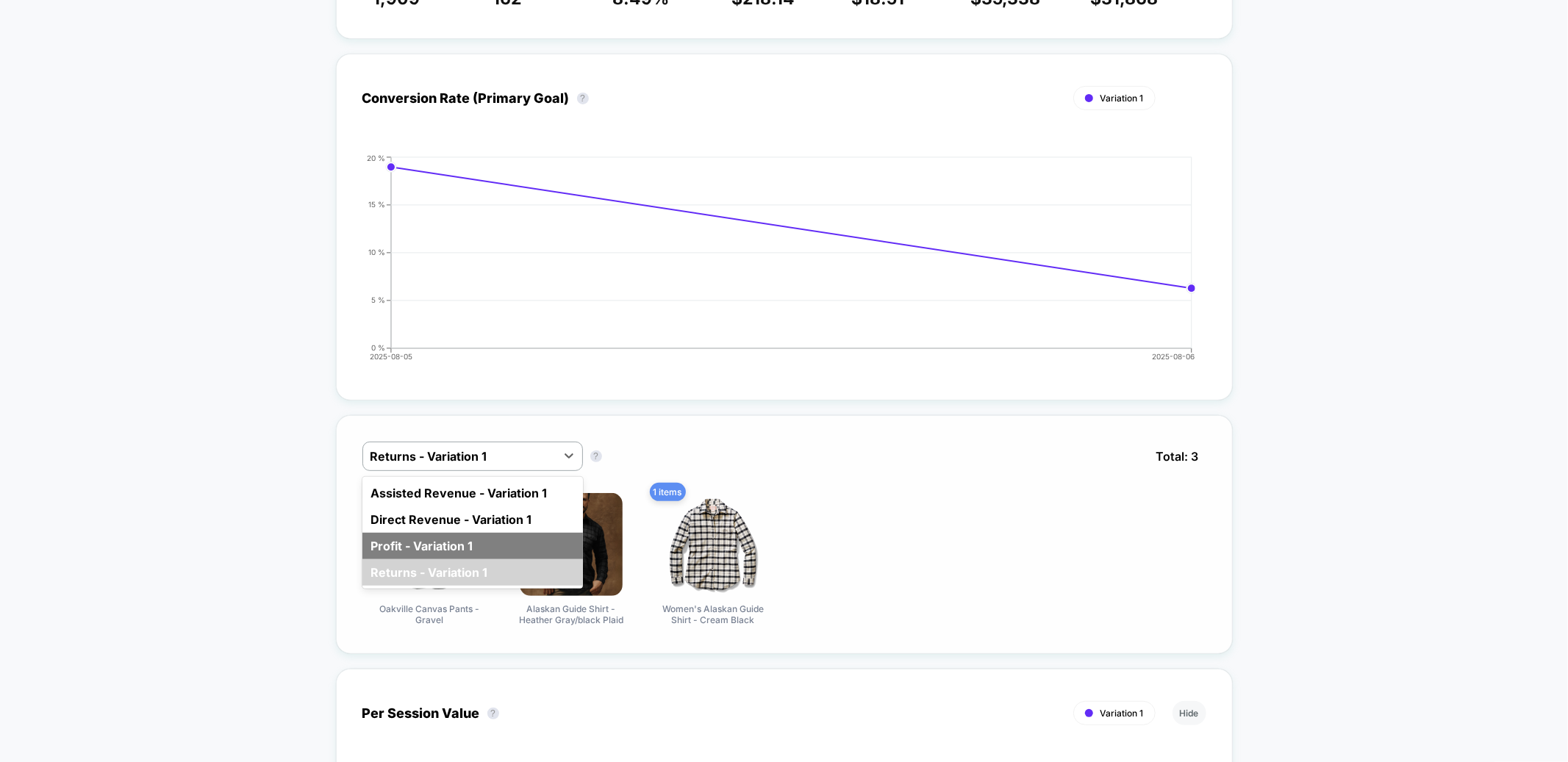 click on "Profit   - Variation 1" at bounding box center [473, 546] 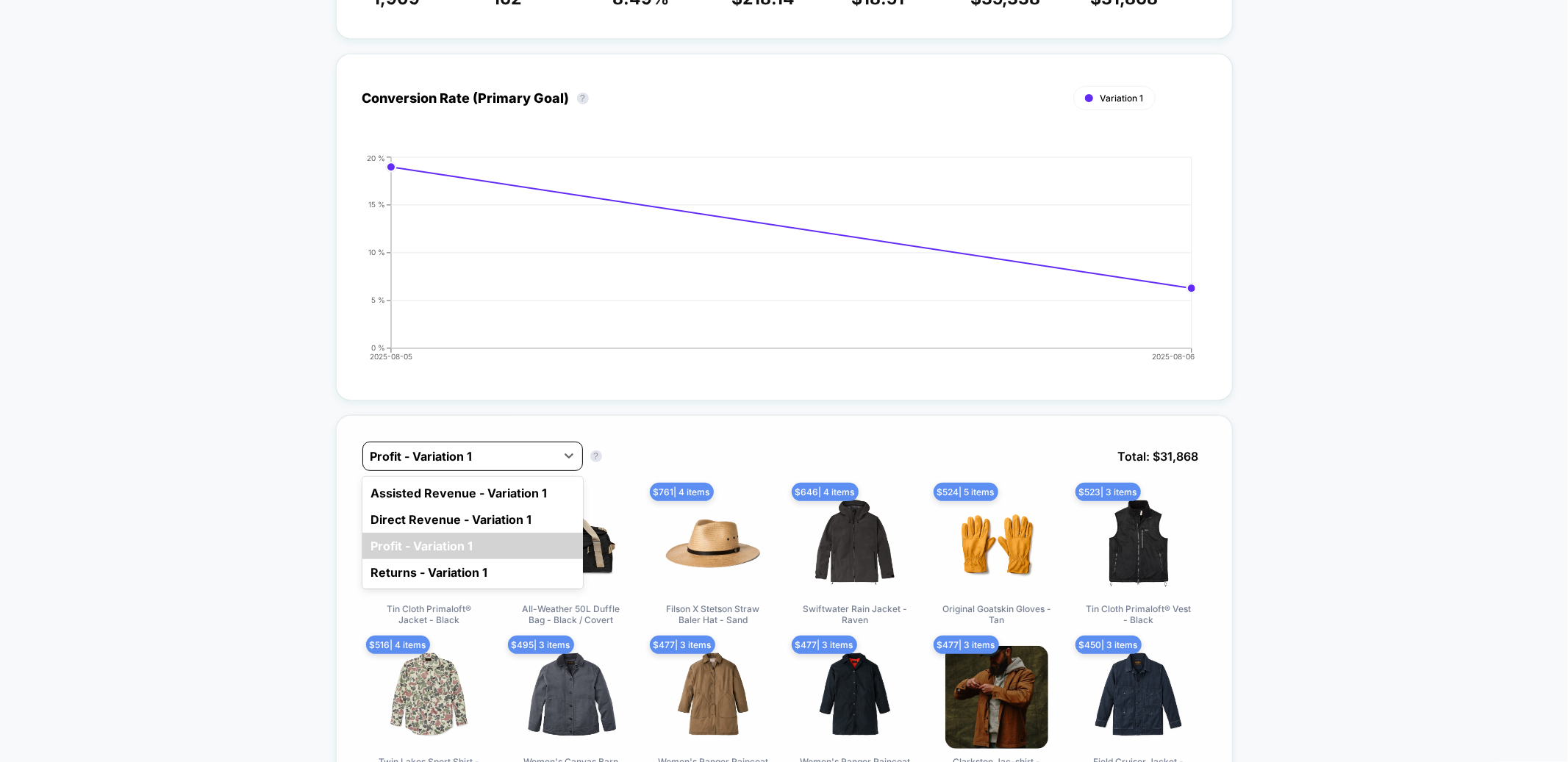 click on "Profit   - Variation 1" at bounding box center (459, 456) 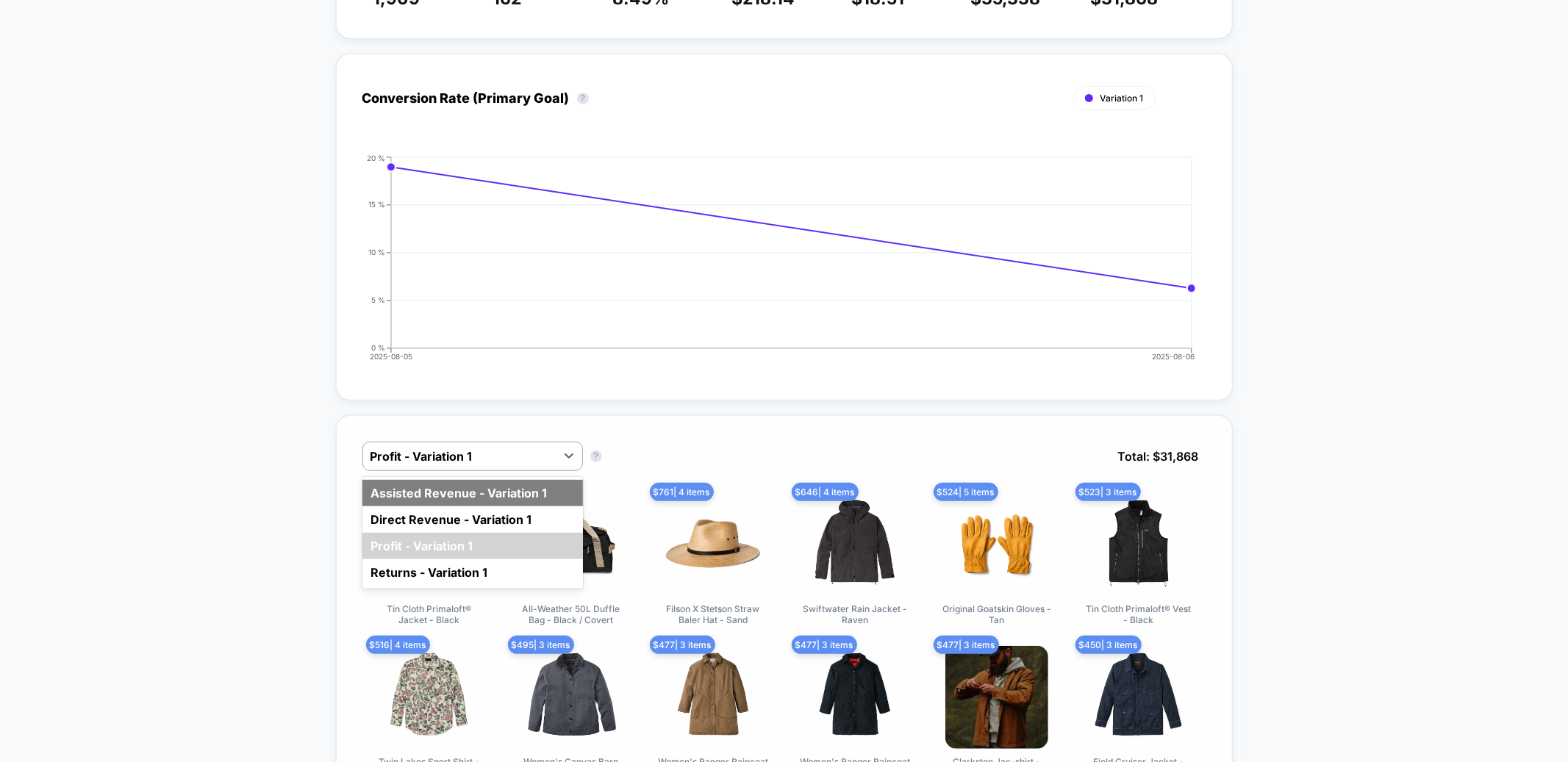 click on "Assisted Revenue  - Variation 1" at bounding box center (473, 493) 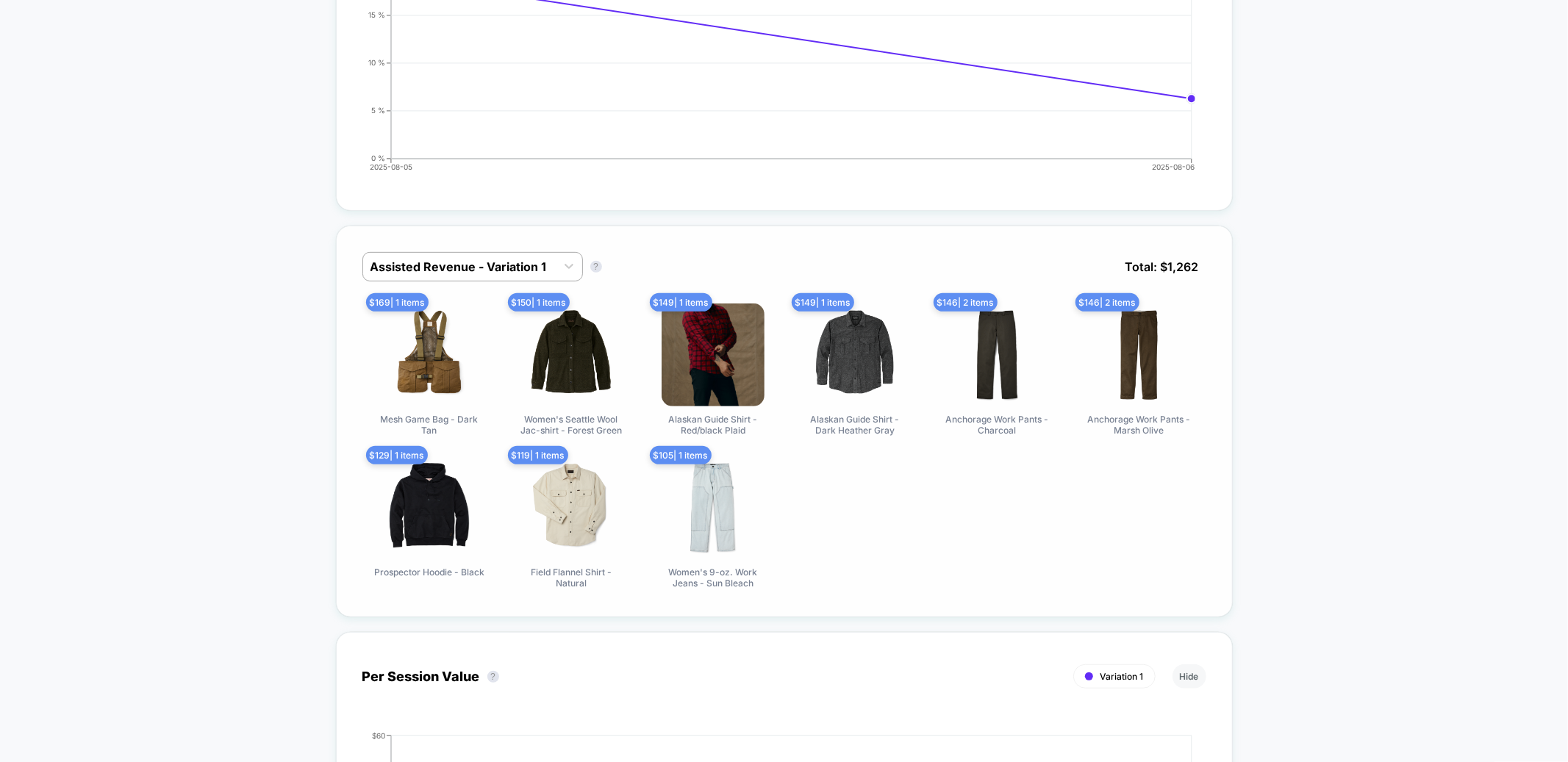 scroll, scrollTop: 0, scrollLeft: 0, axis: both 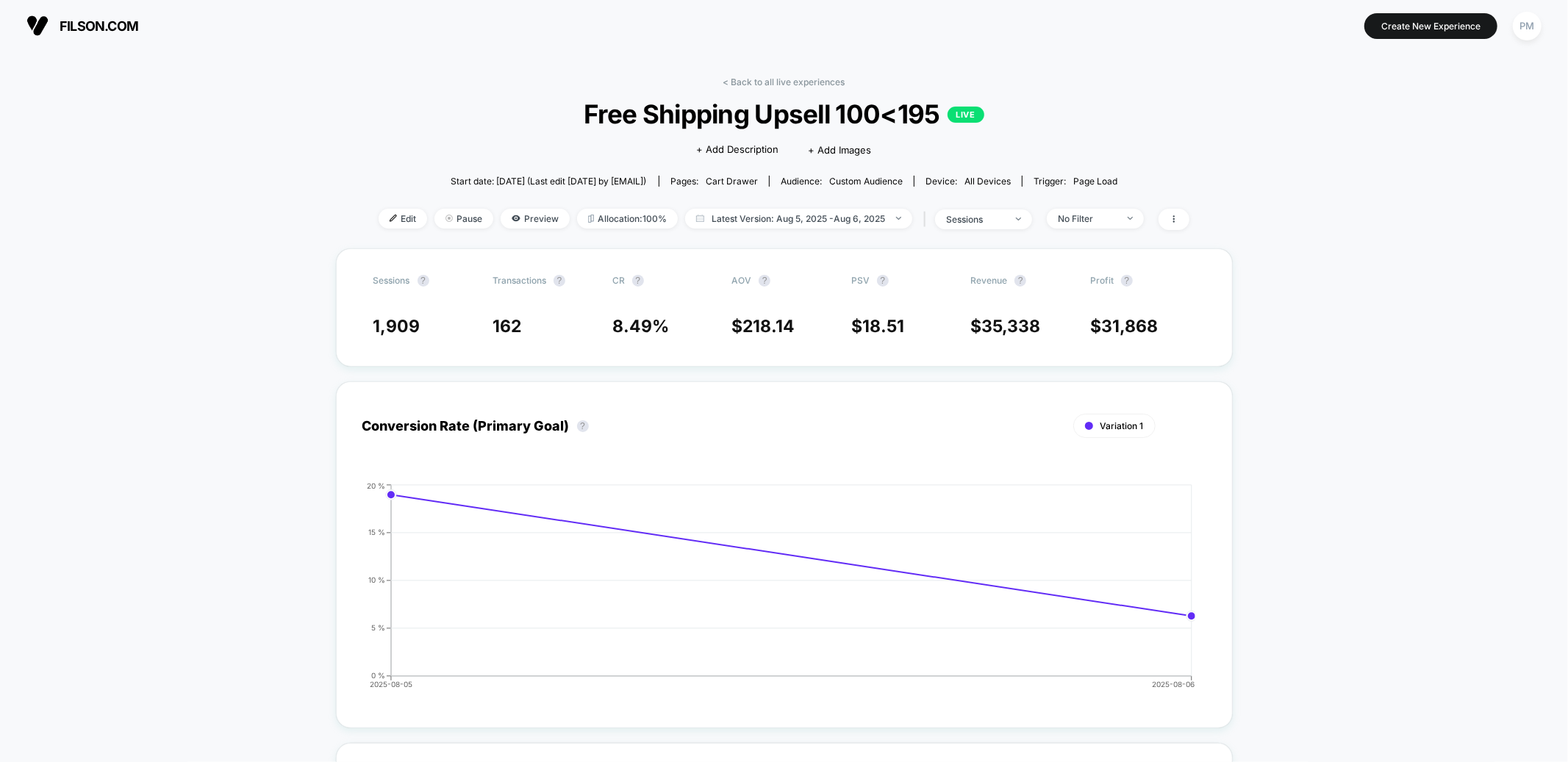 click on "< Back to all live experiences  Free Shipping Upsell 100<195 LIVE Click to edit experience details + Add Description + Add Images Start date: [DATE] (Last edit [DATE] by [EMAIL]) Pages: cart drawer Audience: Custom Audience Device: all devices Trigger: Page Load Edit Pause  Preview Allocation:  100% Latest Version:     [DATE]    -    [DATE] |   sessions   No Filter Sessions ? Transactions ? CR ? AOV ? PSV ? Revenue ? Profit ? 1,909 162 8.49 % $ 218.14 $ 18.51 $ 35,338 $ 31,868 Conversion Rate (Primary Goal) ? Variation 1 Hide 2025-08-05 2025-08-06 0 % 5 % 10 % 15 % 20 % 2025-08-06 Assisted Revenue  - Variation 1 Assisted Revenue  - Variation 1 ? Total:   $ 1,262 $ 169  | 1 items Mesh Game Bag - Dark Tan $ 150  | 1 items Women's Seattle Wool Jac-shirt - Forest Green $ 149  | 1 items Alaskan Guide Shirt - Red/black Plaid $ 149  | 1 items Alaskan Guide Shirt - Dark Heather Gray $ 146  | 2 items Anchorage Work Pants - Charcoal $ 146  | 2 items Anchorage Work Pants - Marsh Olive $ 129" at bounding box center (784, 1609) 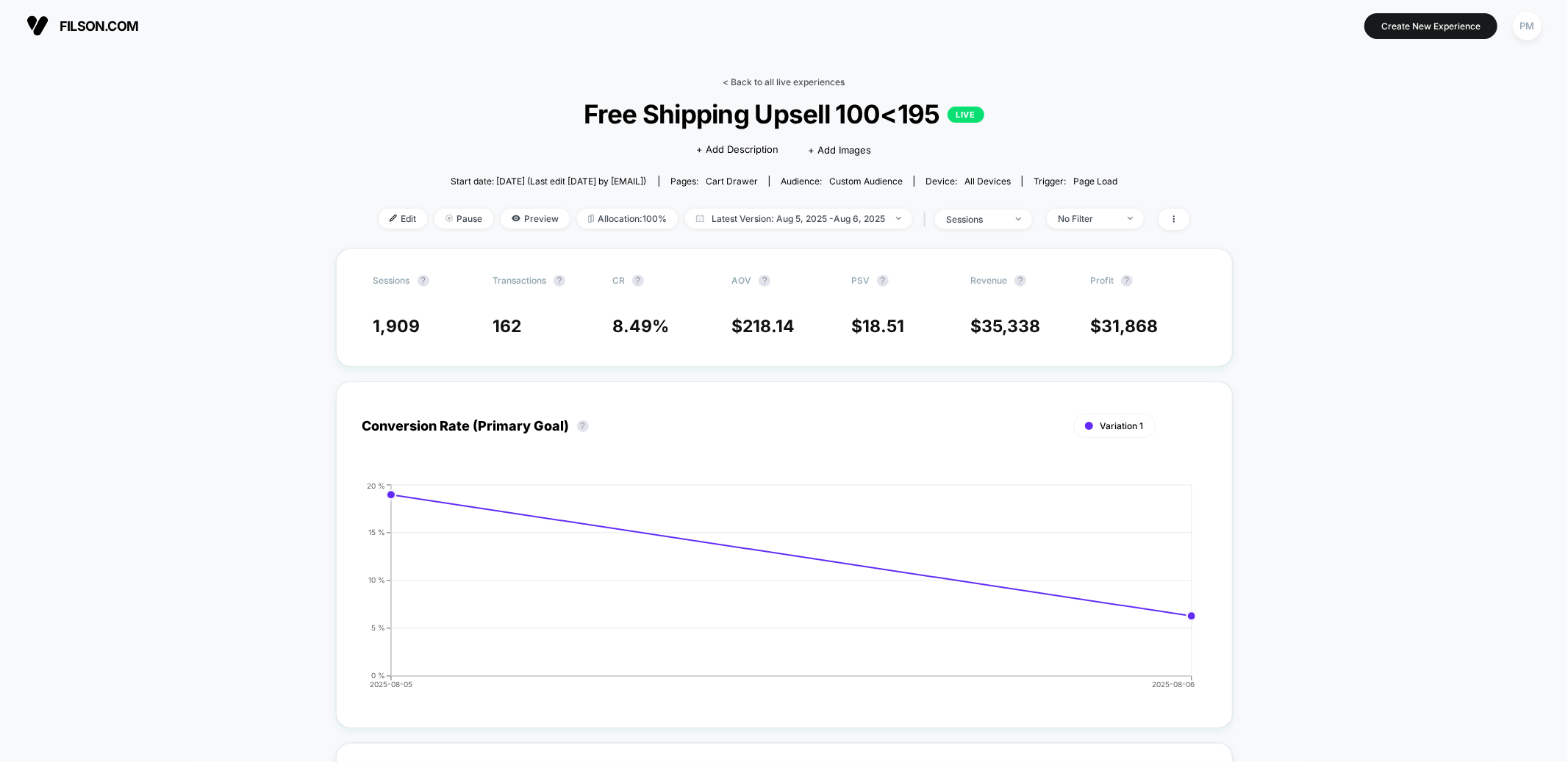 click on "< Back to all live experiences" at bounding box center [784, 82] 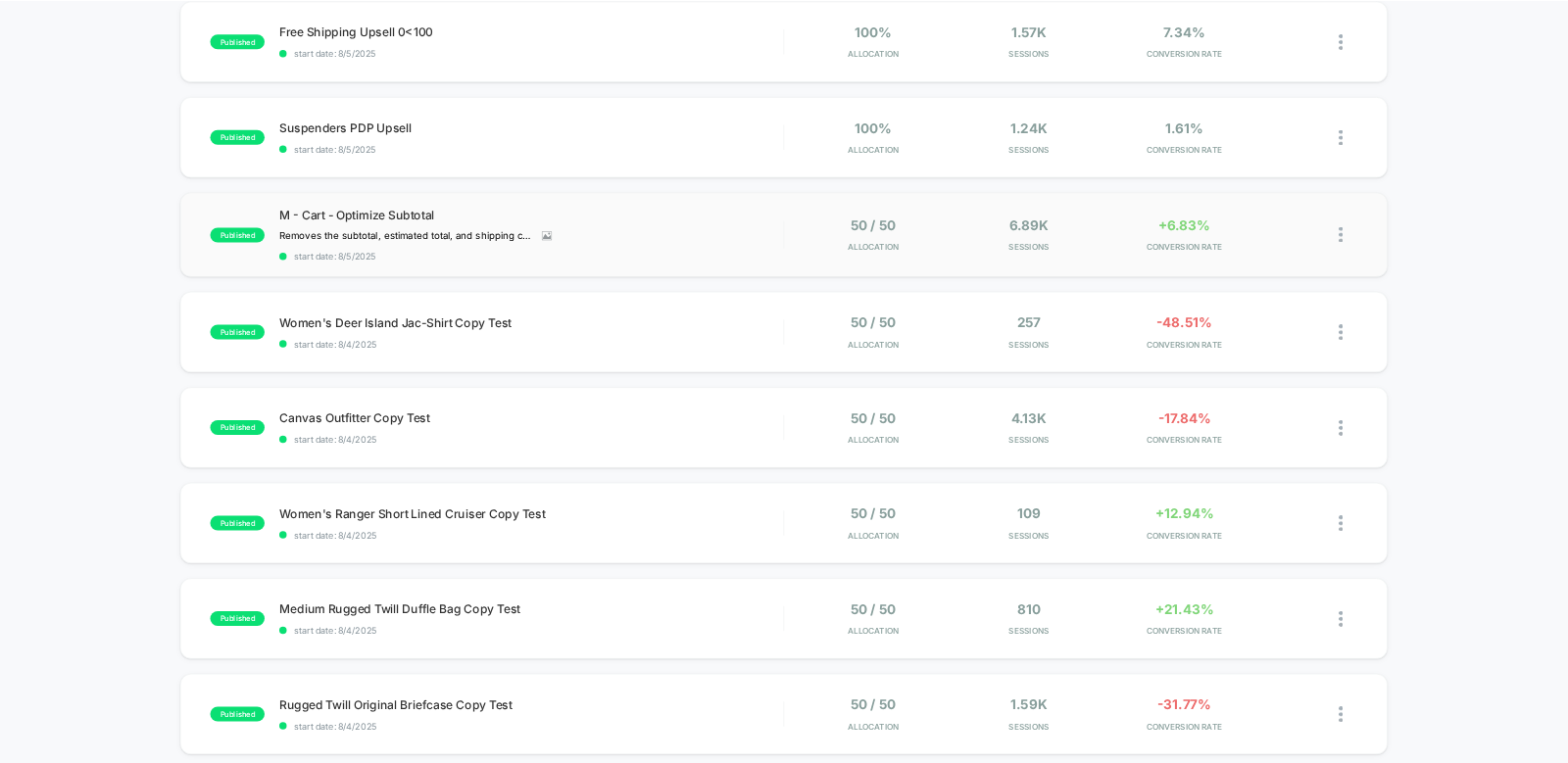 scroll, scrollTop: 524, scrollLeft: 0, axis: vertical 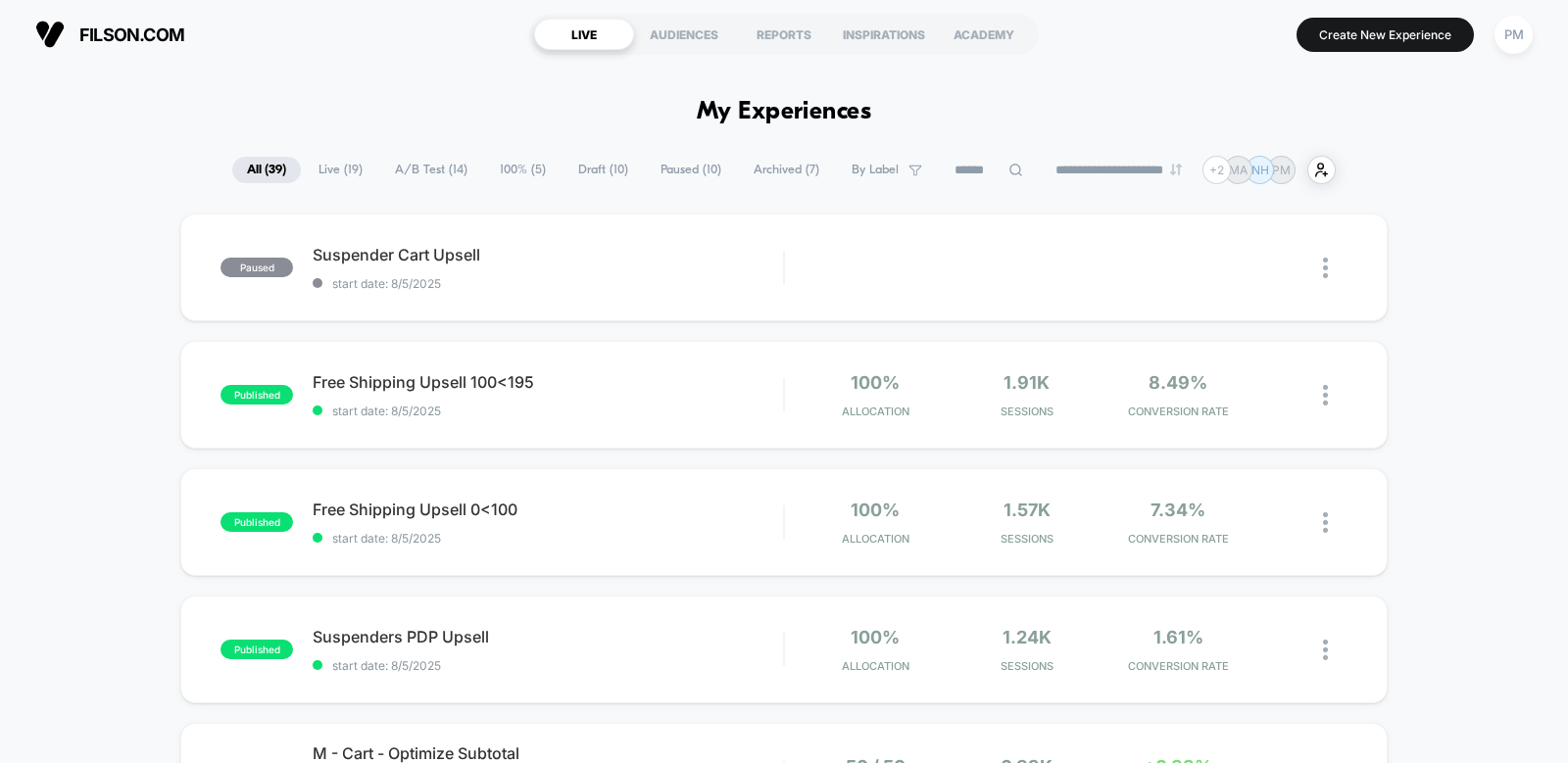 click on "< Back to all live experiences  M - Cart - Optimize Subtotal LIVE Removes the subtotal, estimated total, and shipping calculated at checkout line. Click to view images Click to edit experience details Removes the subtotal, estimated total, and shipping calculated at checkout line. Start date: 8/5/2025 (Last edit 8/6/2025 by [EMAIL]) Pages: cart drawer Audience: Custom Audience Device: all devices Trigger: Page Load Edit Pause  Preview Allocation:  50% Latest Version:     Aug 5, 2025    -    Aug 6, 2025 |   sessions   No Filter There are still no statistically significant results. We recommend waiting a few more days Variation Sessions ? Transactions ? CR ? AOV ? PSV ? Revenue ? OTW ? CI ? Control (without changes) 3,419 228 6.67 % $ 249.87 $ 16.66 $ 56,970 23% --- Variation 1 3,467 + 1.4 % 247 + 6.8 % 7.12 % + 6.8 % $ 267.64 + 7.1 % $ 19.07 + 14.4 % $ 66,107 + 14.4 % 77% 0% | -10.22 % + 27.12 % Variation Profit ? Checkout Rate ? Control (without changes) $ 52,265 7.55 % Variation 1 $ 60,431 + %" at bounding box center [784, 1852] 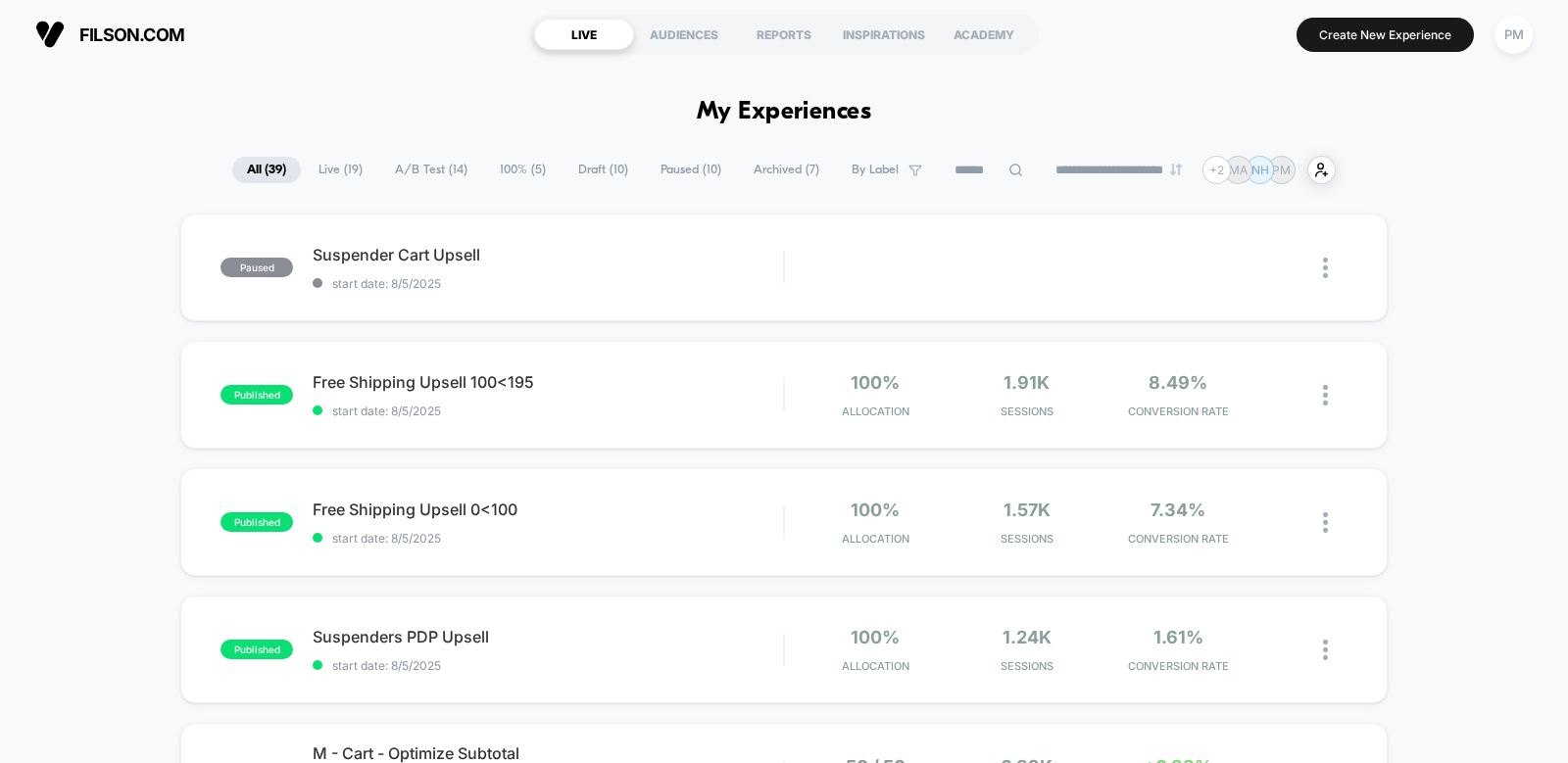 click on "< Back to all live experiences  M - Cart - Optimize Subtotal LIVE Removes the subtotal, estimated total, and shipping calculated at checkout line. Click to view images Click to edit experience details Removes the subtotal, estimated total, and shipping calculated at checkout line. Start date: 8/5/2025 (Last edit 8/6/2025 by [EMAIL]) Pages: cart drawer Audience: Custom Audience Device: all devices Trigger: Page Load Edit Pause  Preview Allocation:  50% Latest Version:     Aug 5, 2025    -    Aug 6, 2025 |   sessions   No Filter There are still no statistically significant results. We recommend waiting a few more days Variation Sessions ? Transactions ? CR ? AOV ? PSV ? Revenue ? OTW ? CI ? Control (without changes) 3,419 228 6.67 % $ 249.87 $ 16.66 $ 56,970 23% --- Variation 1 3,467 + 1.4 % 247 + 6.8 % 7.12 % + 6.8 % $ 267.64 + 7.1 % $ 19.07 + 14.4 % $ 66,107 + 14.4 % 77% 0% | -10.22 % + 27.12 % Variation Profit ? Checkout Rate ? Control (without changes) $ 52,265 7.55 % Variation 1 $ 60,431 + %" at bounding box center [784, 1852] 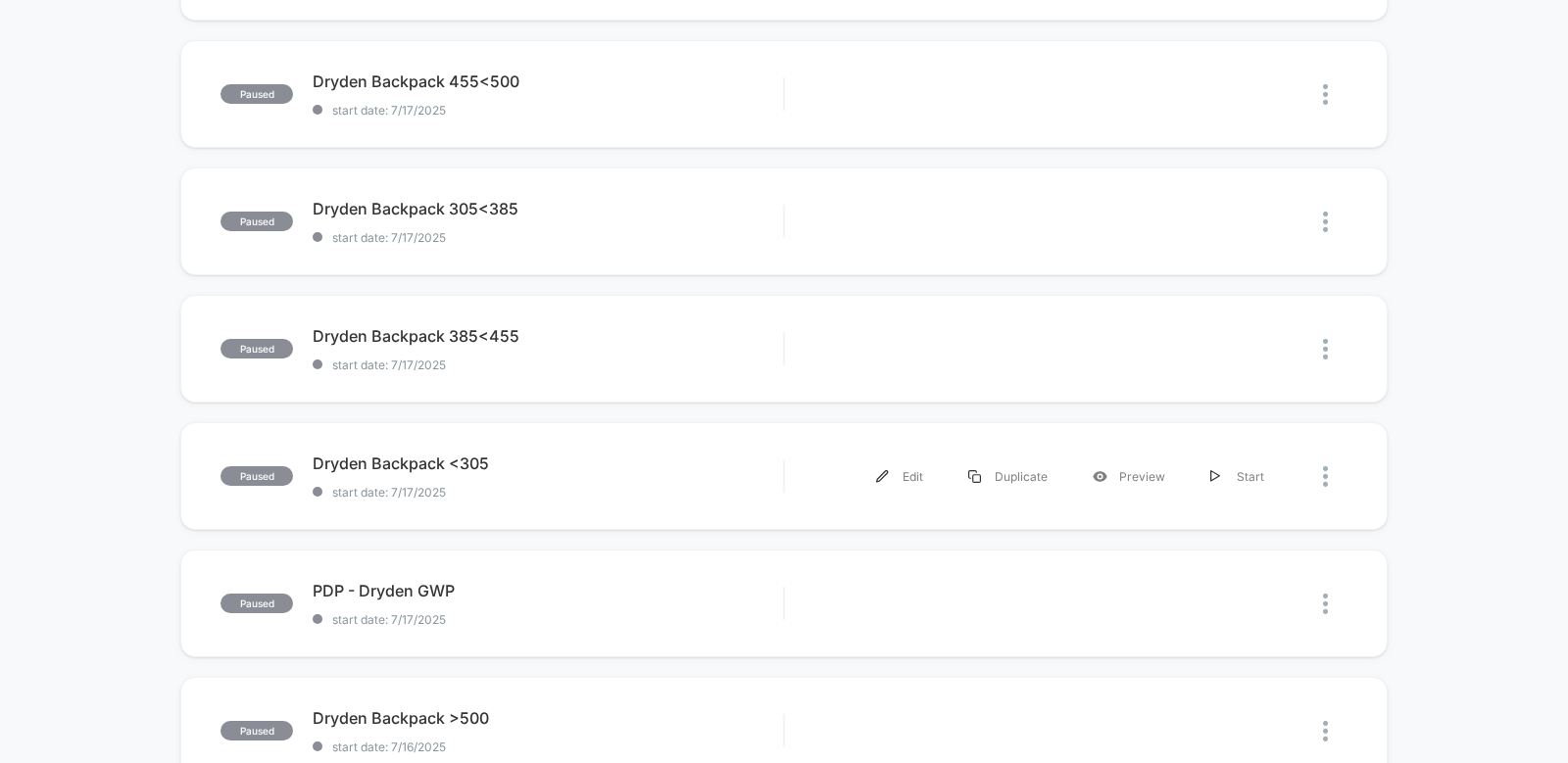 scroll, scrollTop: 307, scrollLeft: 0, axis: vertical 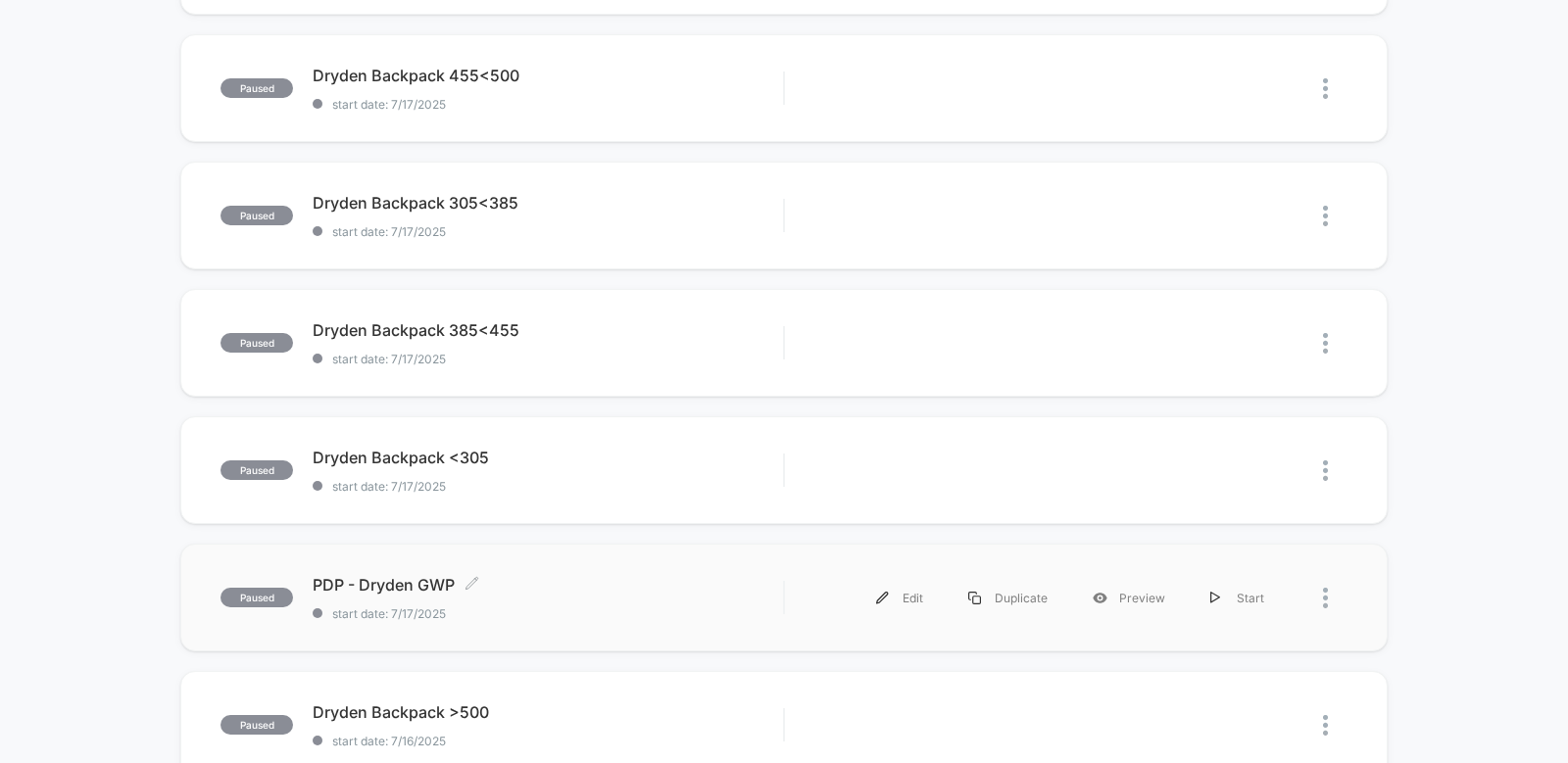 click on "PDP - Dryden GWP Click to edit experience details Click to edit experience details start date: [DATE]" at bounding box center [548, 597] 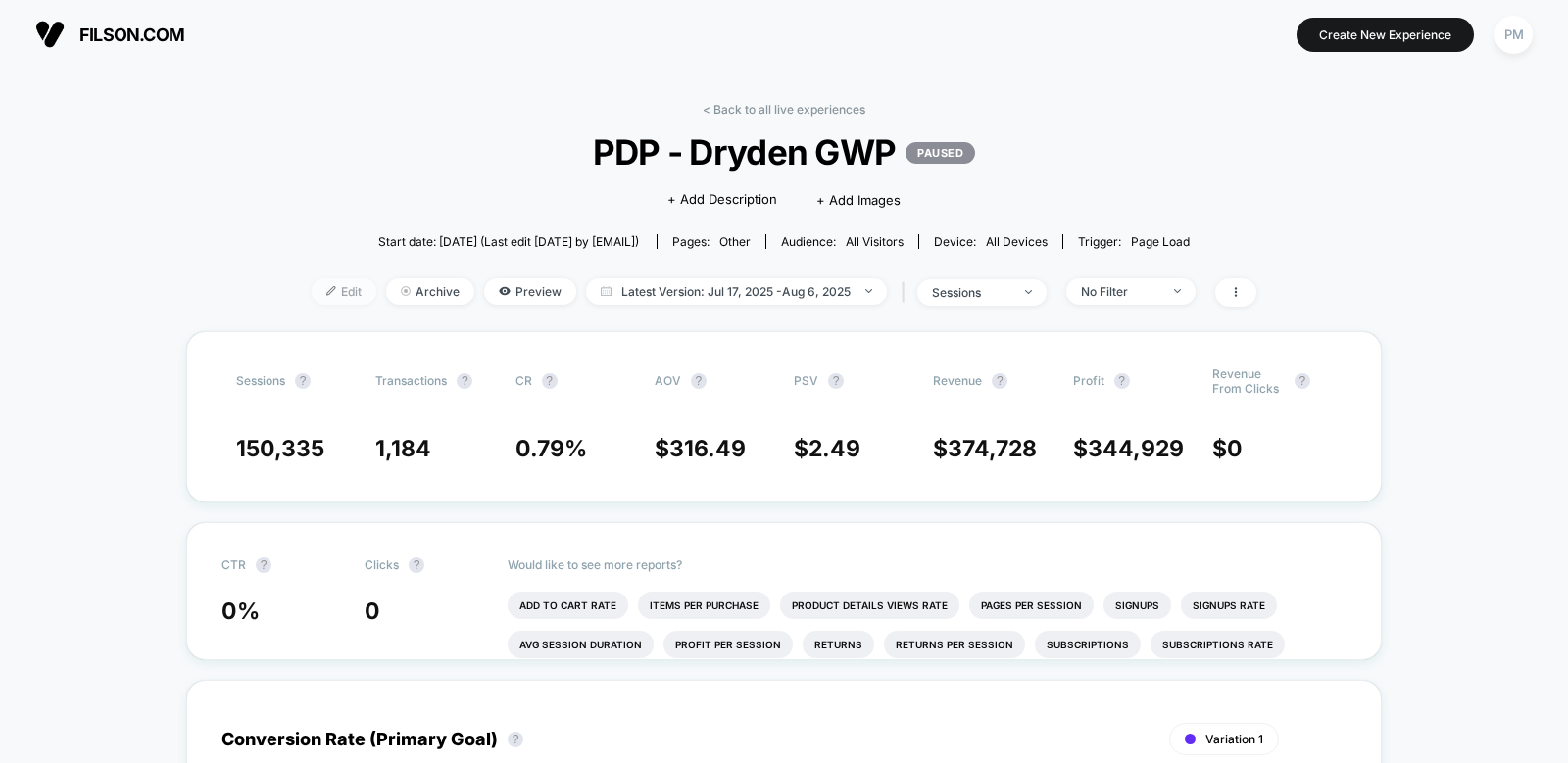 click on "Edit" at bounding box center [344, 291] 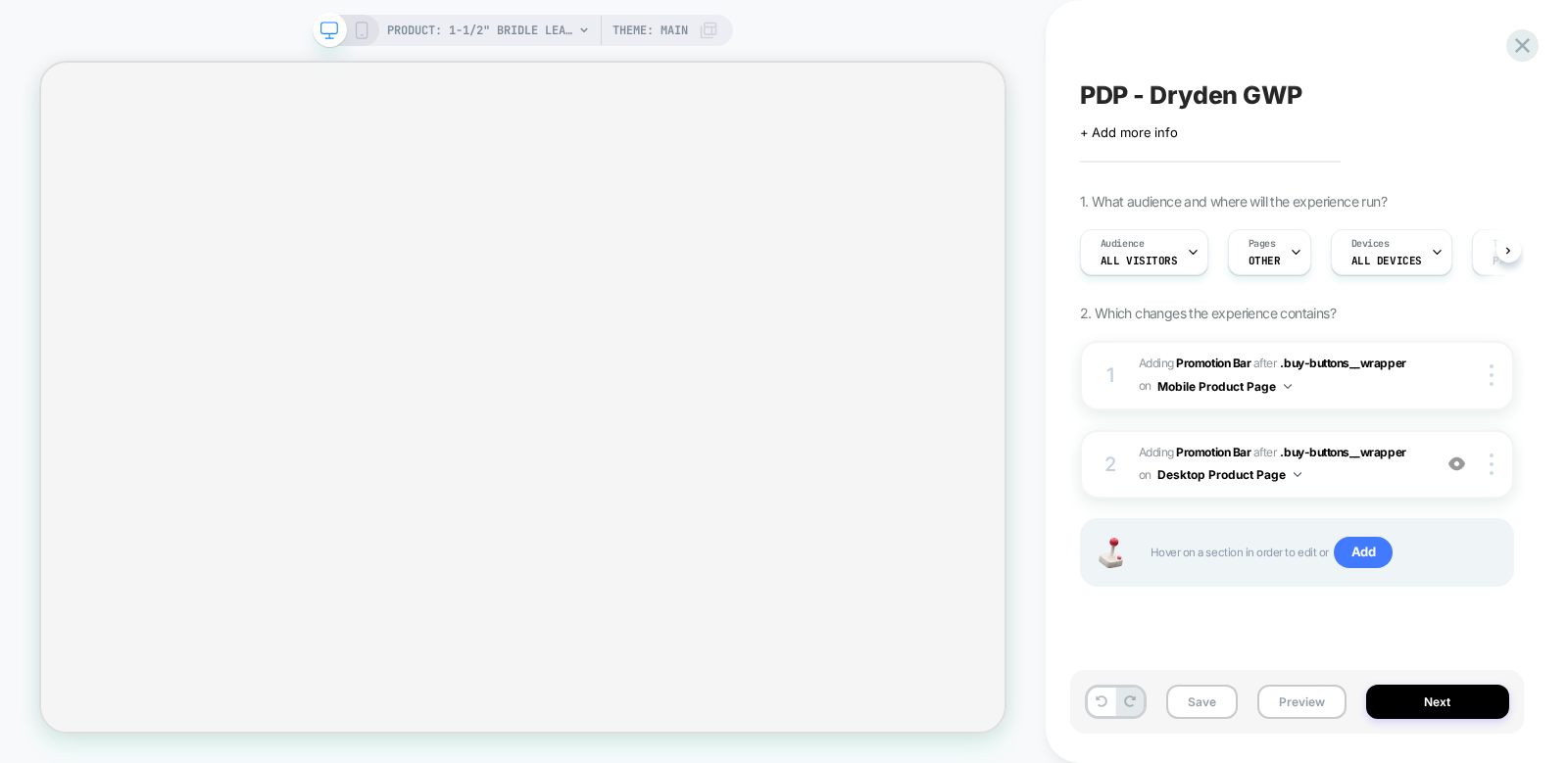 scroll, scrollTop: 0, scrollLeft: 1, axis: horizontal 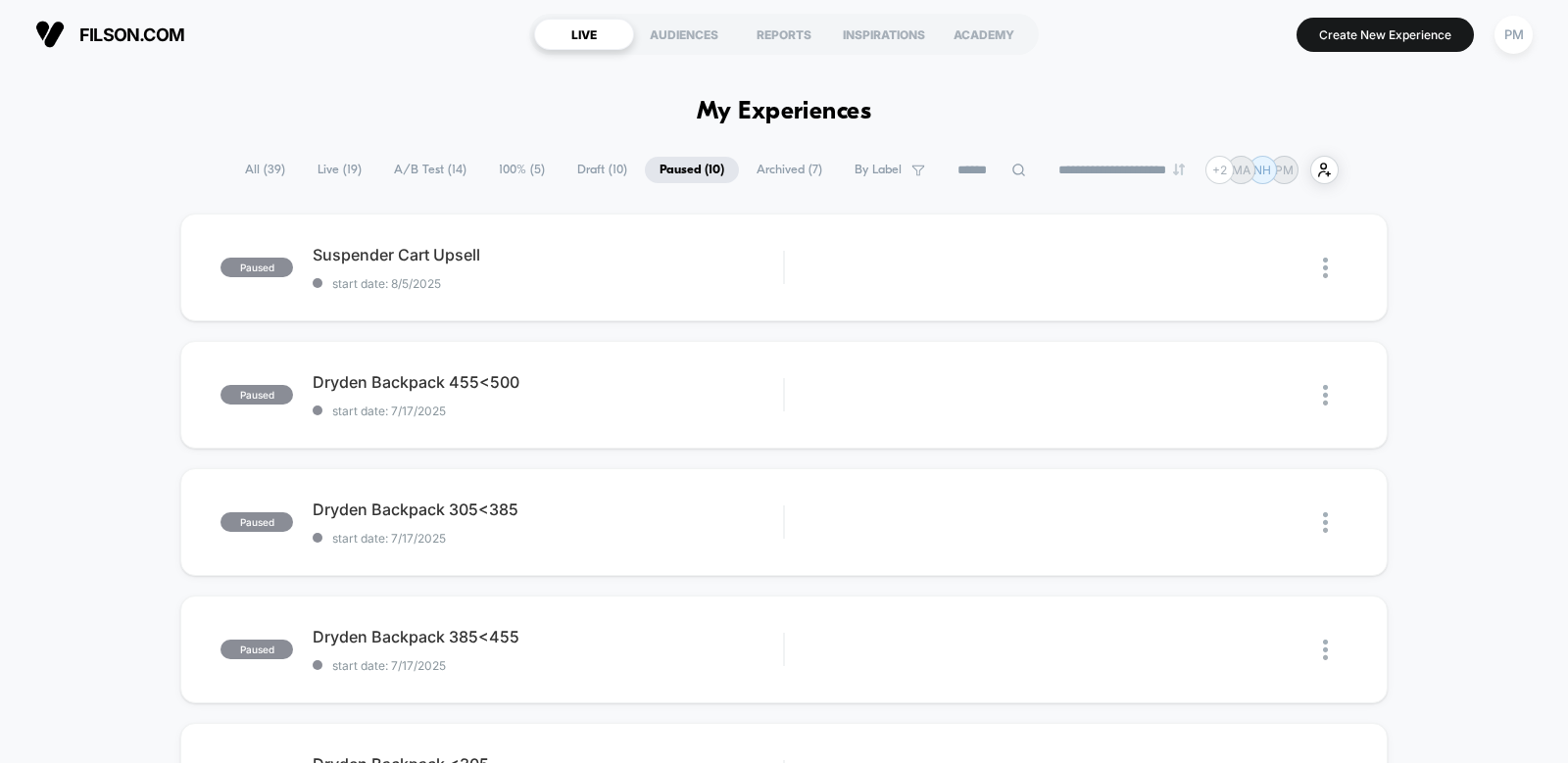 click on "Draft ( 10 )" at bounding box center [602, 169] 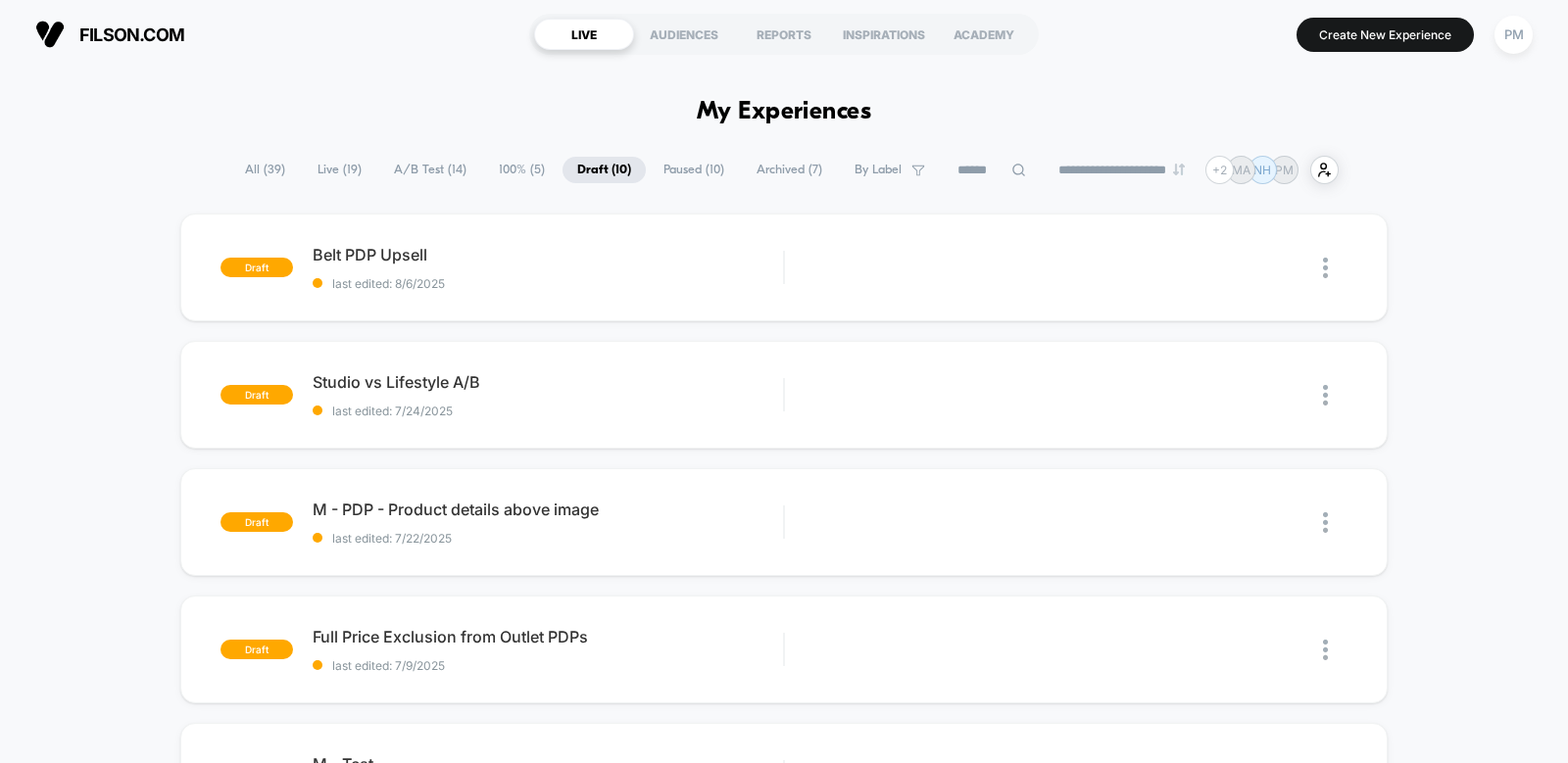 click on "100% ( 5 )" at bounding box center [521, 169] 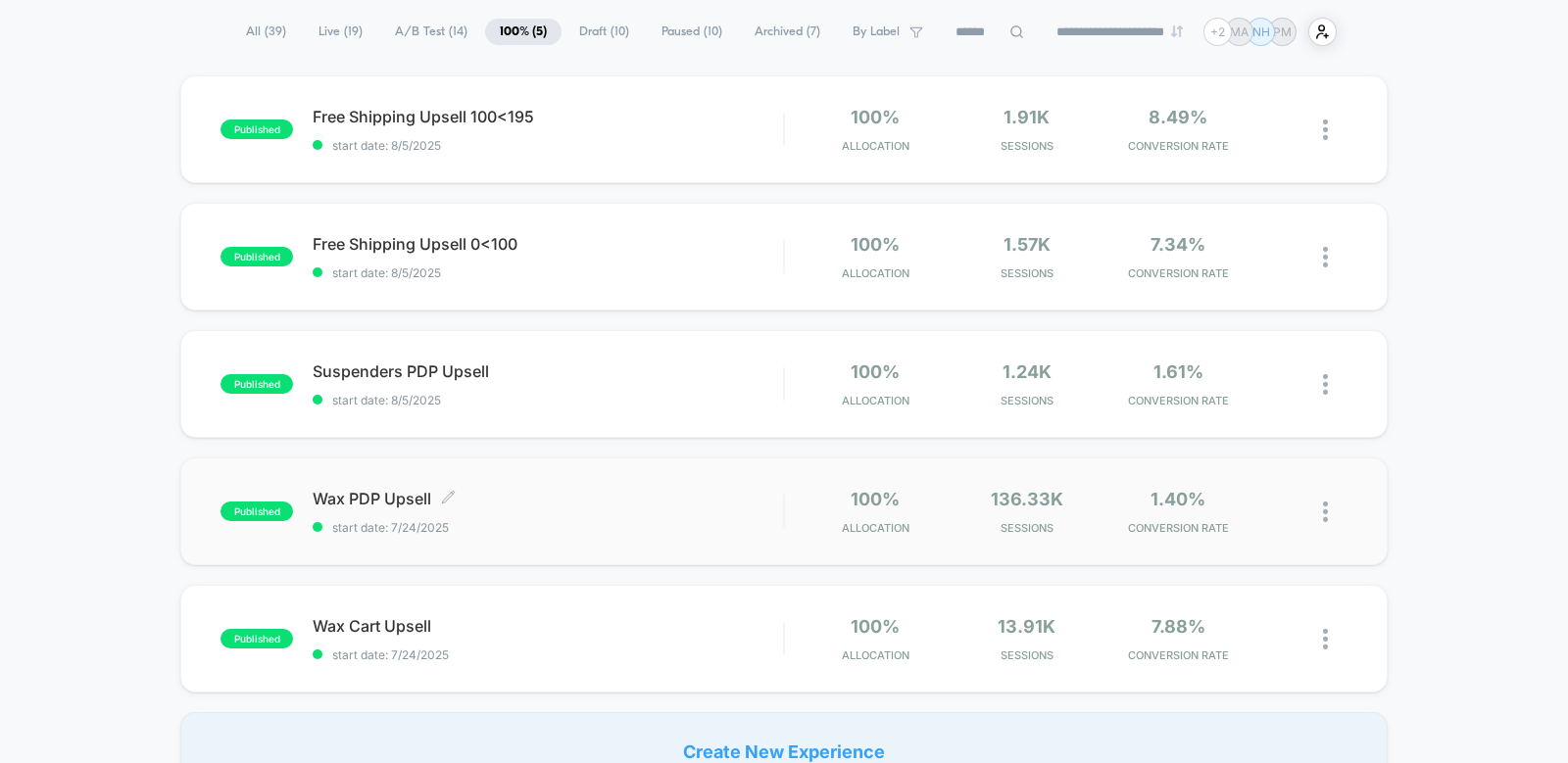 scroll, scrollTop: 130, scrollLeft: 0, axis: vertical 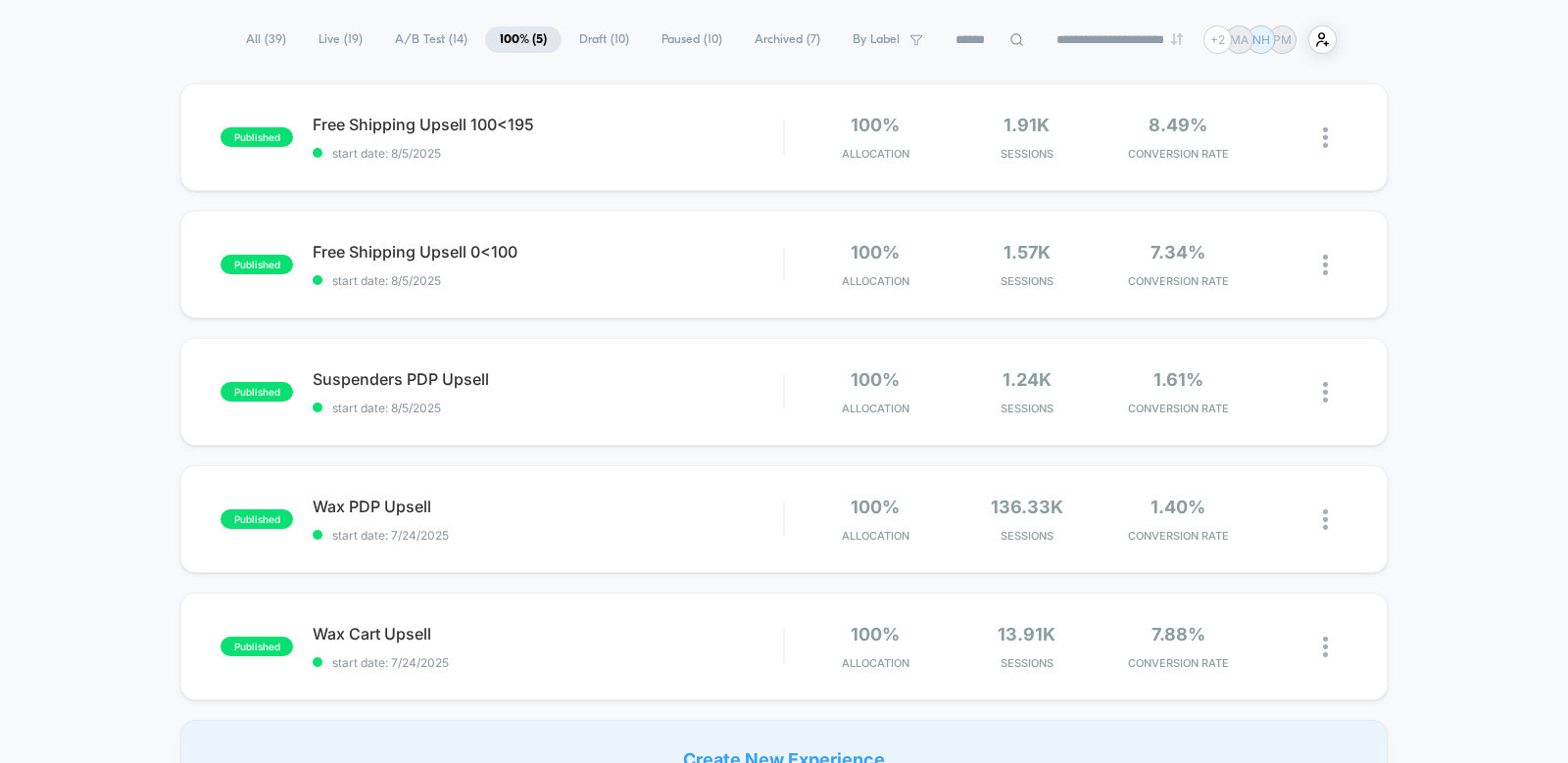 click on "Archived ( 7 )" at bounding box center (787, 39) 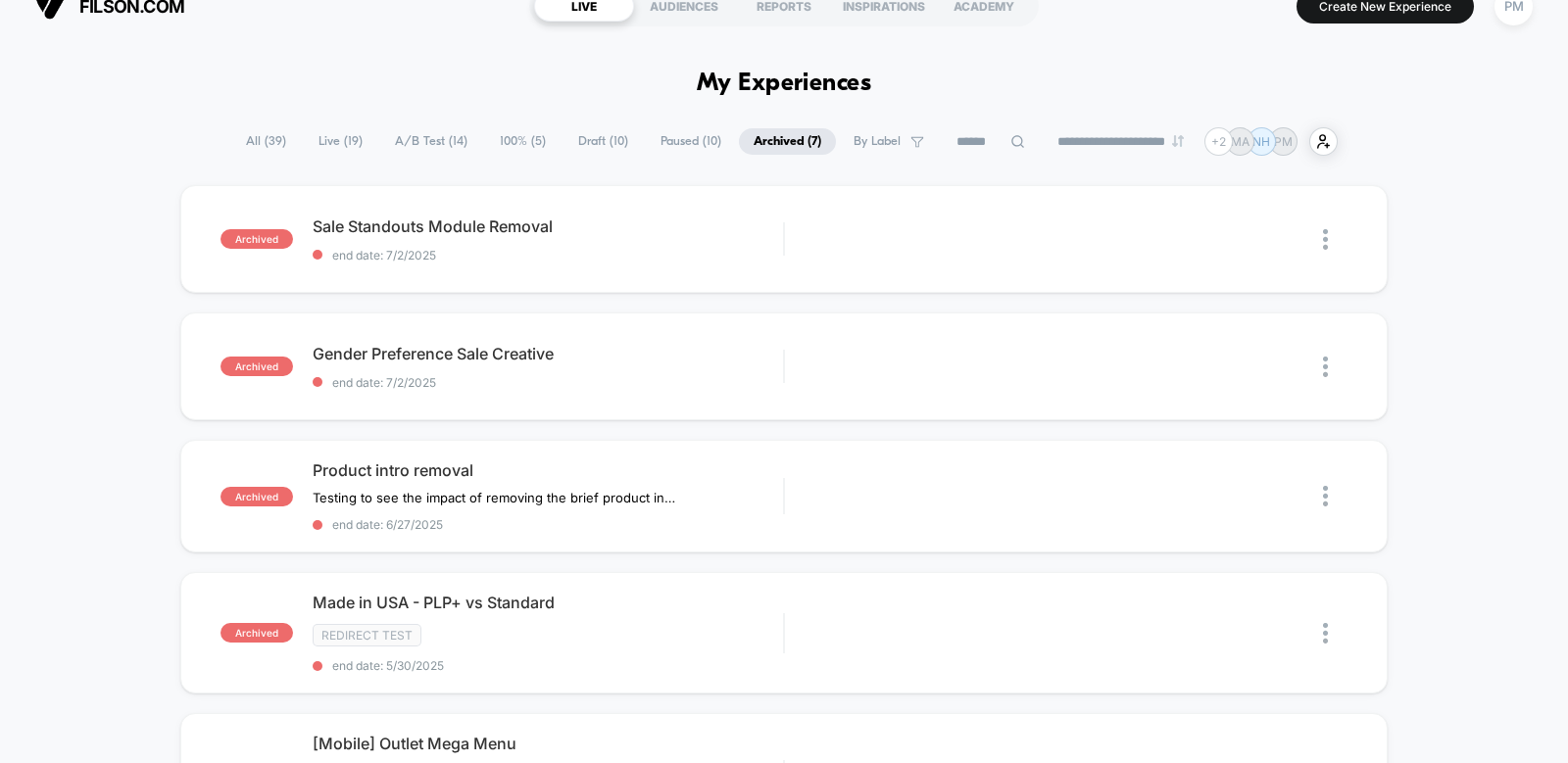 scroll, scrollTop: 130, scrollLeft: 0, axis: vertical 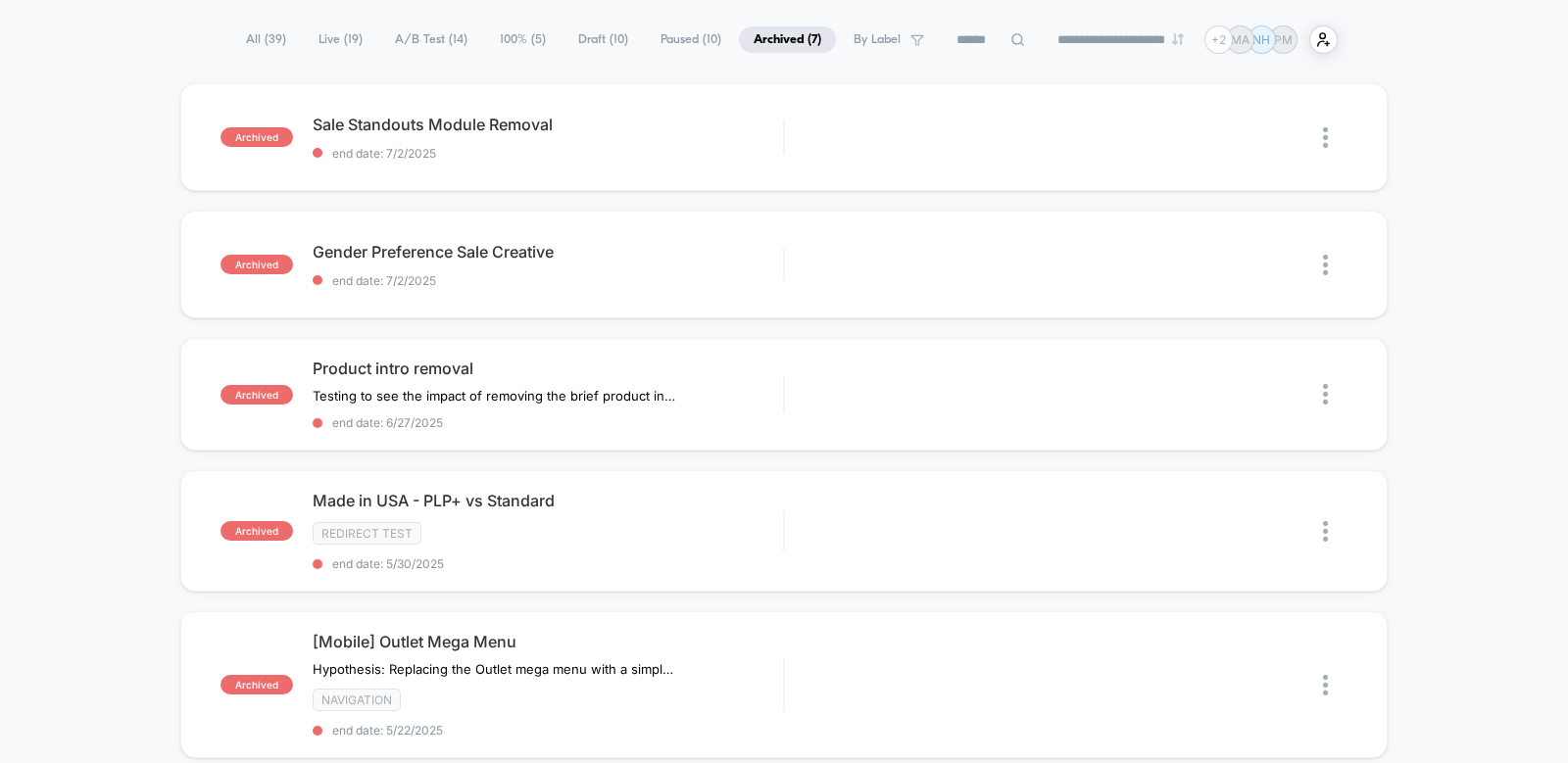 click on "A/B Test ( 14 )" at bounding box center (431, 39) 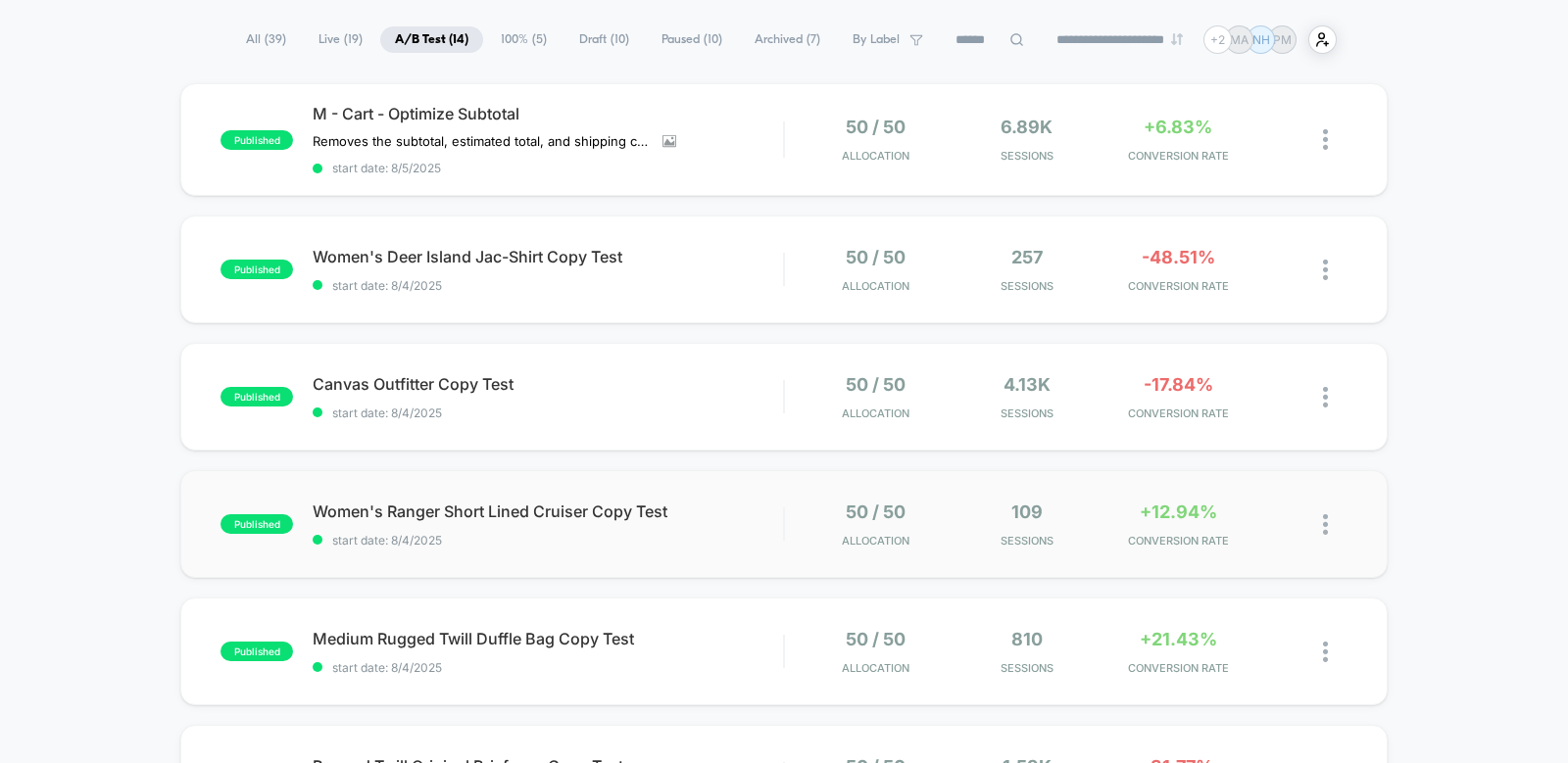 scroll, scrollTop: 32, scrollLeft: 0, axis: vertical 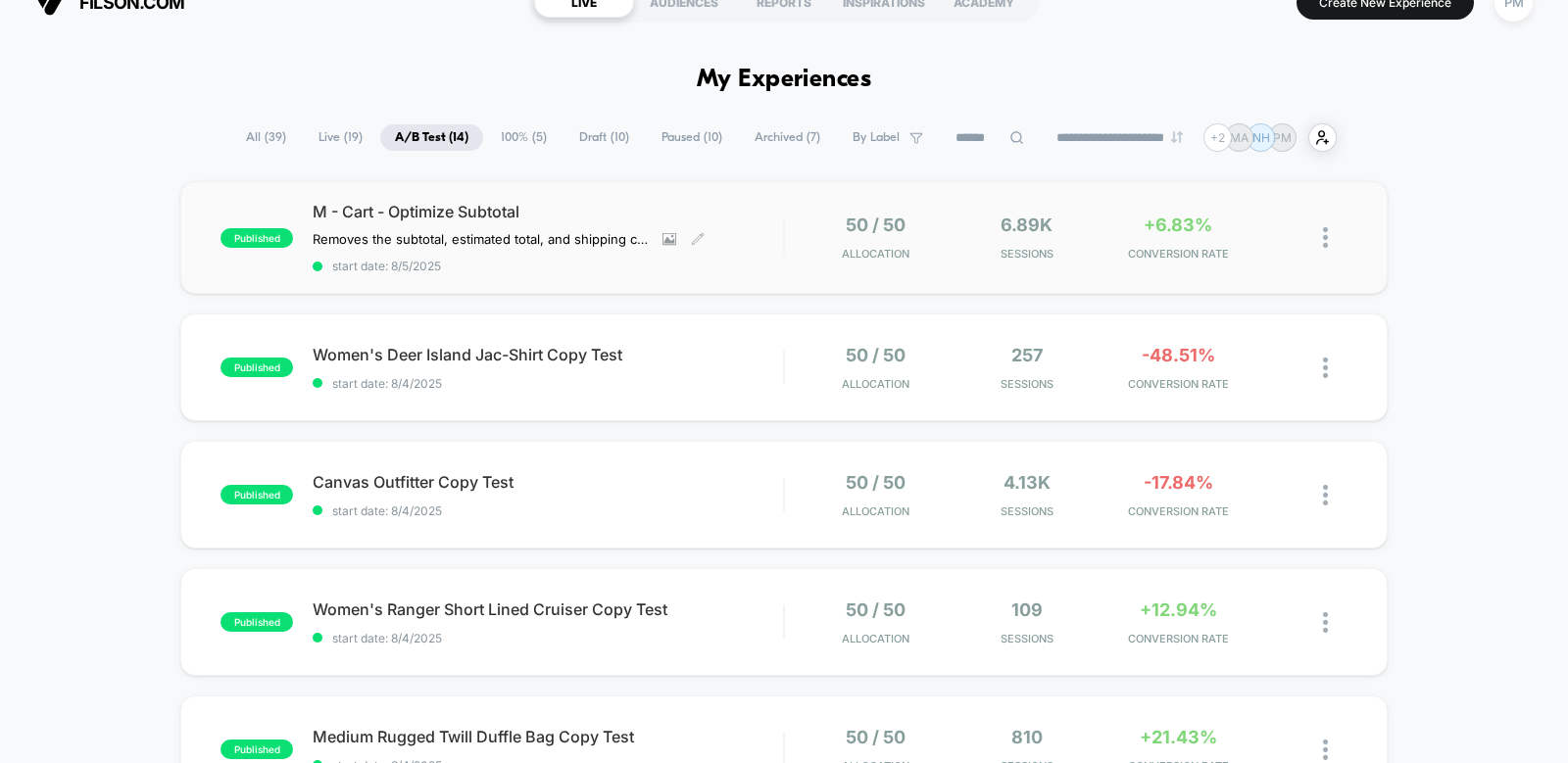 click on "start date: 8/5/2025" at bounding box center (548, 265) 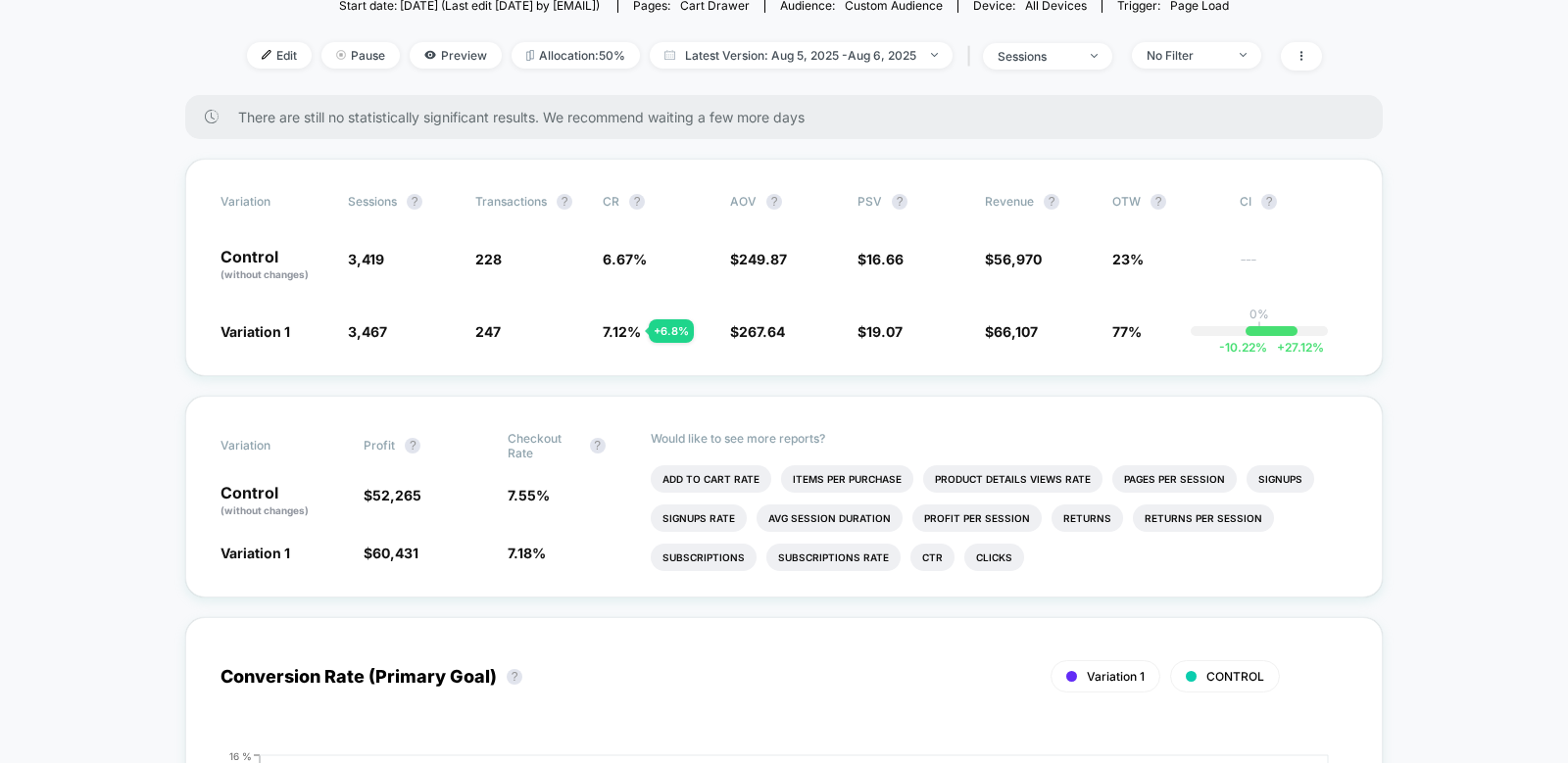 scroll, scrollTop: 240, scrollLeft: 0, axis: vertical 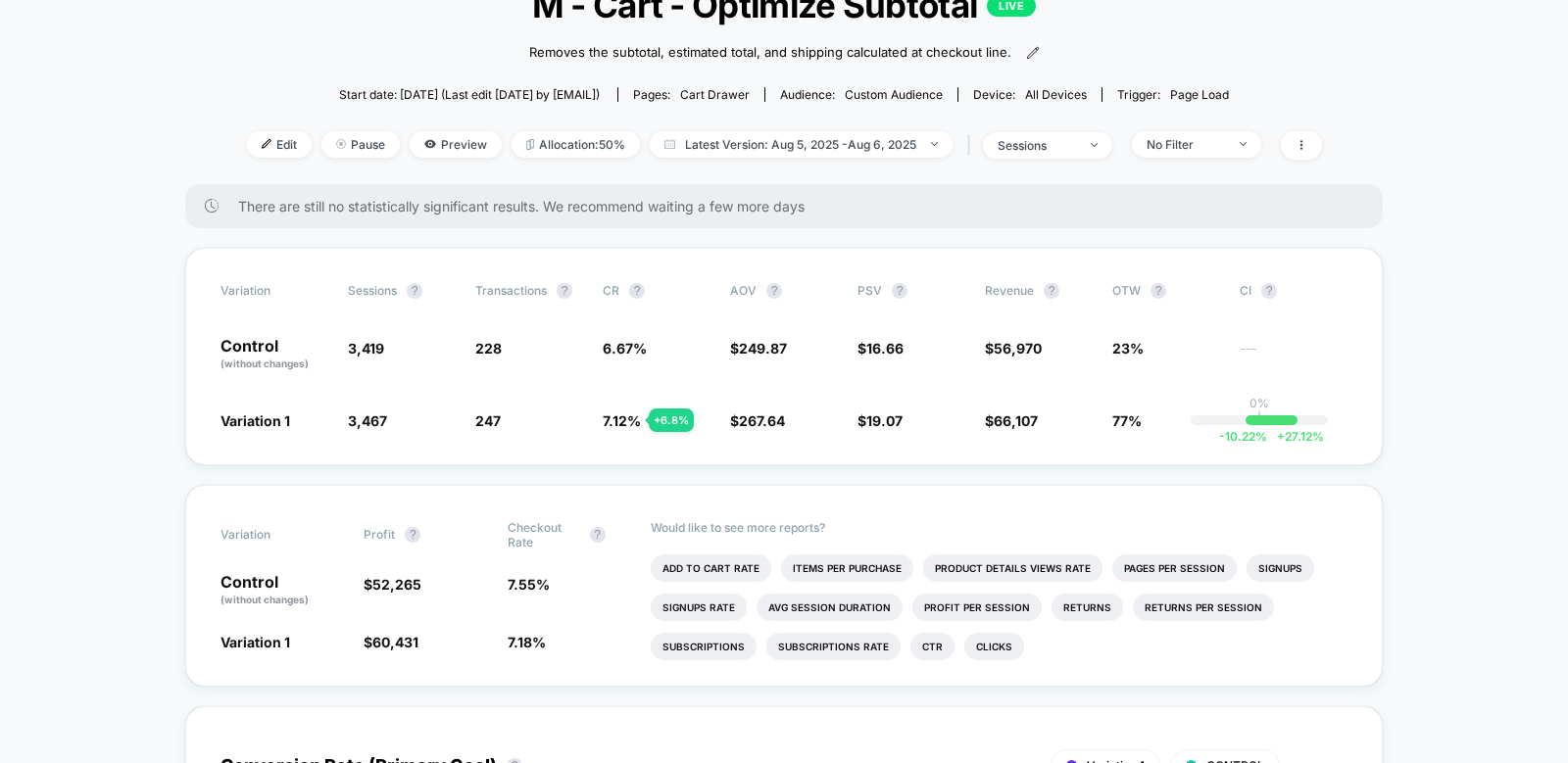 click on "< Back to all live experiences  M - Cart - Optimize Subtotal LIVE Removes the subtotal, estimated total, and shipping calculated at checkout line. Click to view images Click to edit experience details Removes the subtotal, estimated total, and shipping calculated at checkout line. Start date: 8/5/2025 (Last edit 8/6/2025 by peter.maple@filson.com) Pages: cart drawer Audience: Custom Audience Device: all devices Trigger: Page Load Edit Pause  Preview Allocation:  50% Latest Version:     Aug 5, 2025    -    Aug 6, 2025 |   sessions   No Filter There are still no statistically significant results. We recommend waiting a few more days Variation Sessions ? Transactions ? CR ? AOV ? PSV ? Revenue ? OTW ? CI ? Control (without changes) 3,419 228 6.67 % $ 249.87 $ 16.66 $ 56,970 23% --- Variation 1 3,467 + 1.4 % 247 + 6.8 % 7.12 % + 6.8 % $ 267.64 + 7.1 % $ 19.07 + 14.4 % $ 66,107 + 14.4 % 77% 0% | -10.22 % + 27.12 % Variation Profit ? Checkout Rate ? Control (without changes) $ 52,265 7.55 % Variation 1 $ 60,431 + %" at bounding box center (784, 2575) 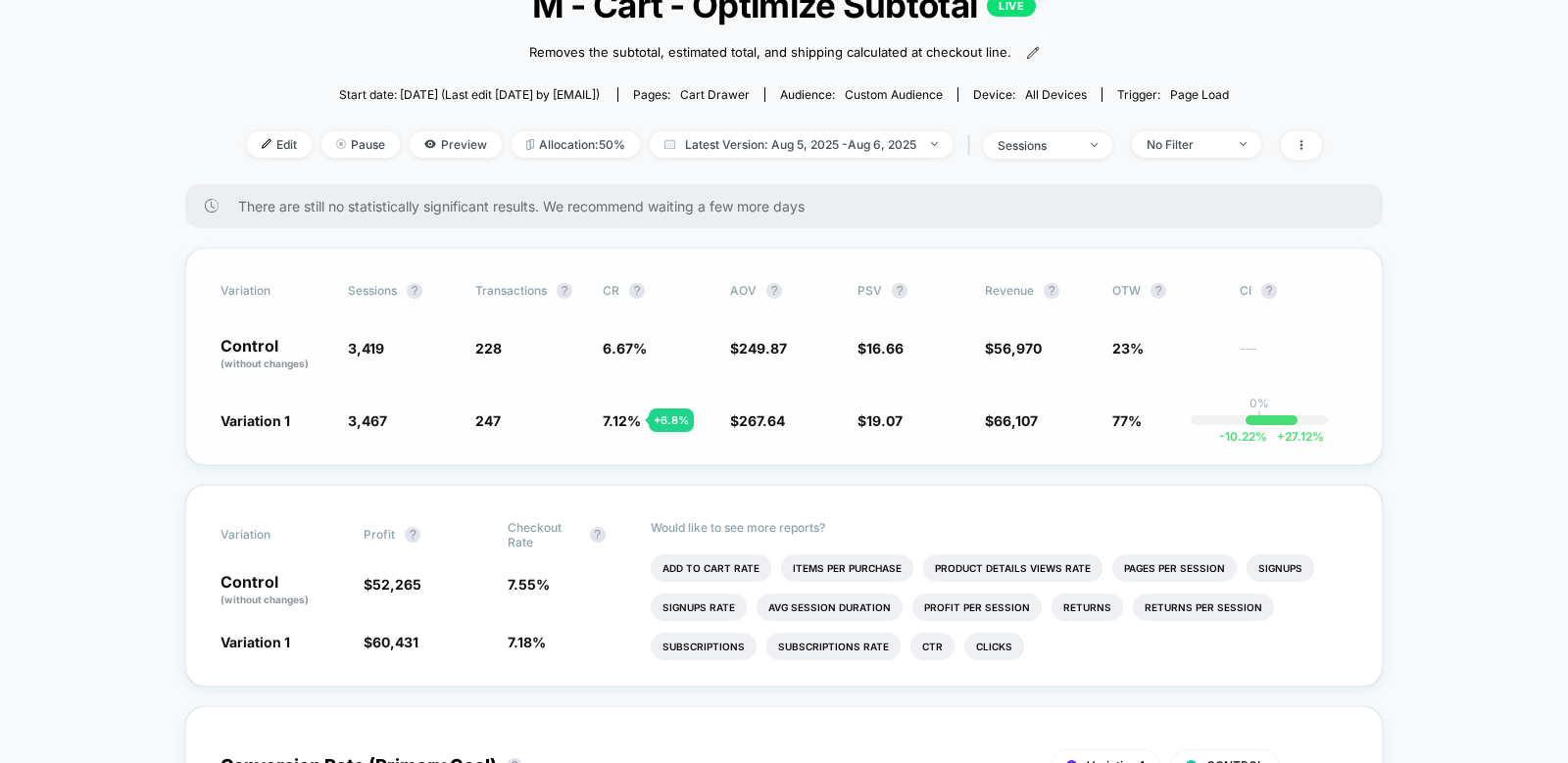 scroll, scrollTop: 0, scrollLeft: 0, axis: both 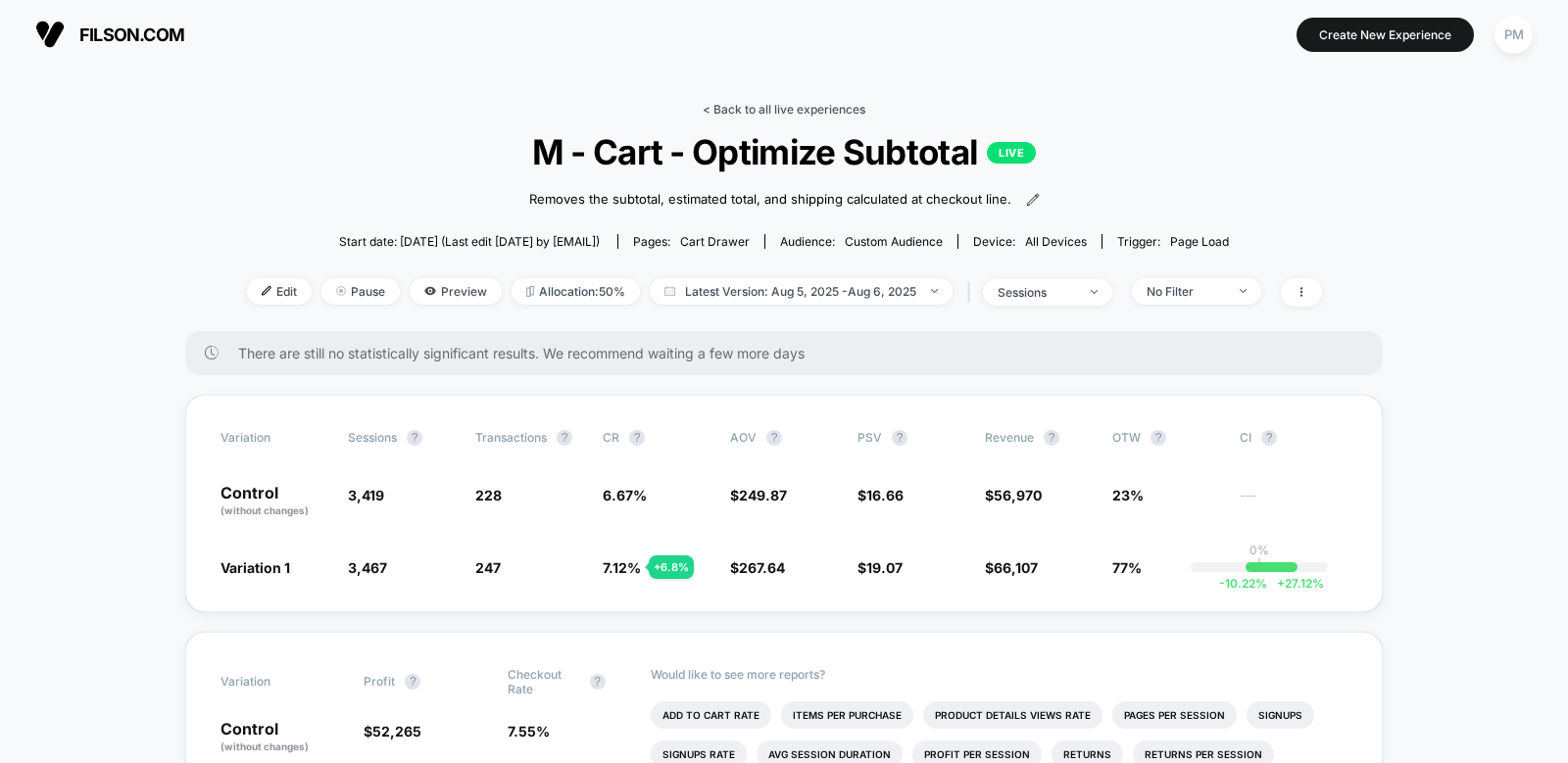 click on "< Back to all live experiences" at bounding box center [784, 109] 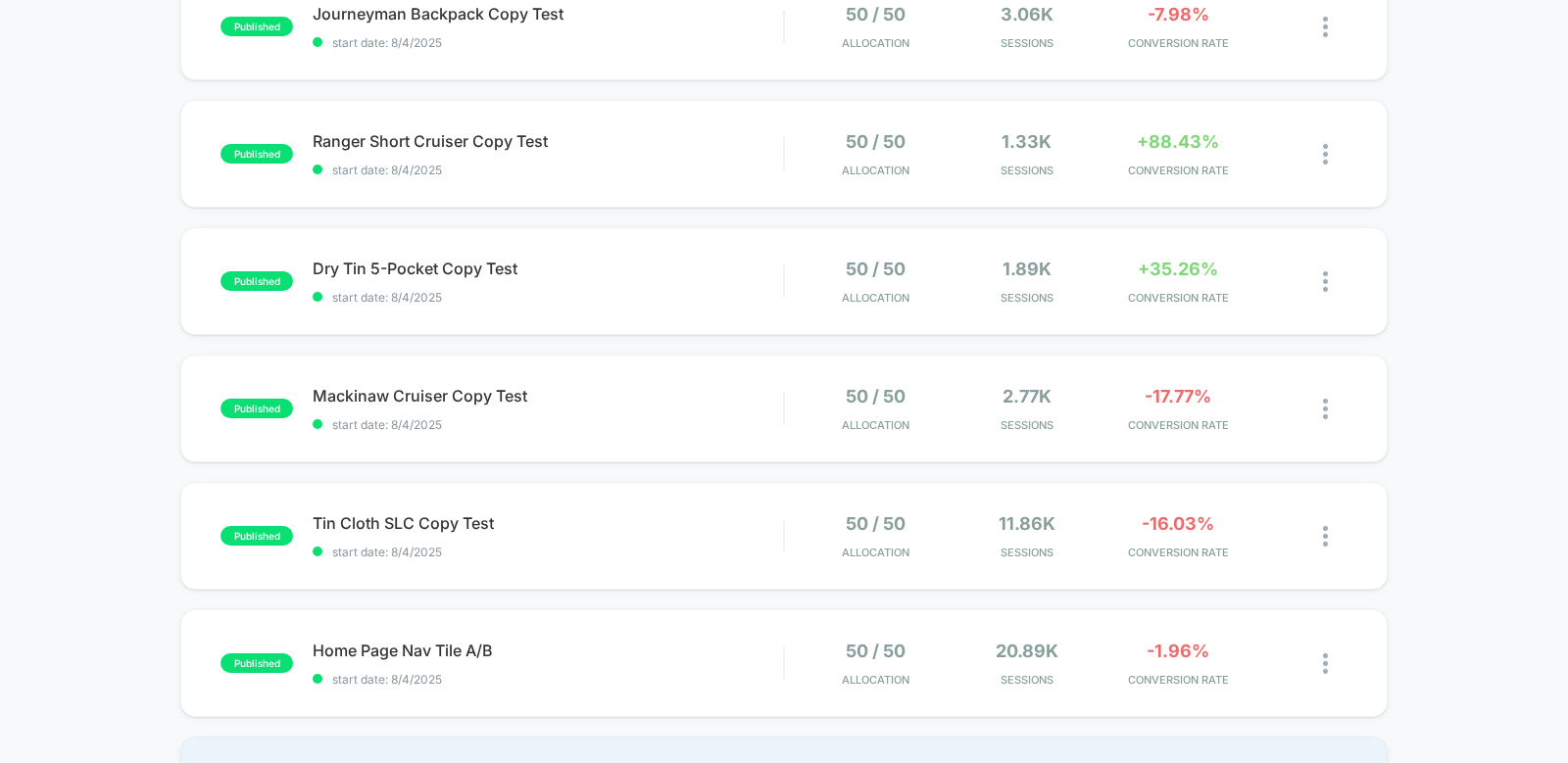 scroll, scrollTop: 1012, scrollLeft: 0, axis: vertical 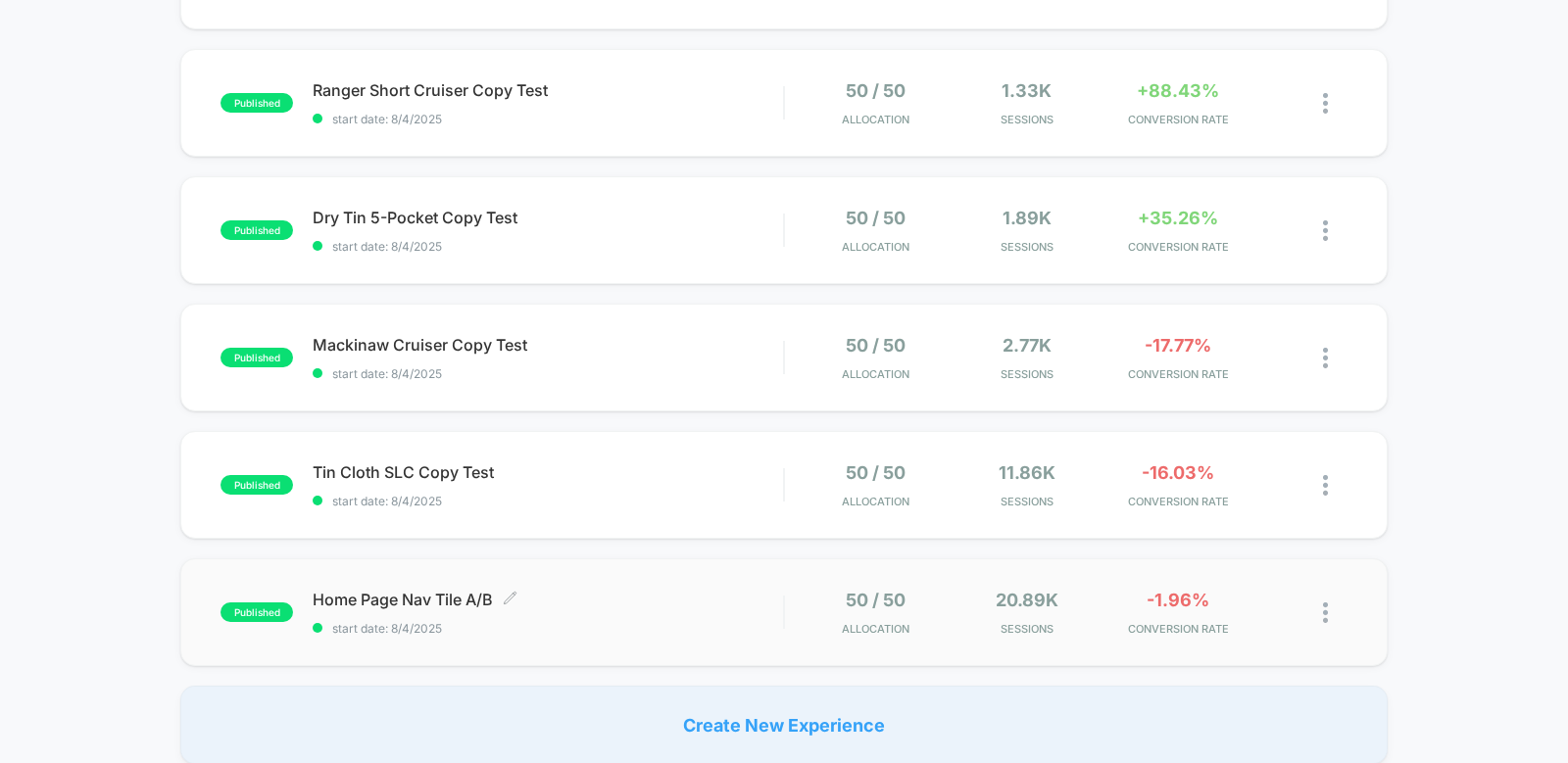 click on "Home Page Nav Tile A/B Click to edit experience details Click to edit experience details start date: 8/4/2025" at bounding box center (548, 612) 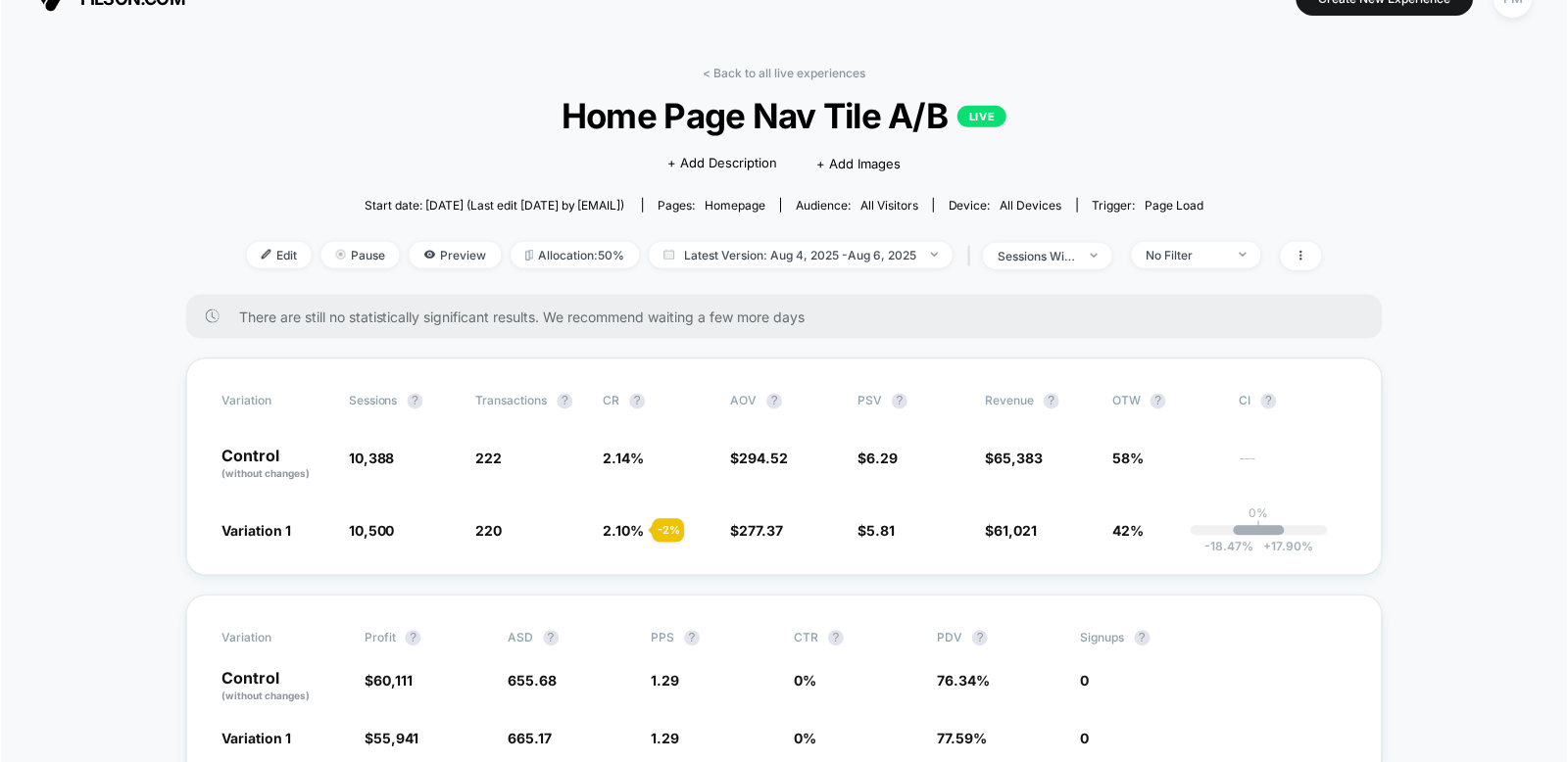 scroll, scrollTop: 39, scrollLeft: 0, axis: vertical 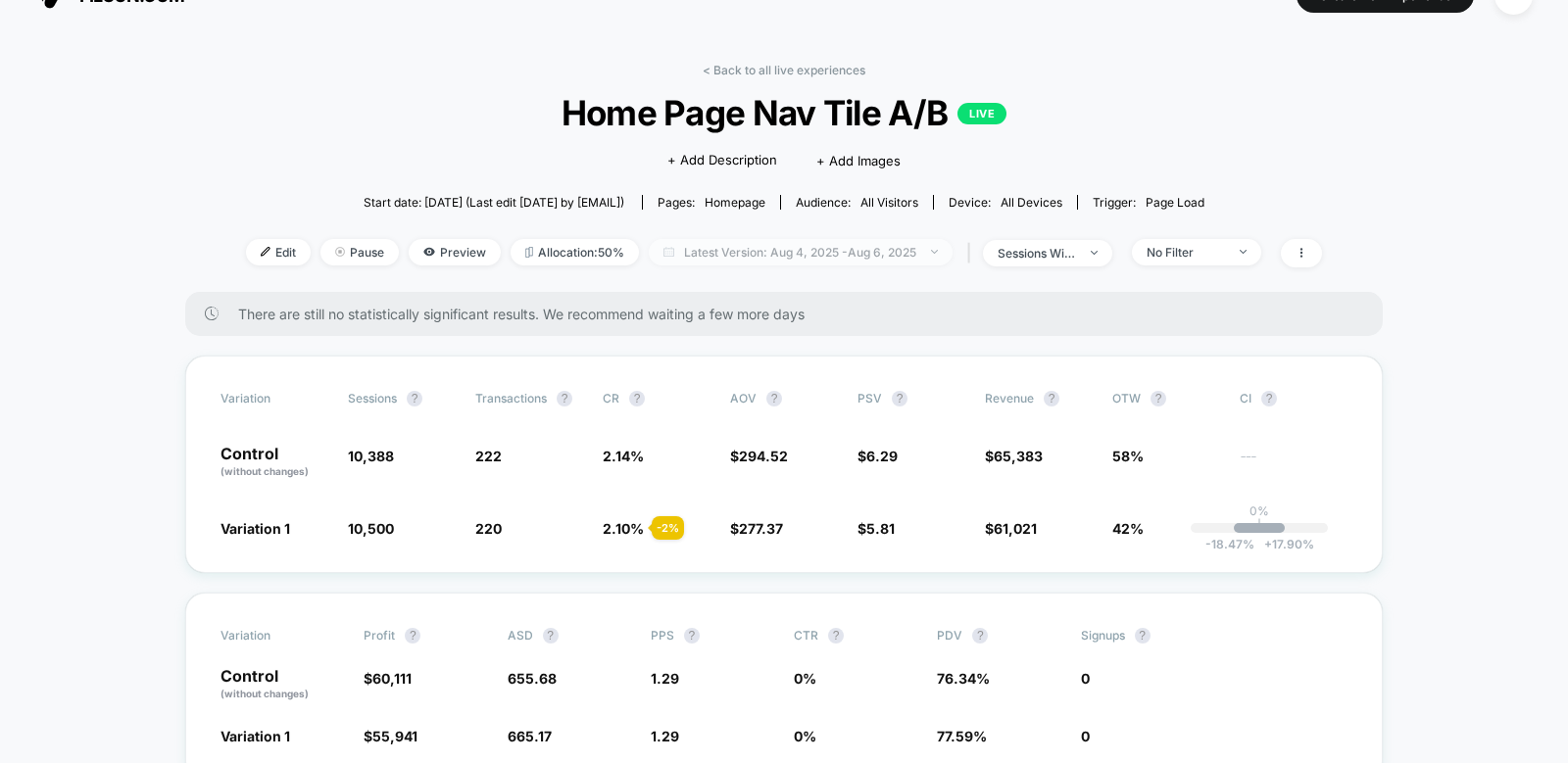 click on "Latest Version:     Aug 4, 2025    -    Aug 6, 2025" at bounding box center (801, 252) 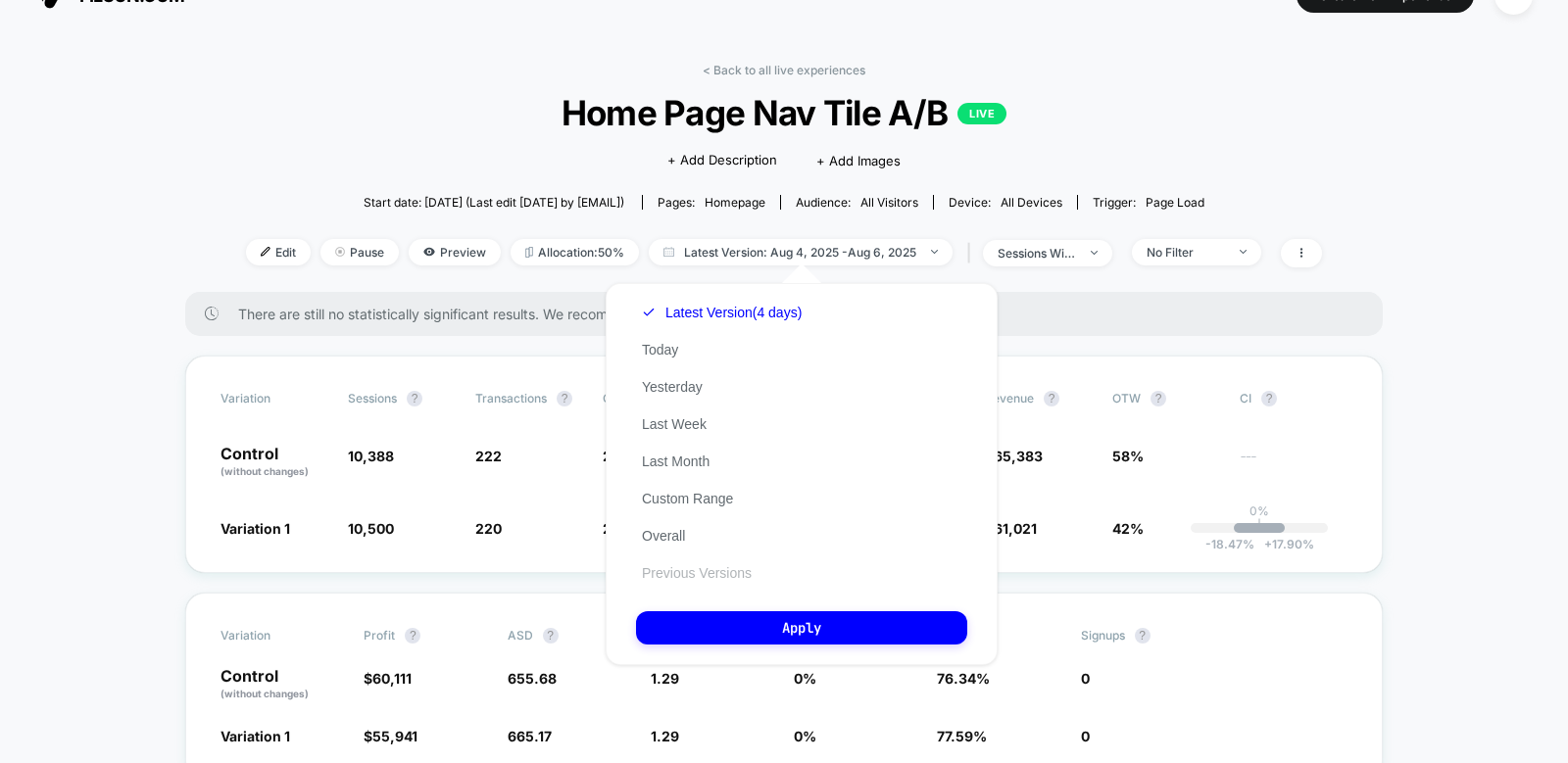 click on "Previous Versions" at bounding box center [697, 573] 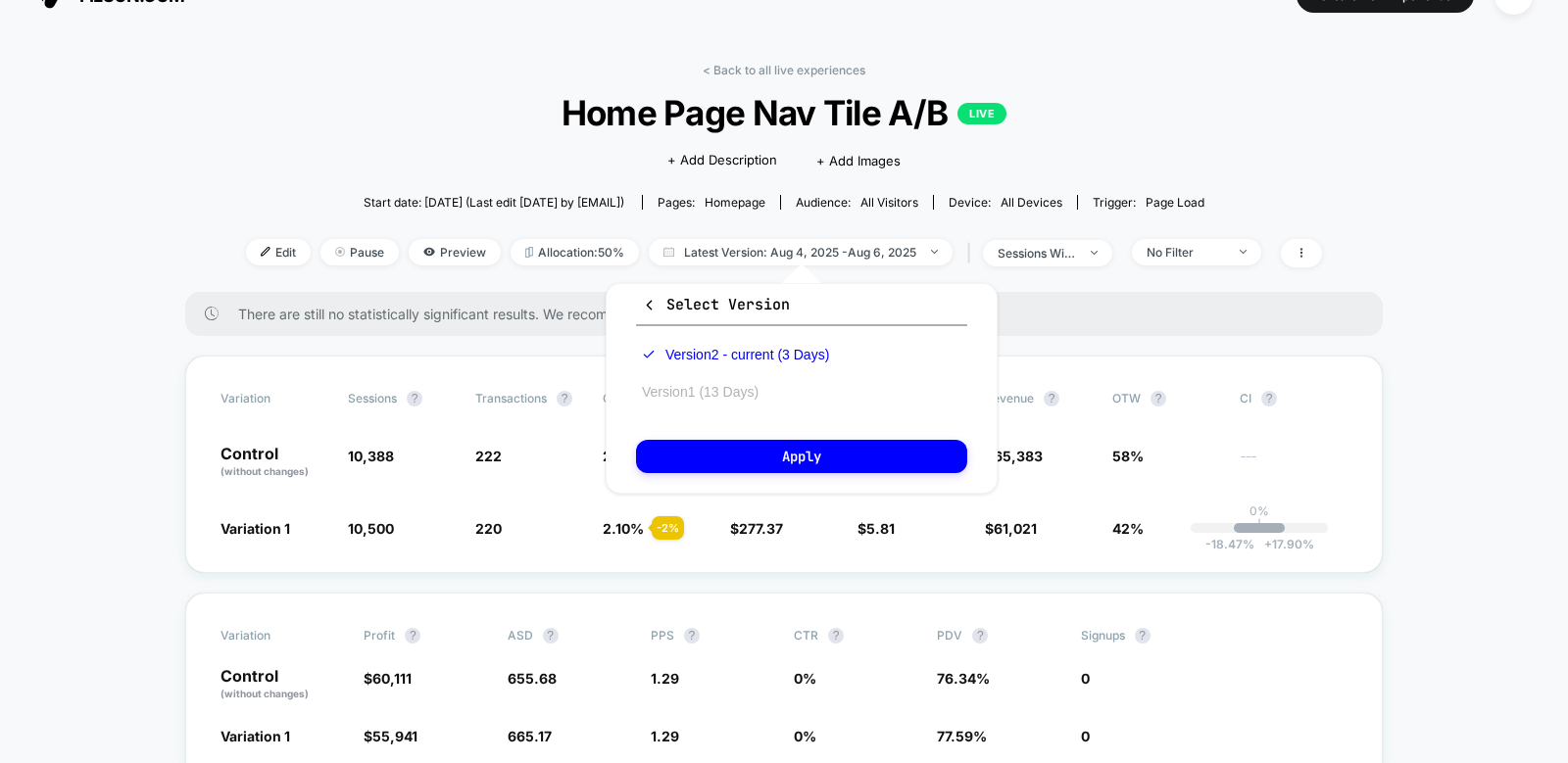 click on "Version  1   (13 Days)" at bounding box center (700, 392) 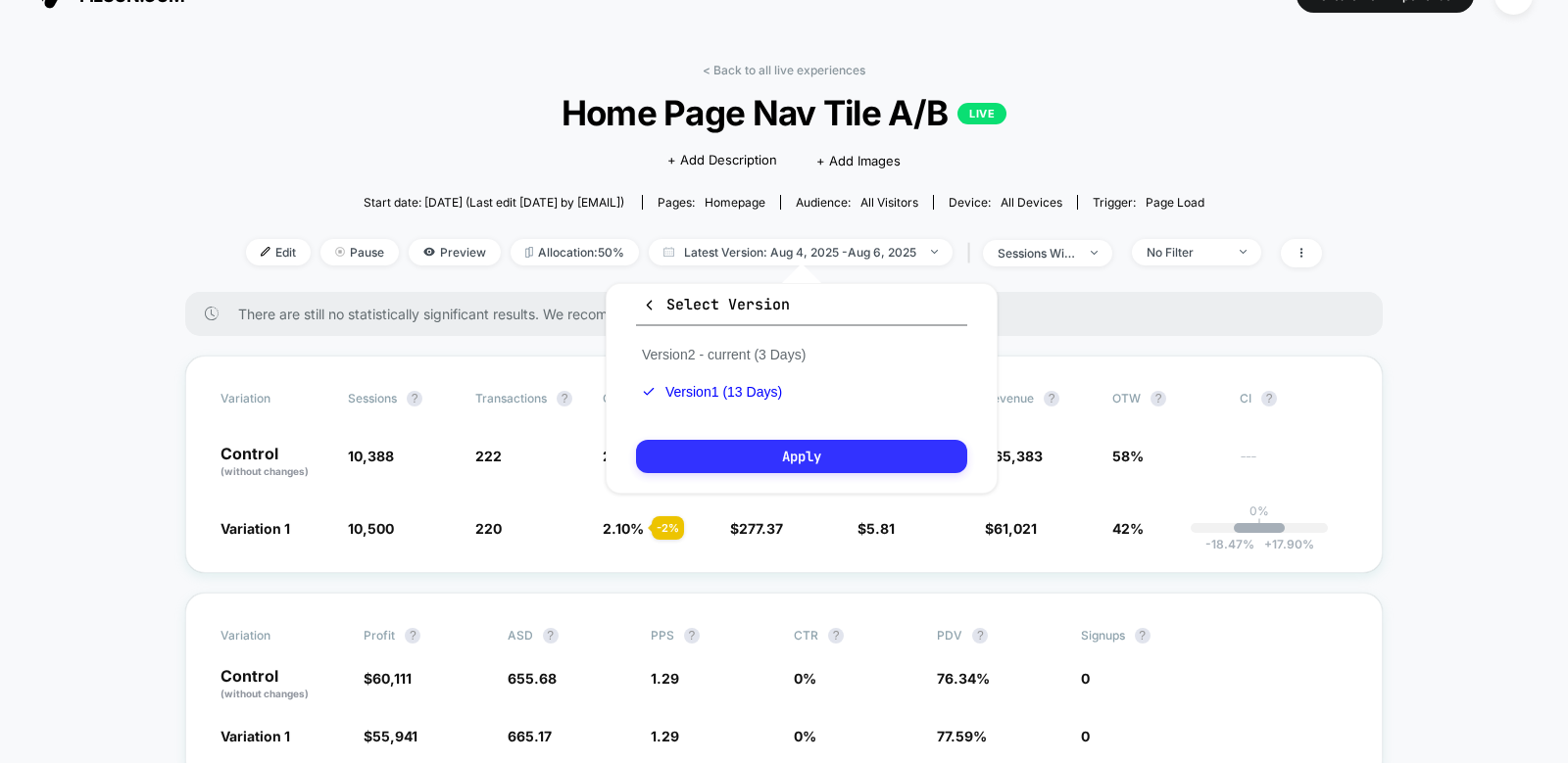click on "Apply" at bounding box center [802, 456] 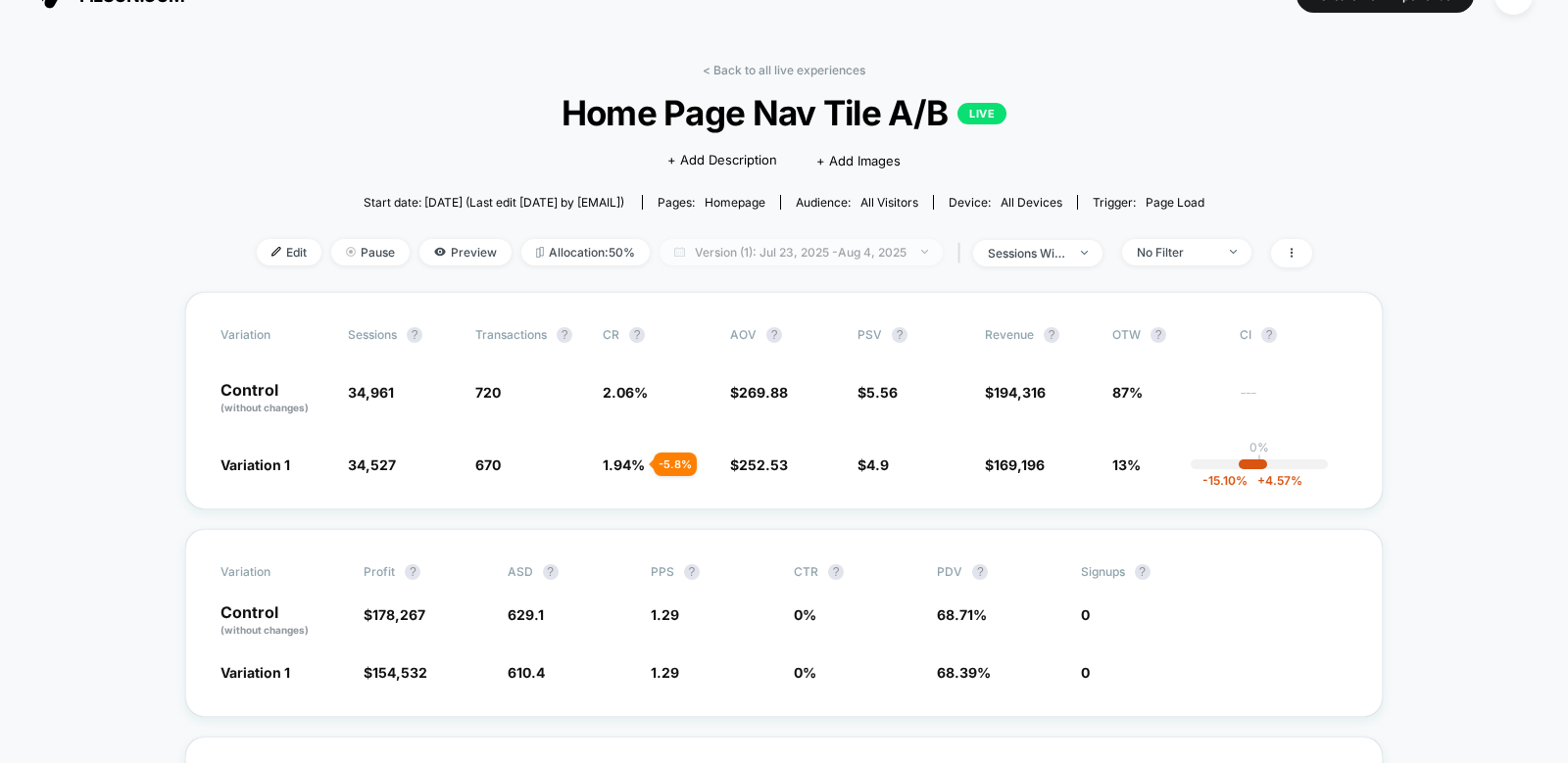 click on "Version (1):     Jul 23, 2025    -    Aug 4, 2025" at bounding box center [801, 252] 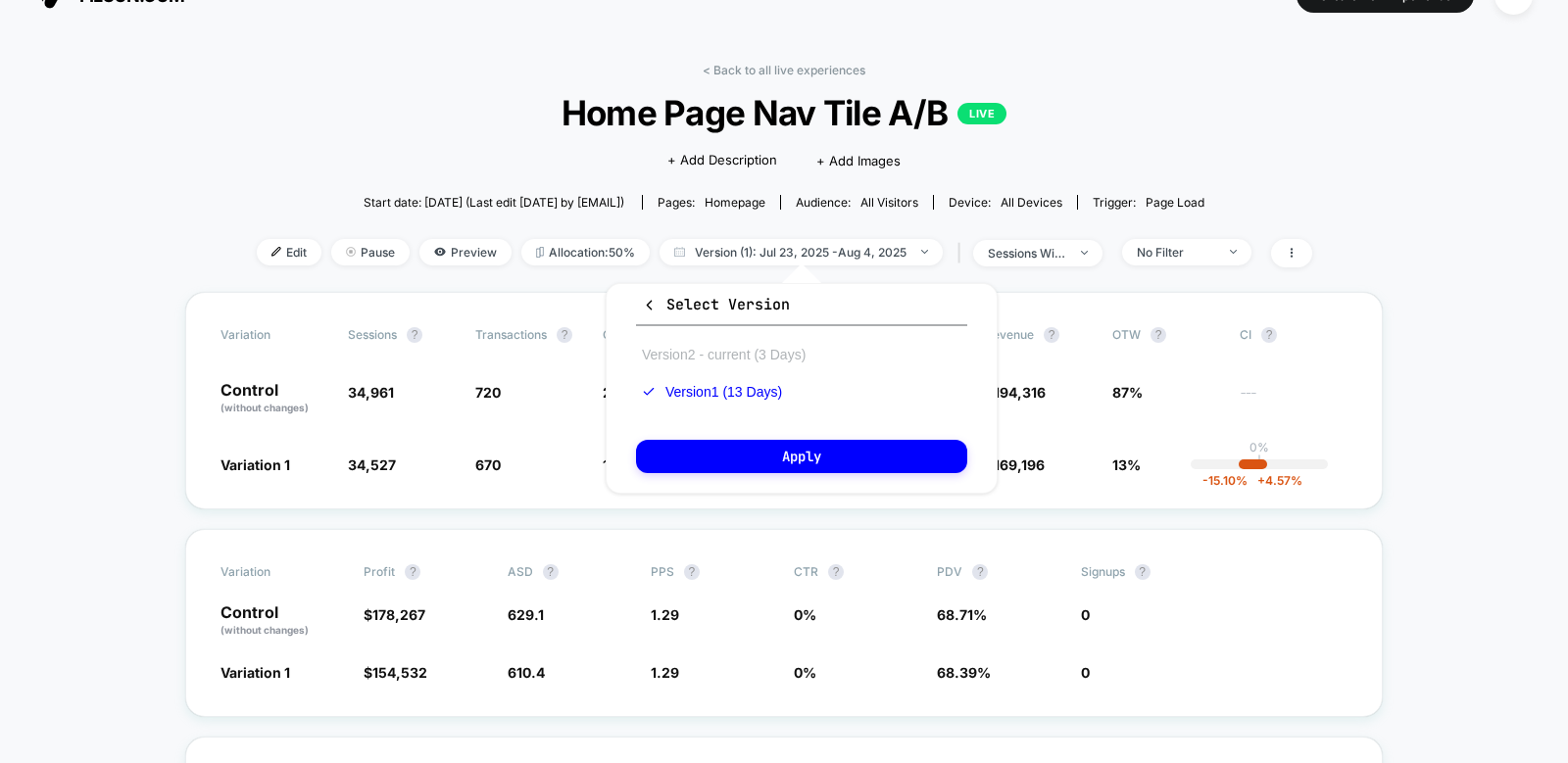 click on "Version  2   - current (3 Days)" at bounding box center [723, 355] 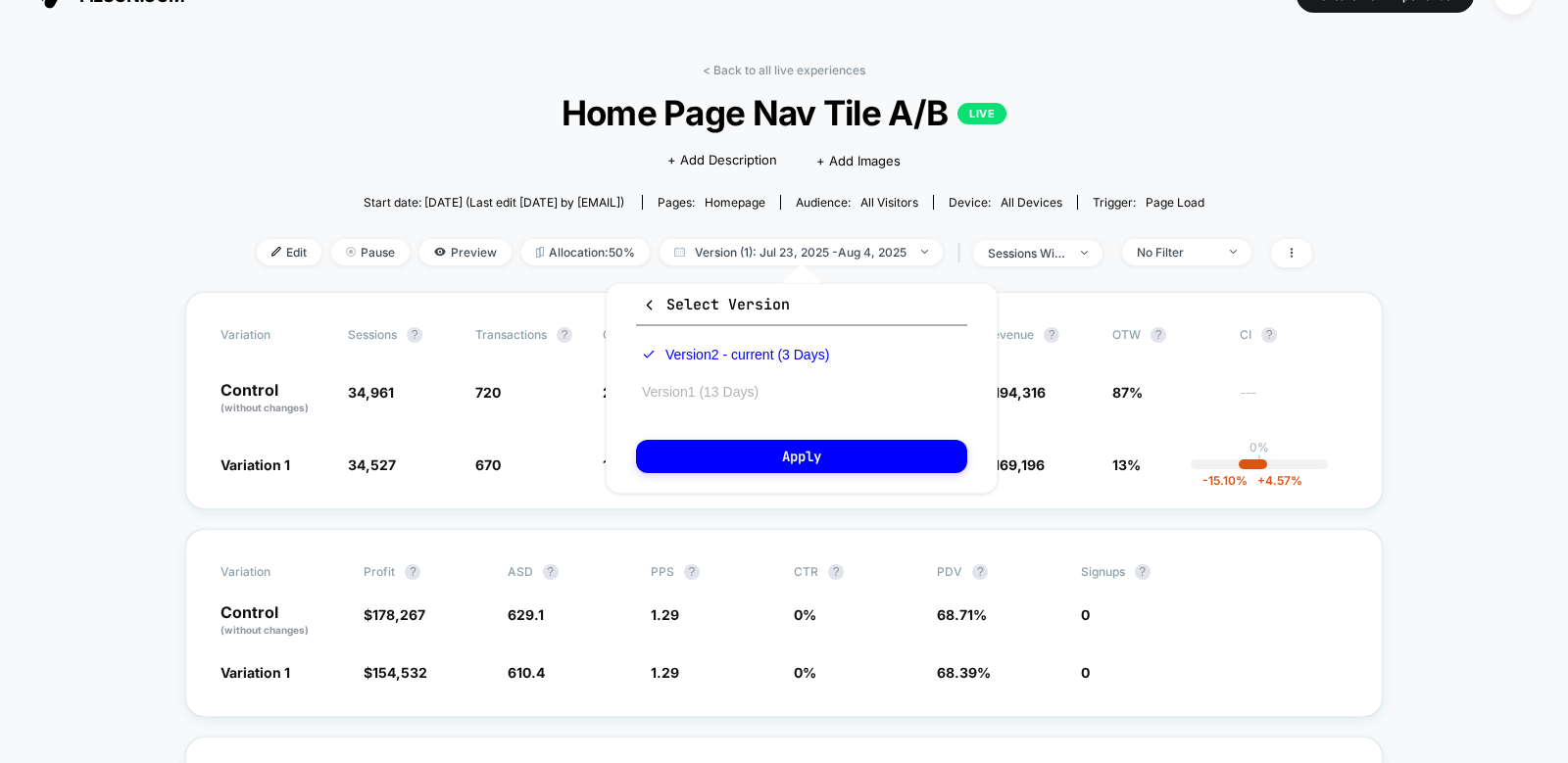 click on "Version  1   (13 Days)" at bounding box center [700, 392] 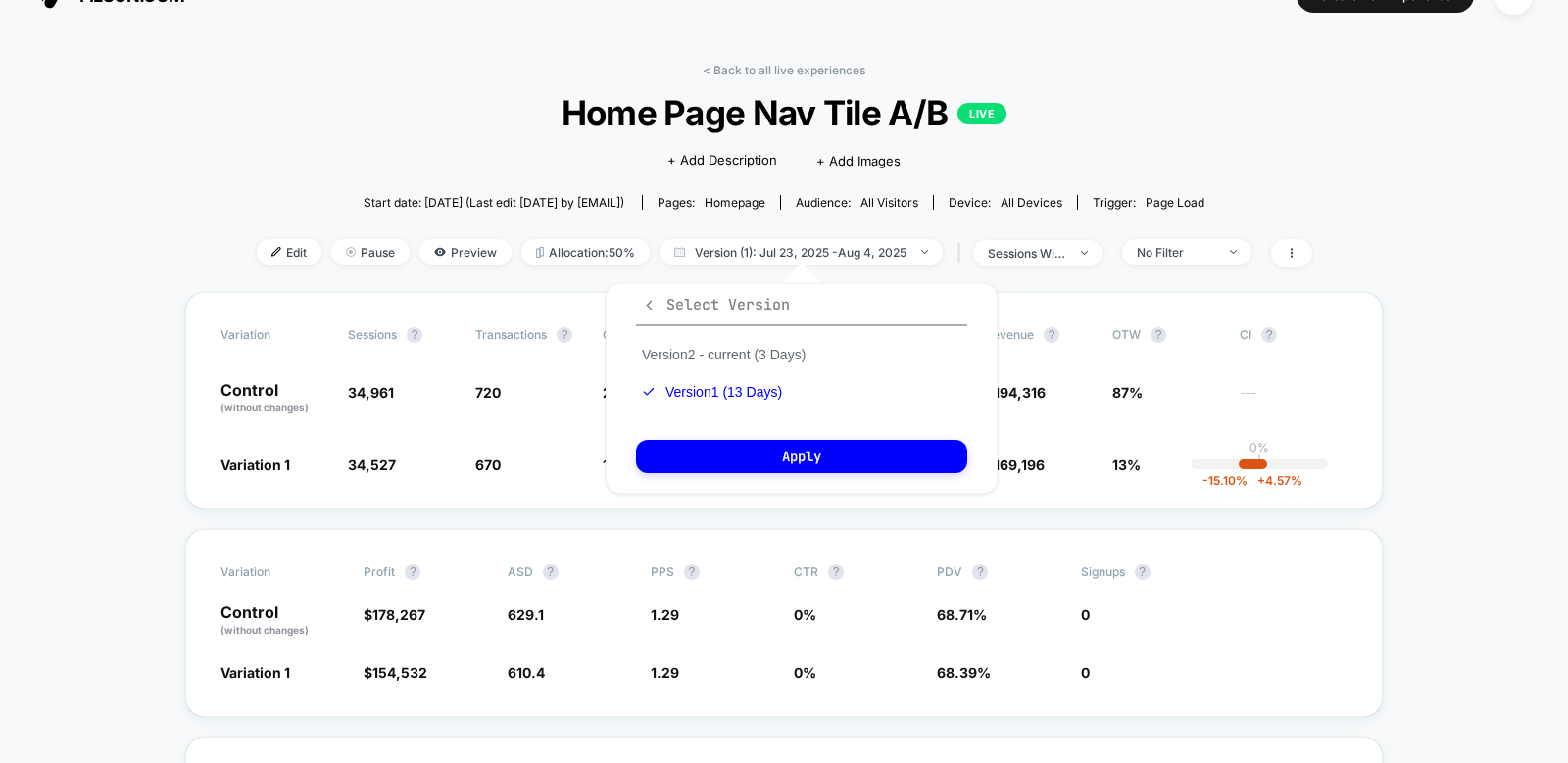click 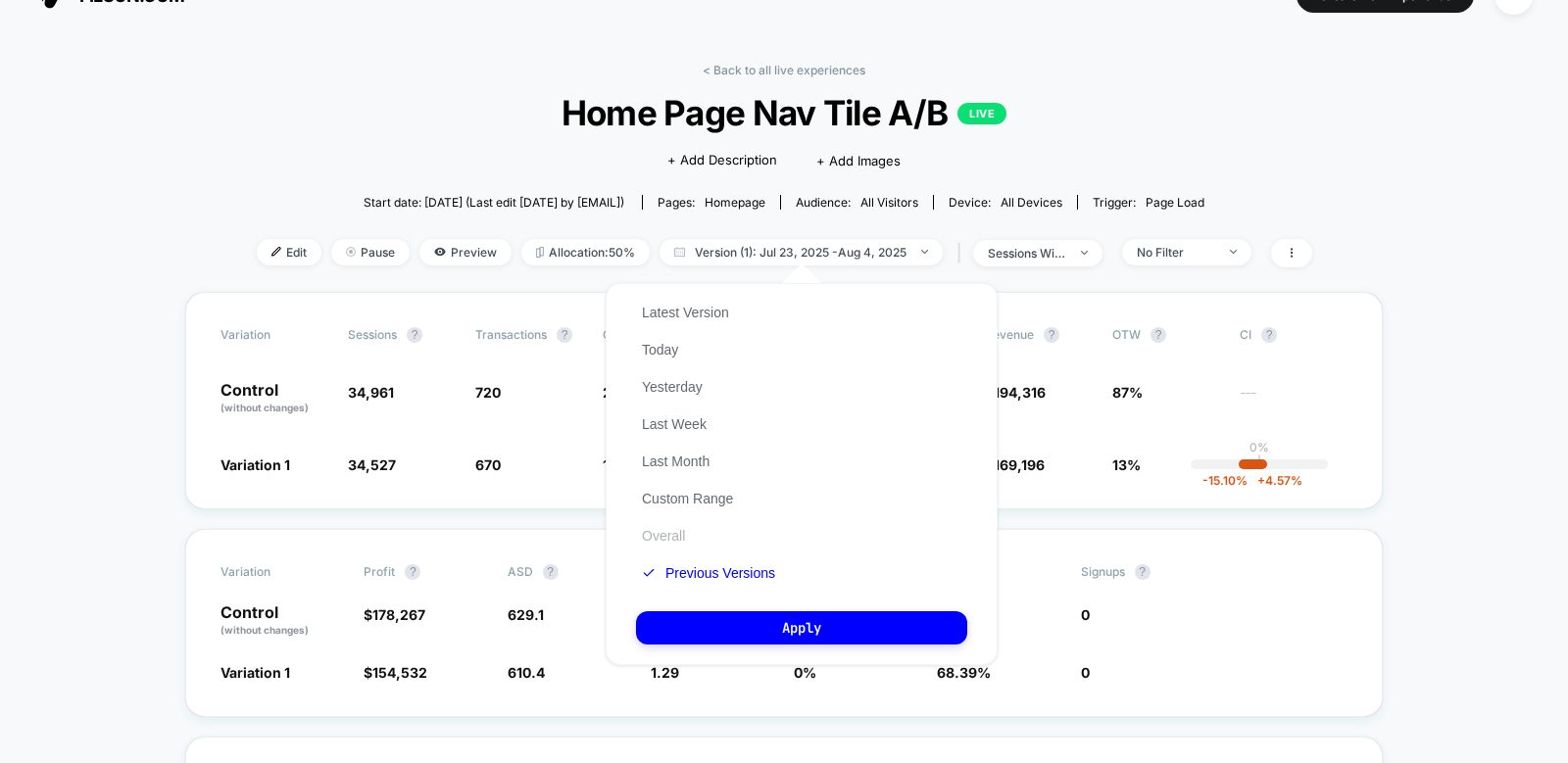 click on "Overall" at bounding box center (663, 536) 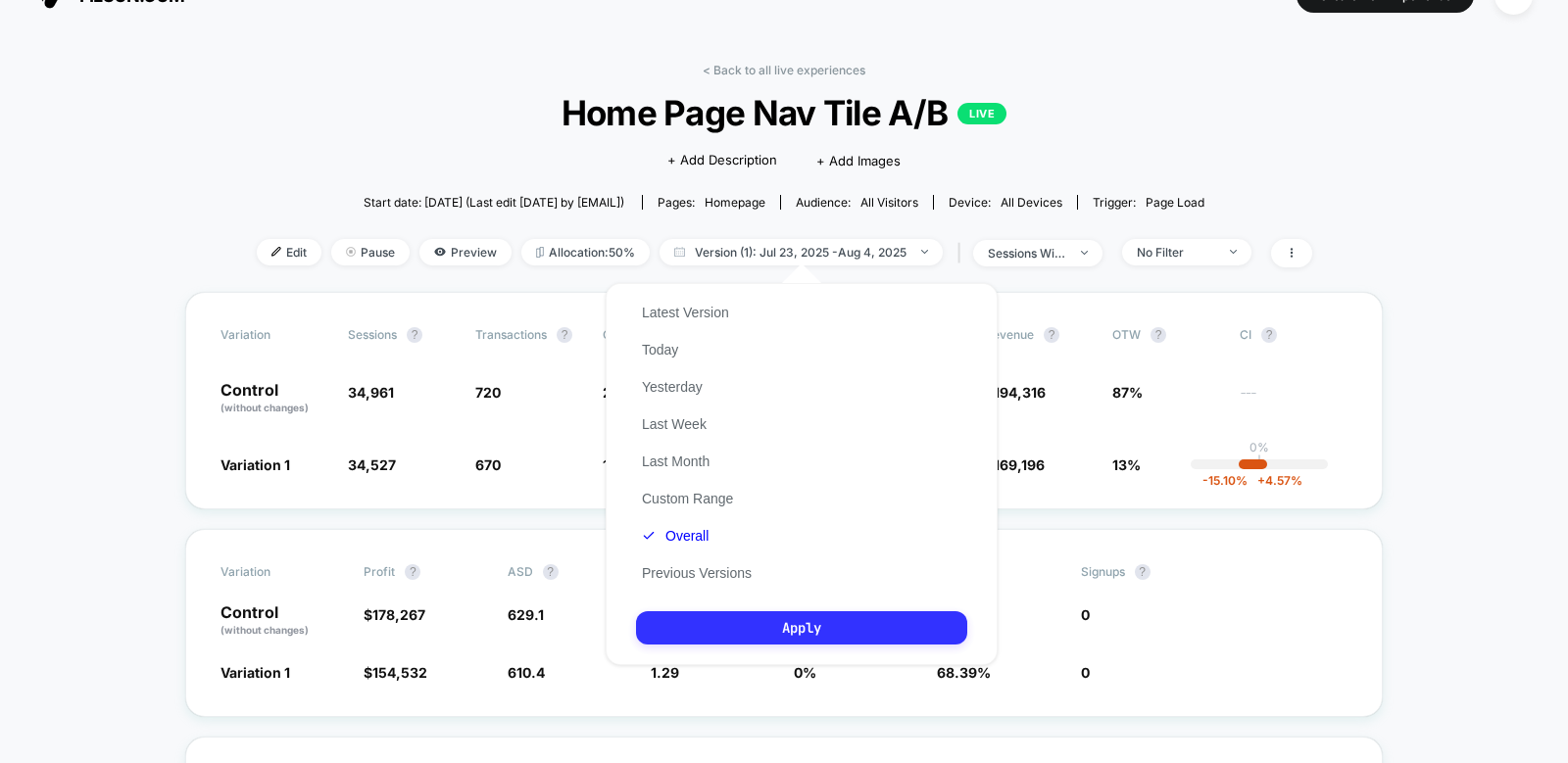 click on "Apply" at bounding box center [802, 628] 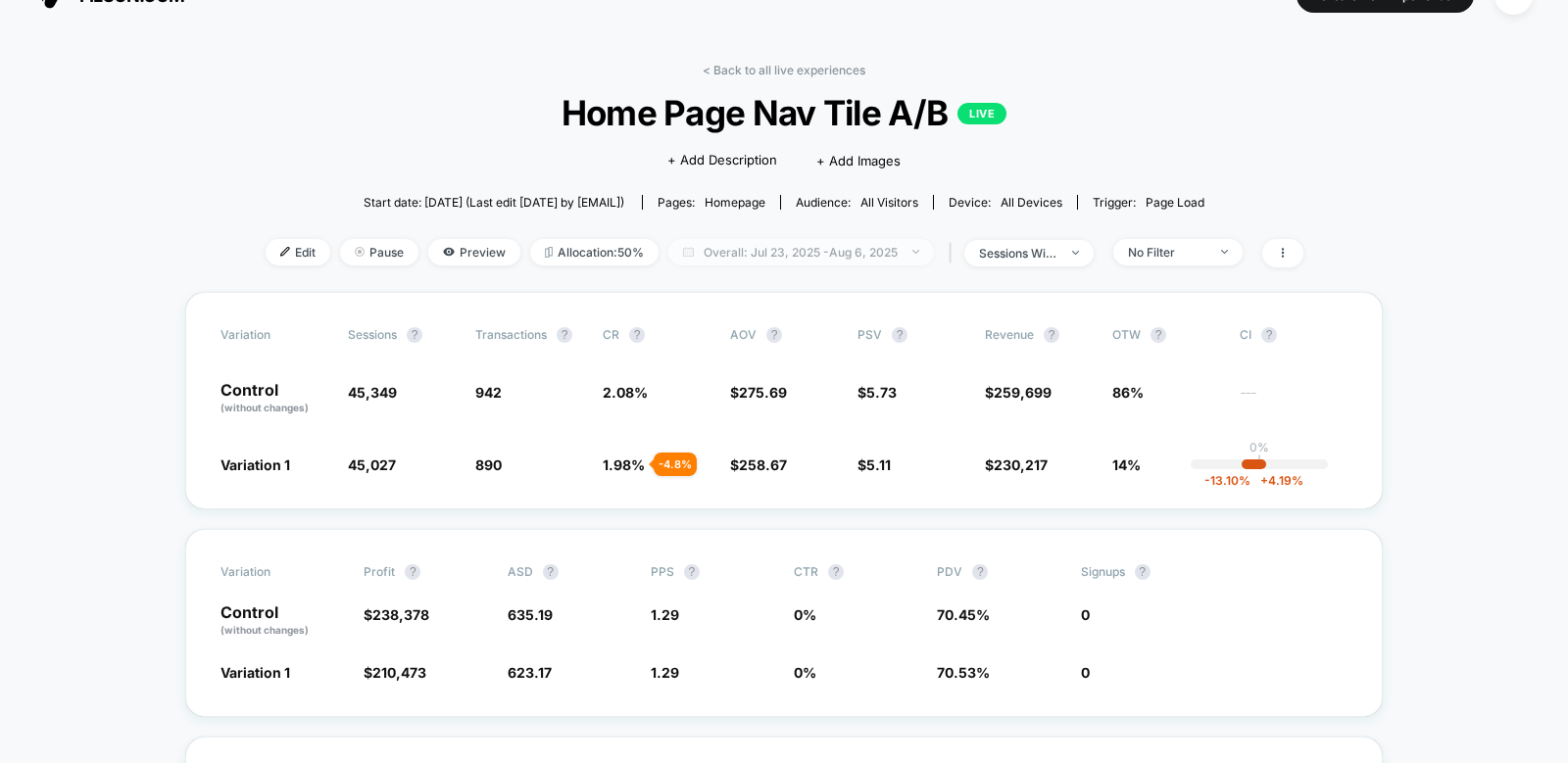 click on "Overall:     Jul 23, 2025    -    Aug 6, 2025" at bounding box center [801, 252] 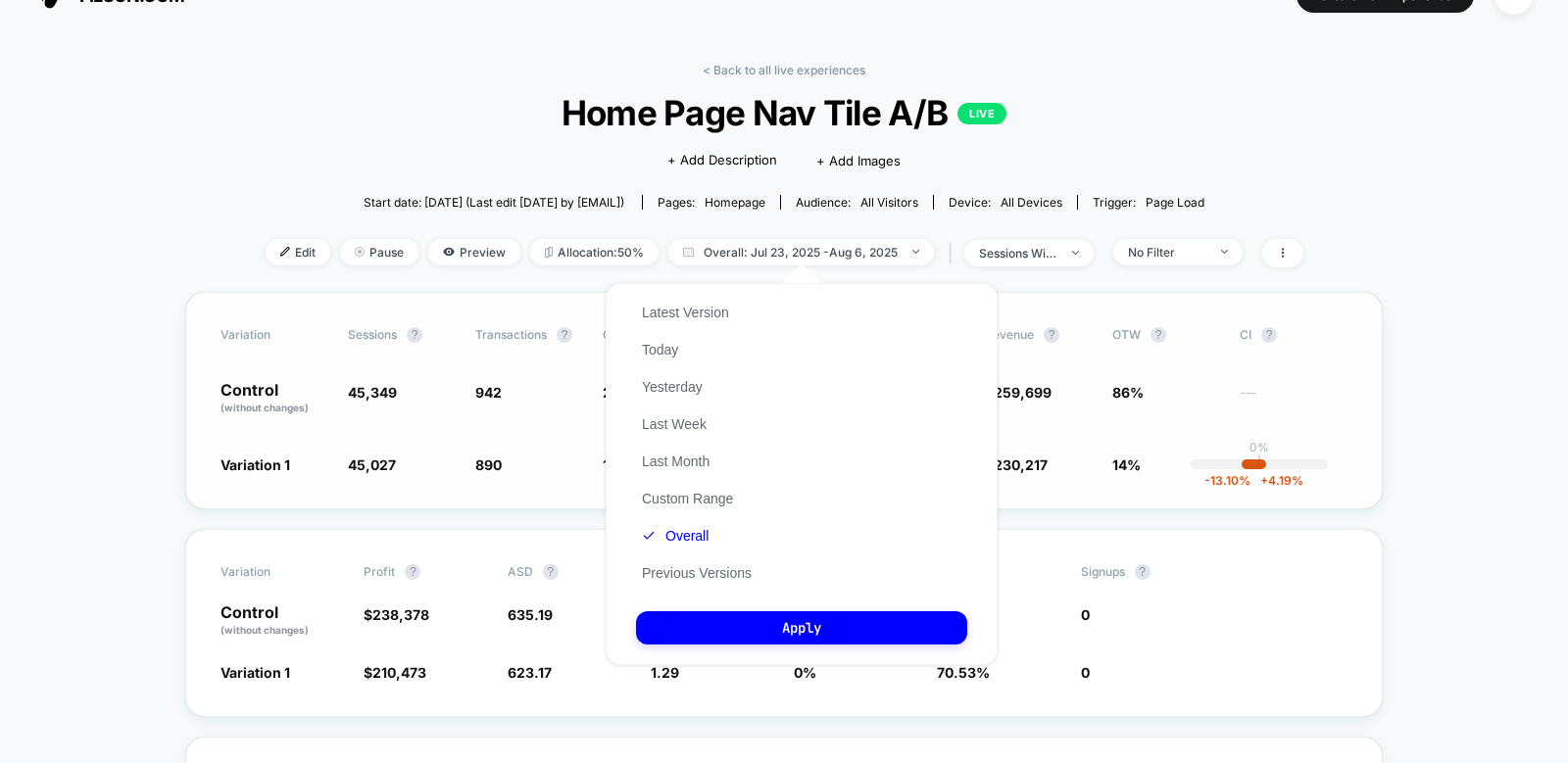 click on "Variation Sessions ? Transactions ? CR ? AOV ? PSV ? Revenue ? OTW ? CI ? Control (without changes) 45,349 942 2.08 % $ 275.69 $ 5.73 $ 259,699 86% --- Variation 1 45,027 - 0.71 % 890 - 4.8 % 1.98 % - 4.8 % $ 258.67 - 6.2 % $ 5.11 - 10.7 % $ 230,217 - 10.7 % 14% 0% | -13.10 % + 4.19 %" at bounding box center (784, 401) 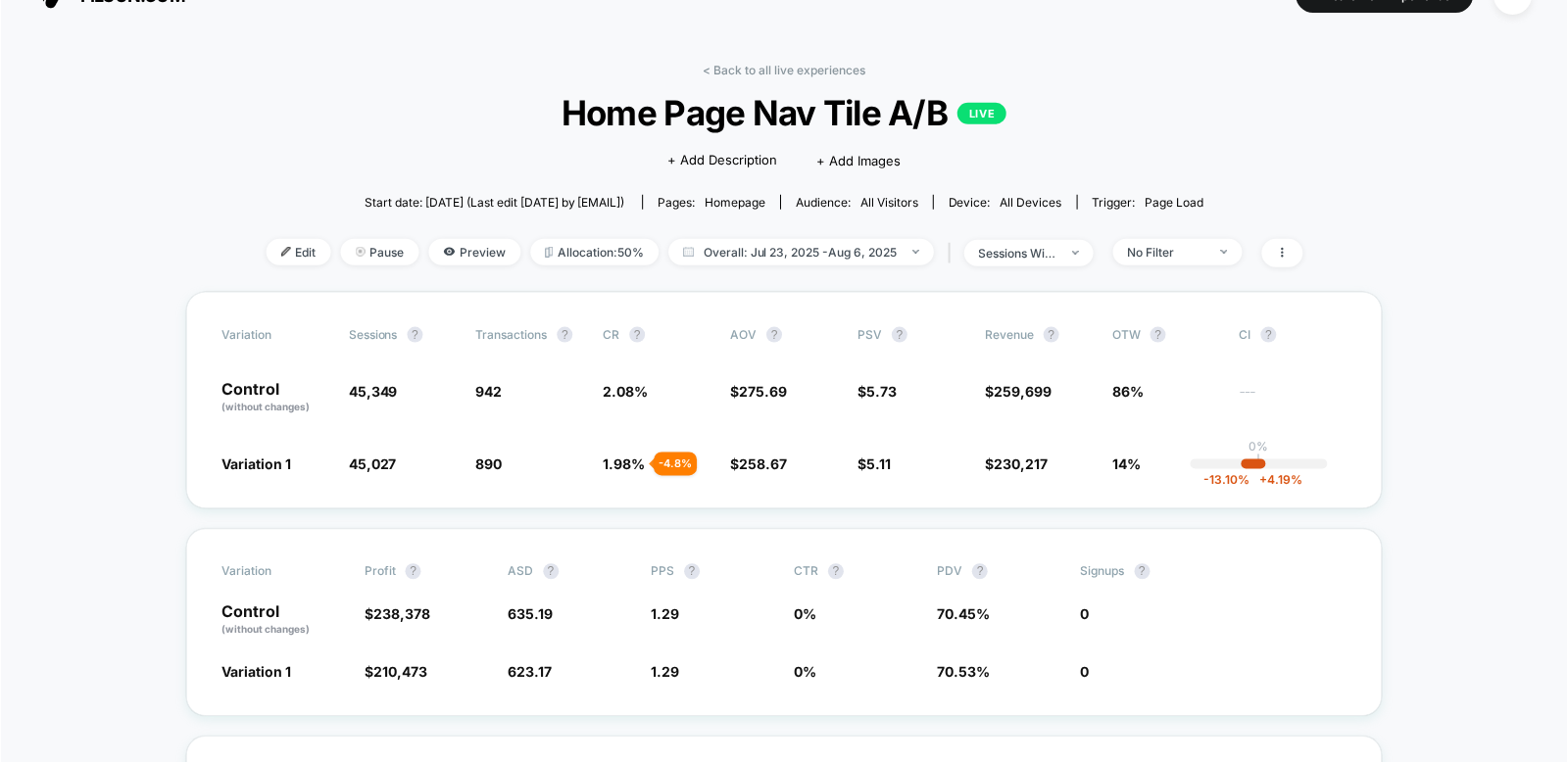 scroll, scrollTop: 39, scrollLeft: 0, axis: vertical 